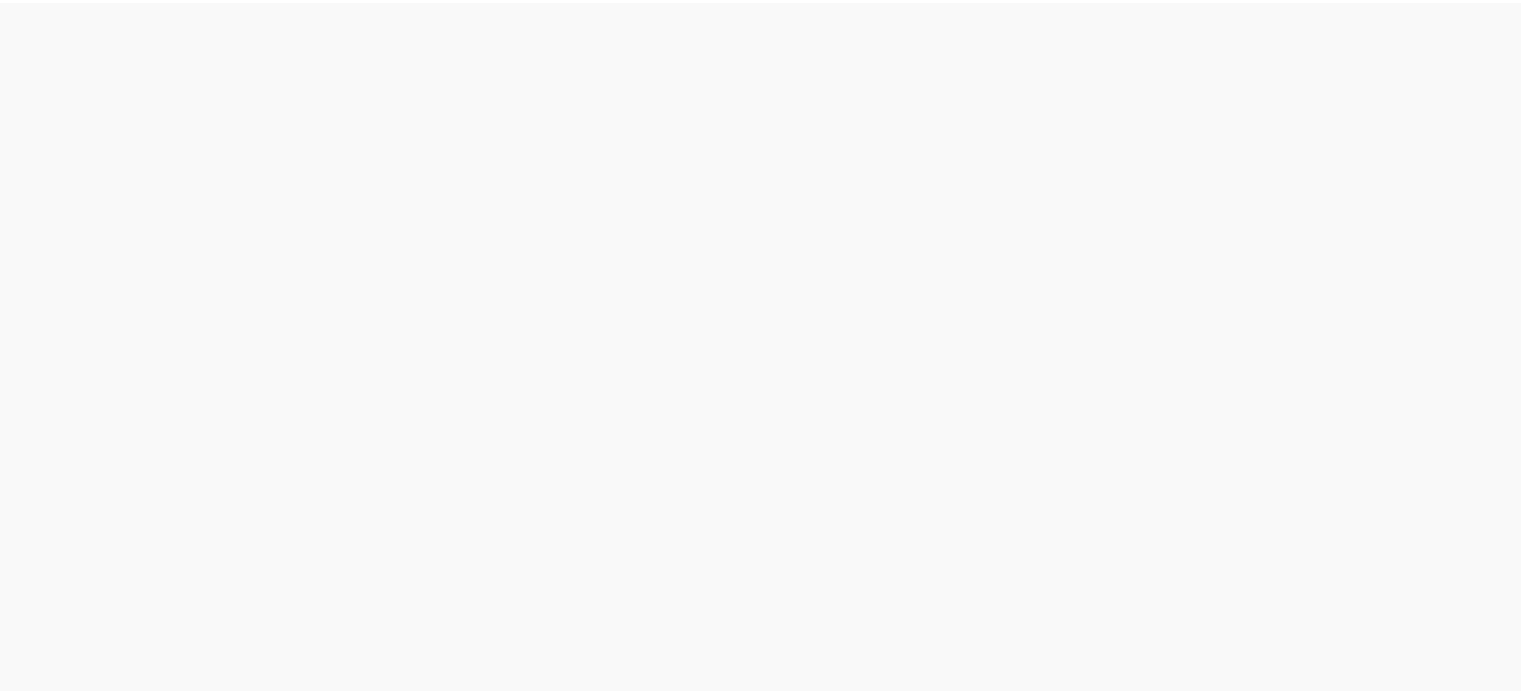scroll, scrollTop: 0, scrollLeft: 0, axis: both 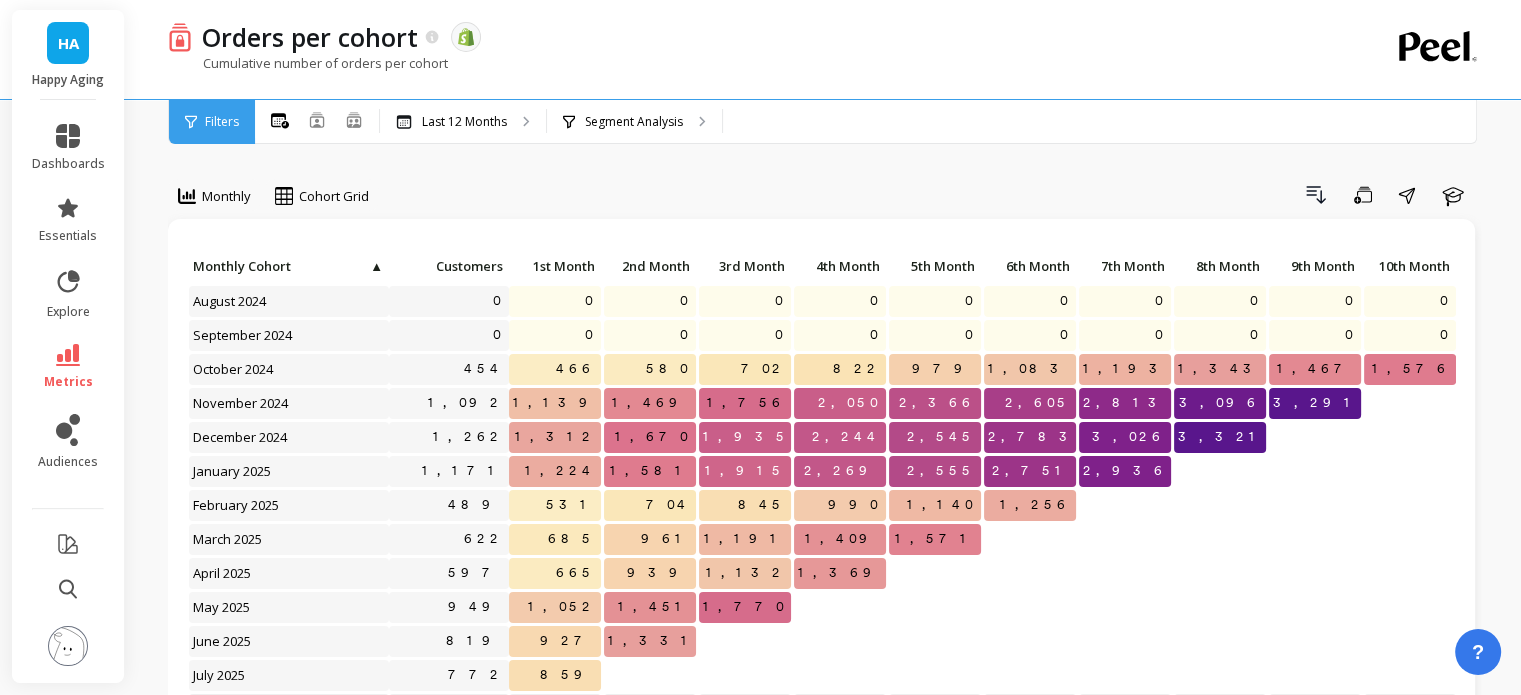 click at bounding box center (68, 646) 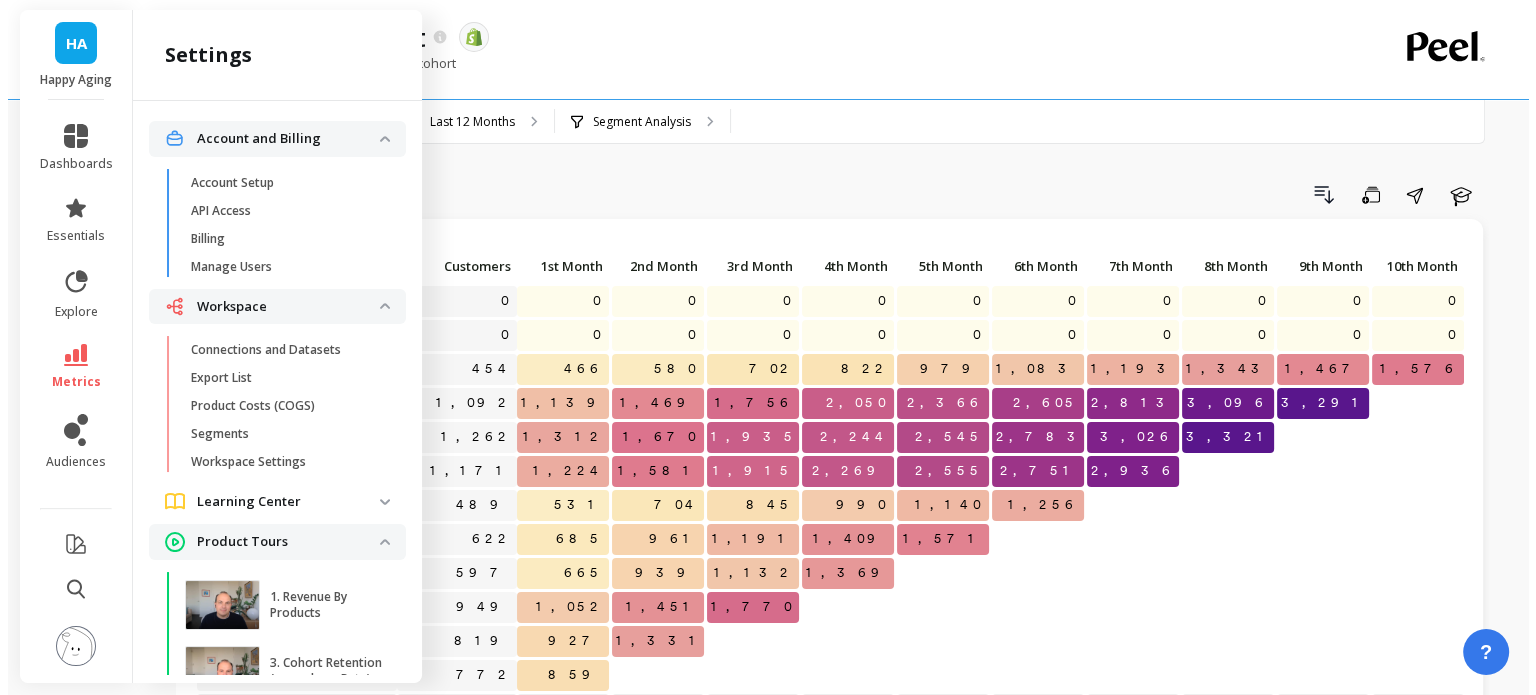 scroll, scrollTop: 6, scrollLeft: 0, axis: vertical 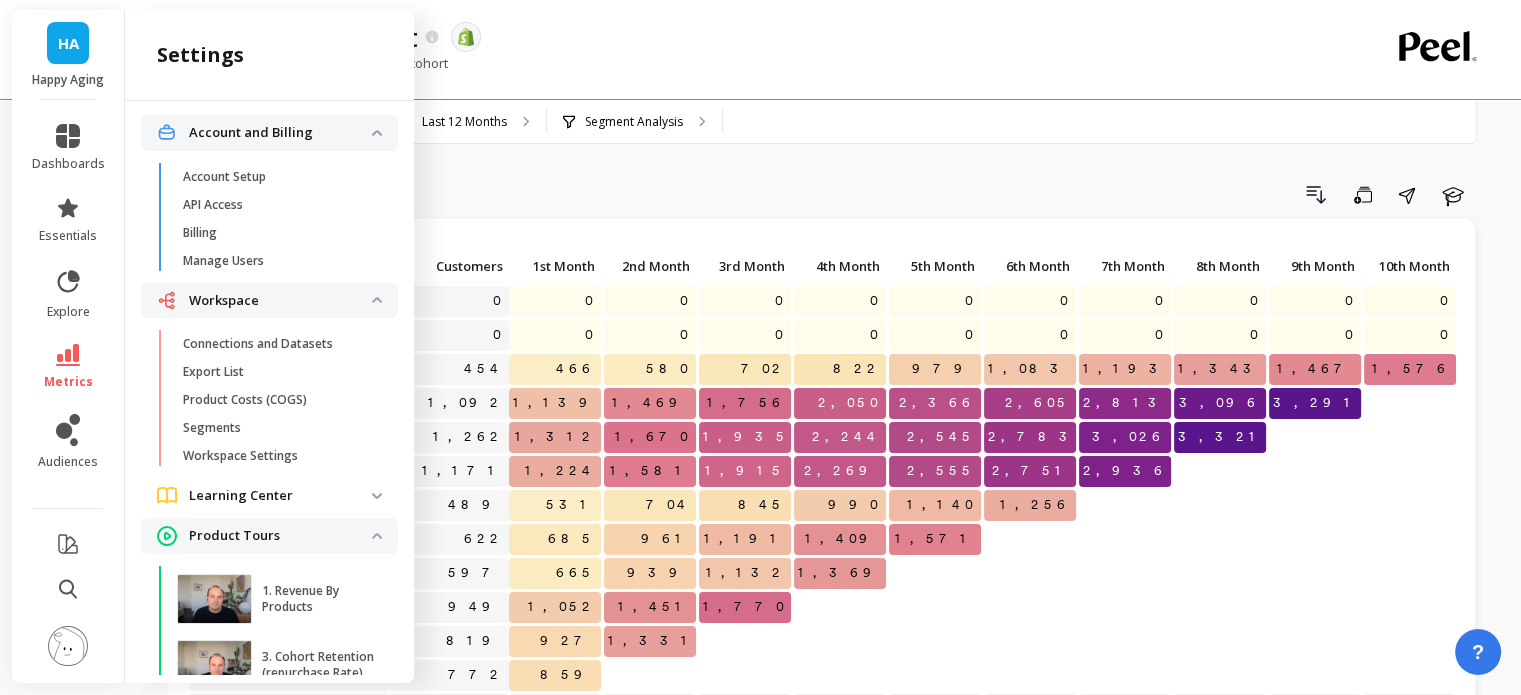 click on "Connections and Datasets Export List Product Costs (COGS) Segments Workspace Settings" at bounding box center (273, 404) 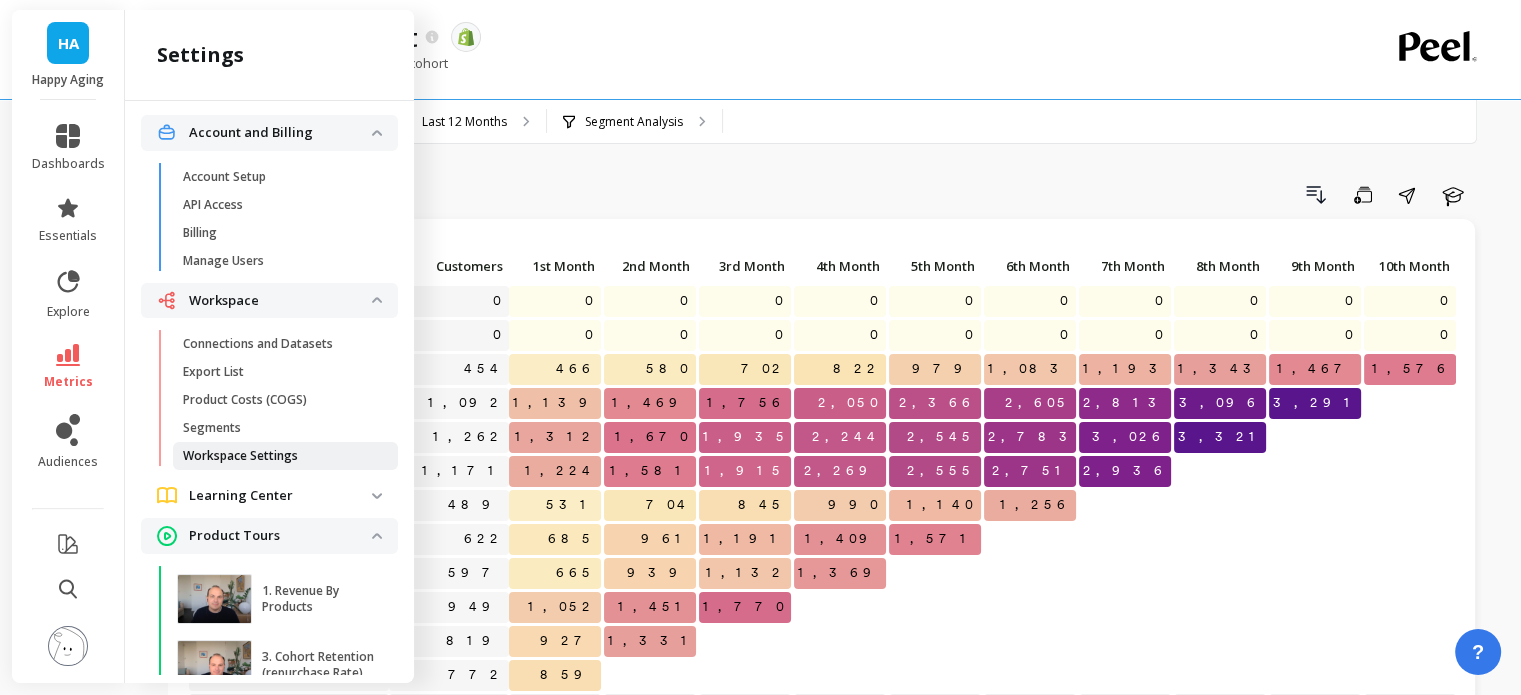 click on "Workspace Settings" at bounding box center [240, 456] 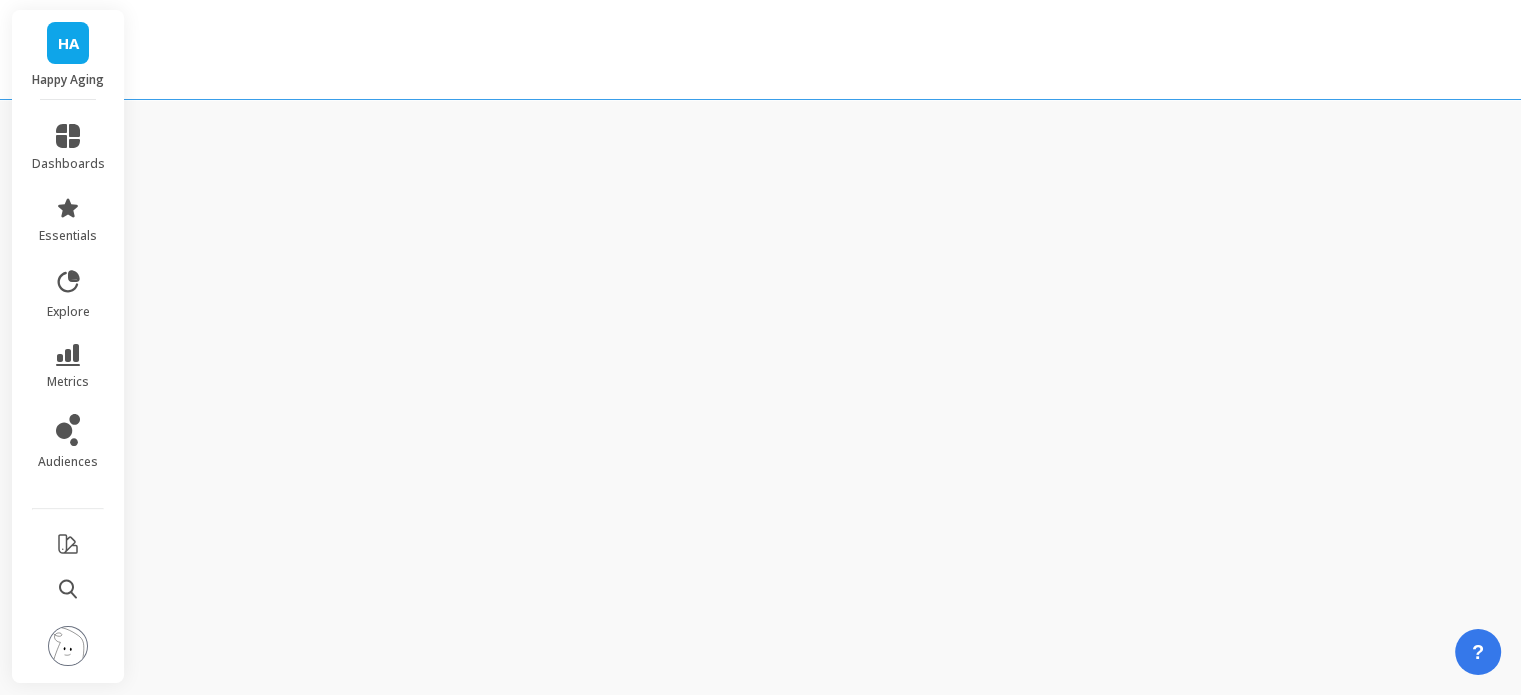 scroll, scrollTop: 0, scrollLeft: 0, axis: both 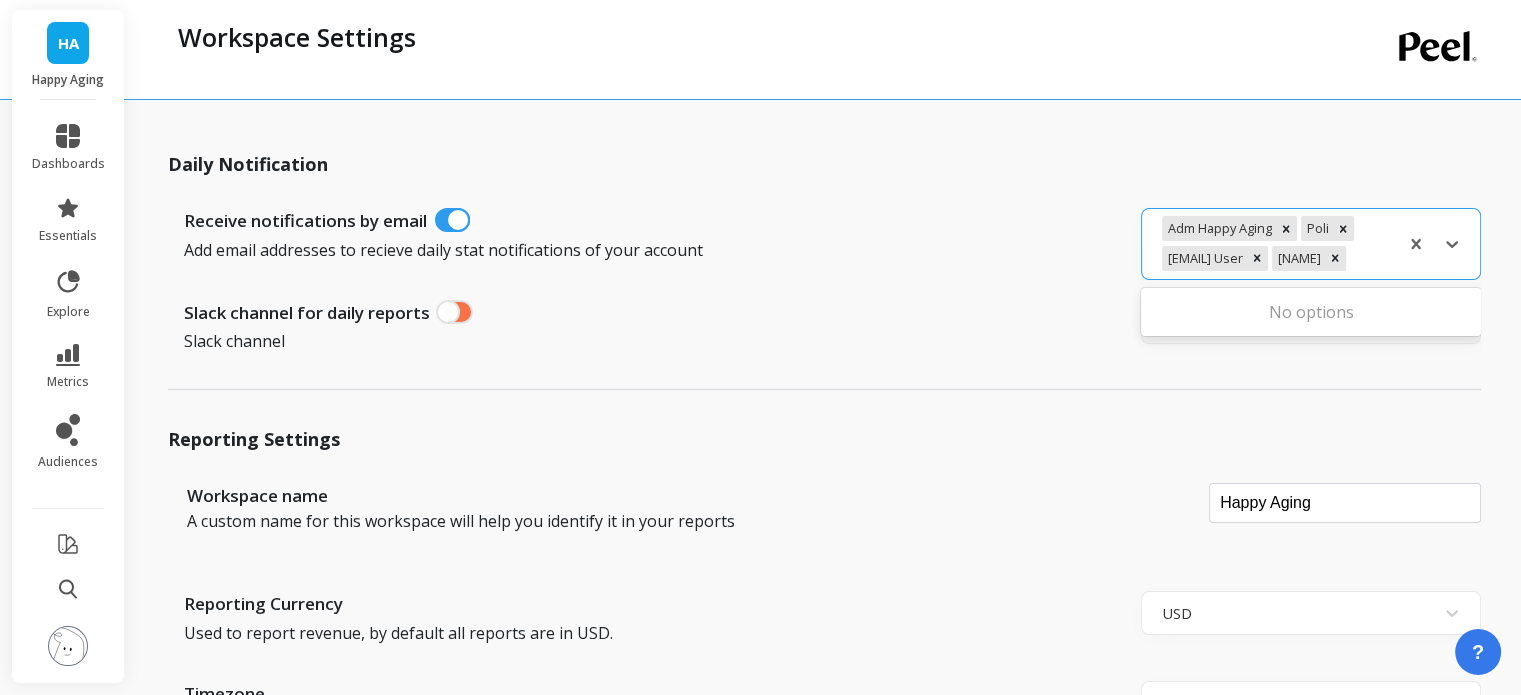 click at bounding box center (1369, 258) 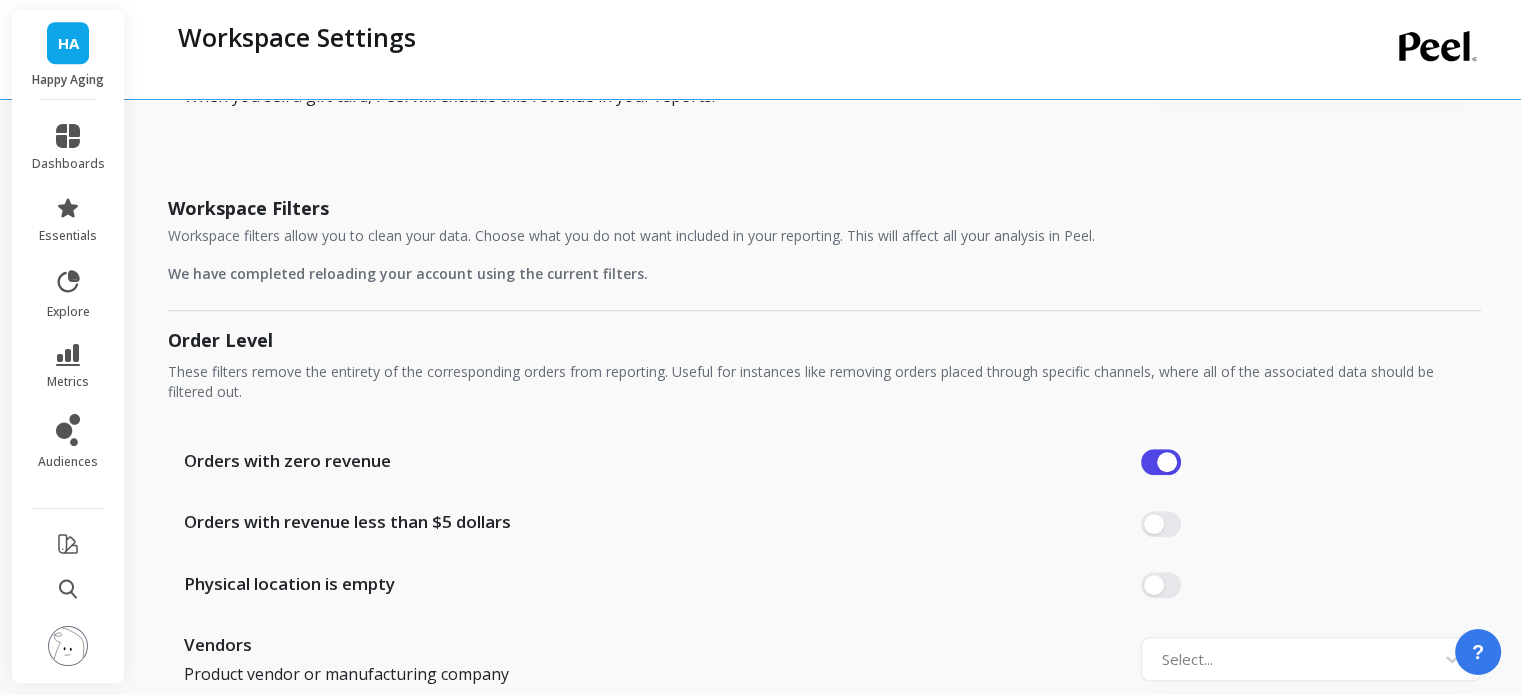 scroll, scrollTop: 1400, scrollLeft: 0, axis: vertical 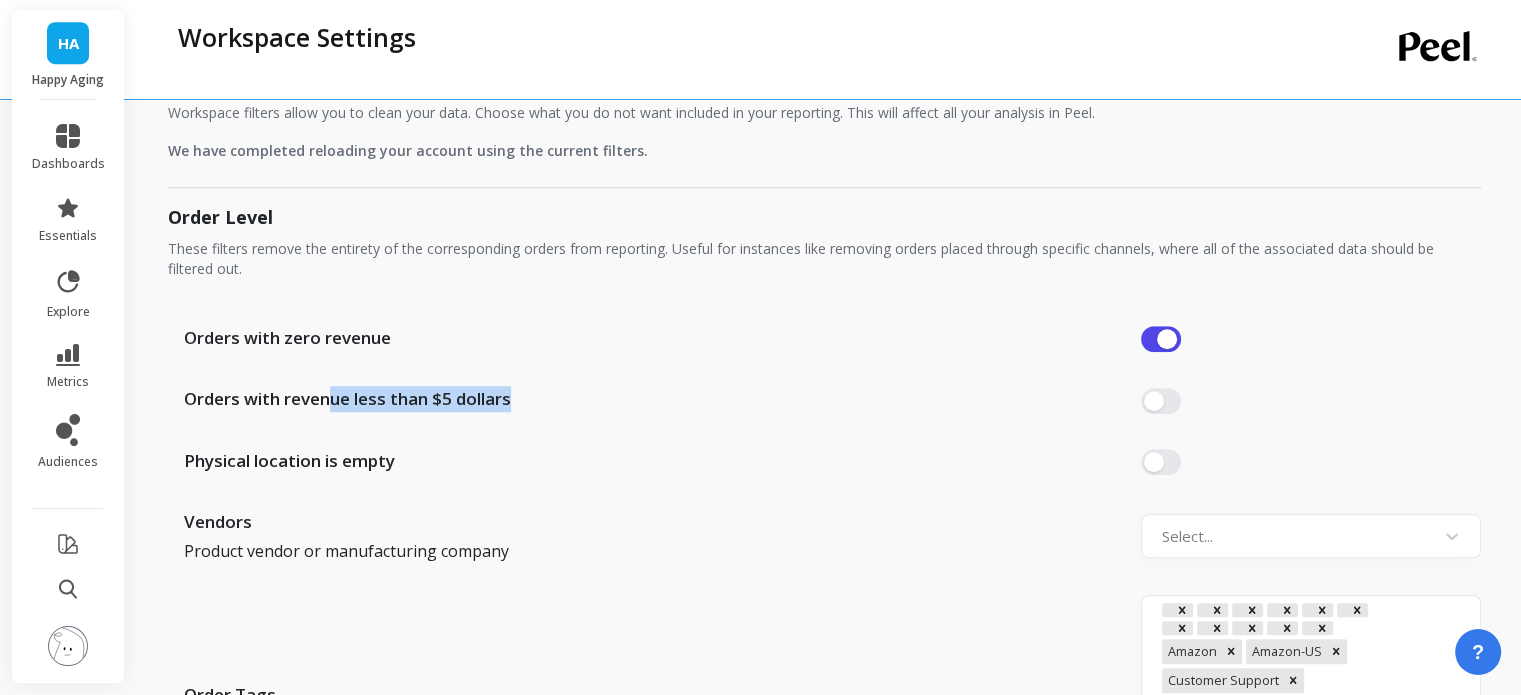 drag, startPoint x: 332, startPoint y: 433, endPoint x: 599, endPoint y: 424, distance: 267.15164 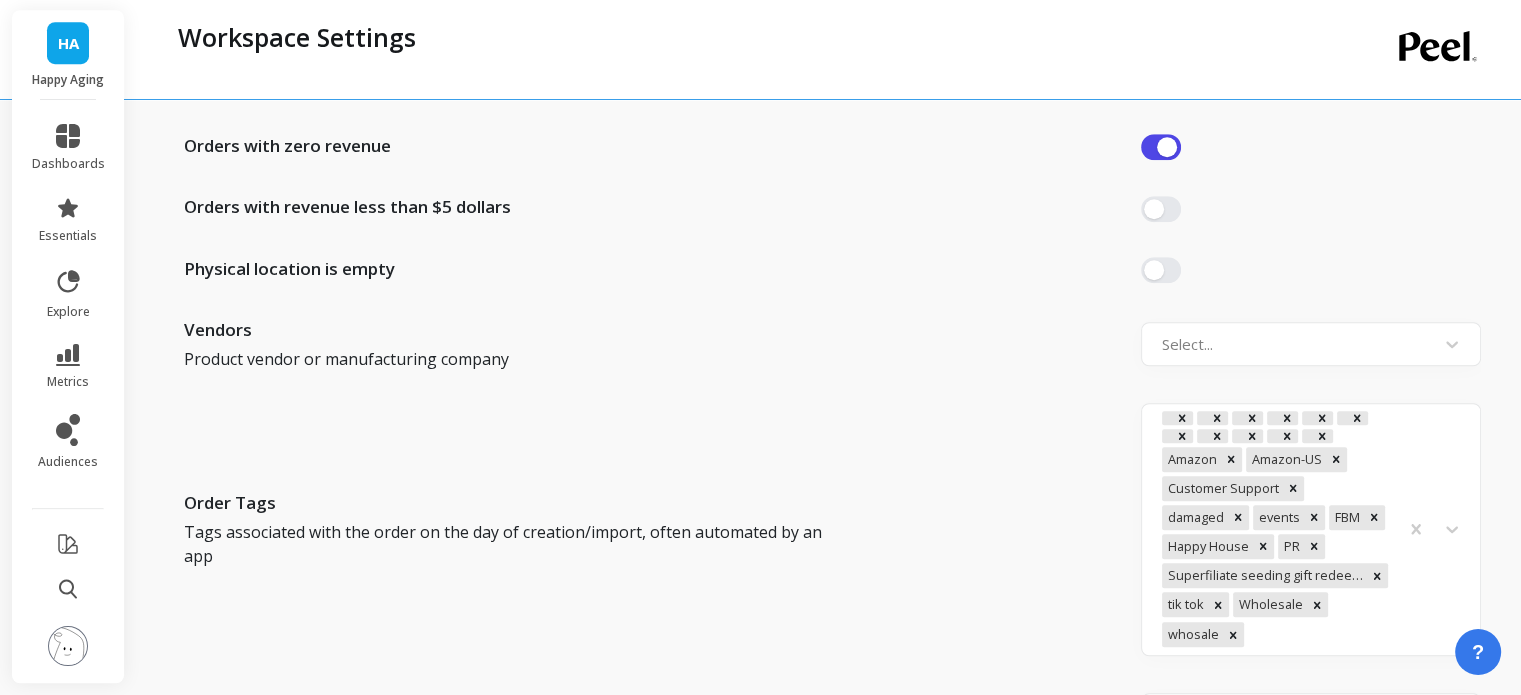 scroll, scrollTop: 1600, scrollLeft: 0, axis: vertical 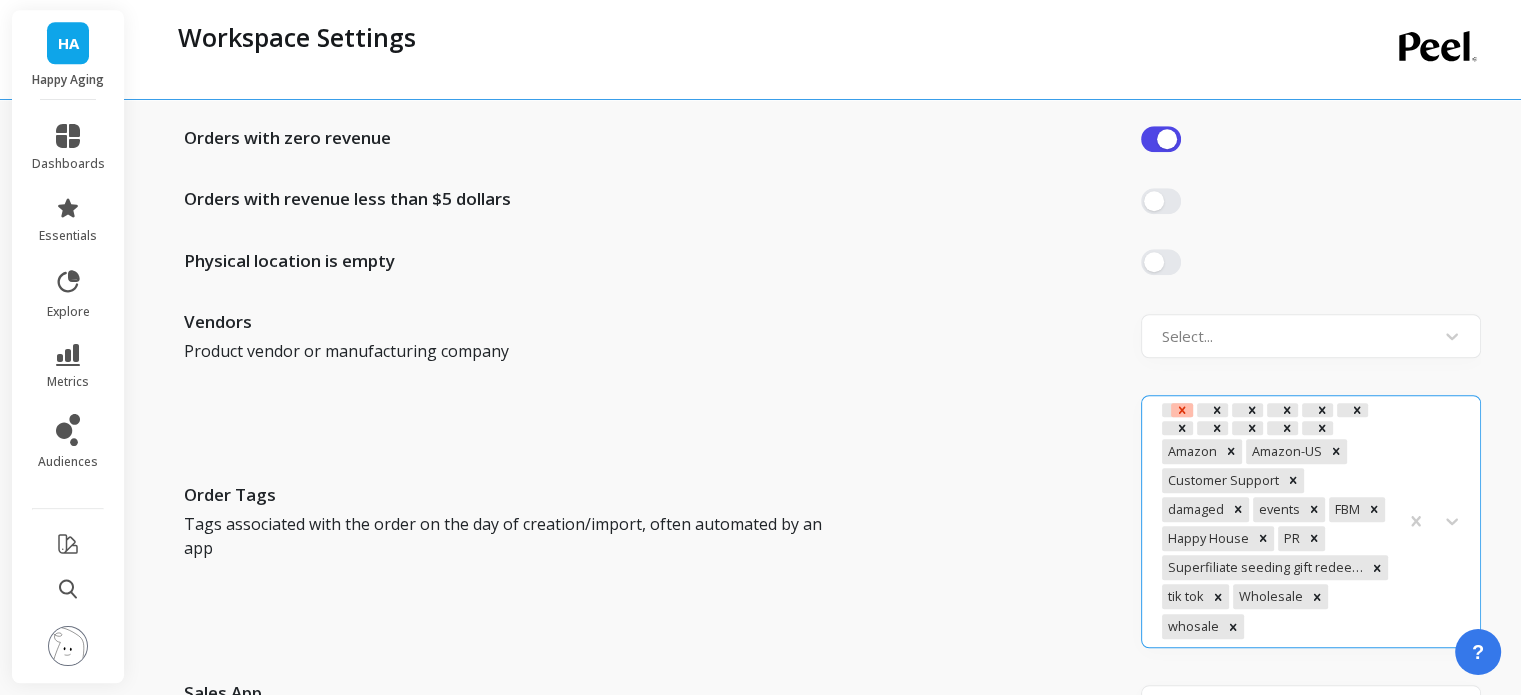 click 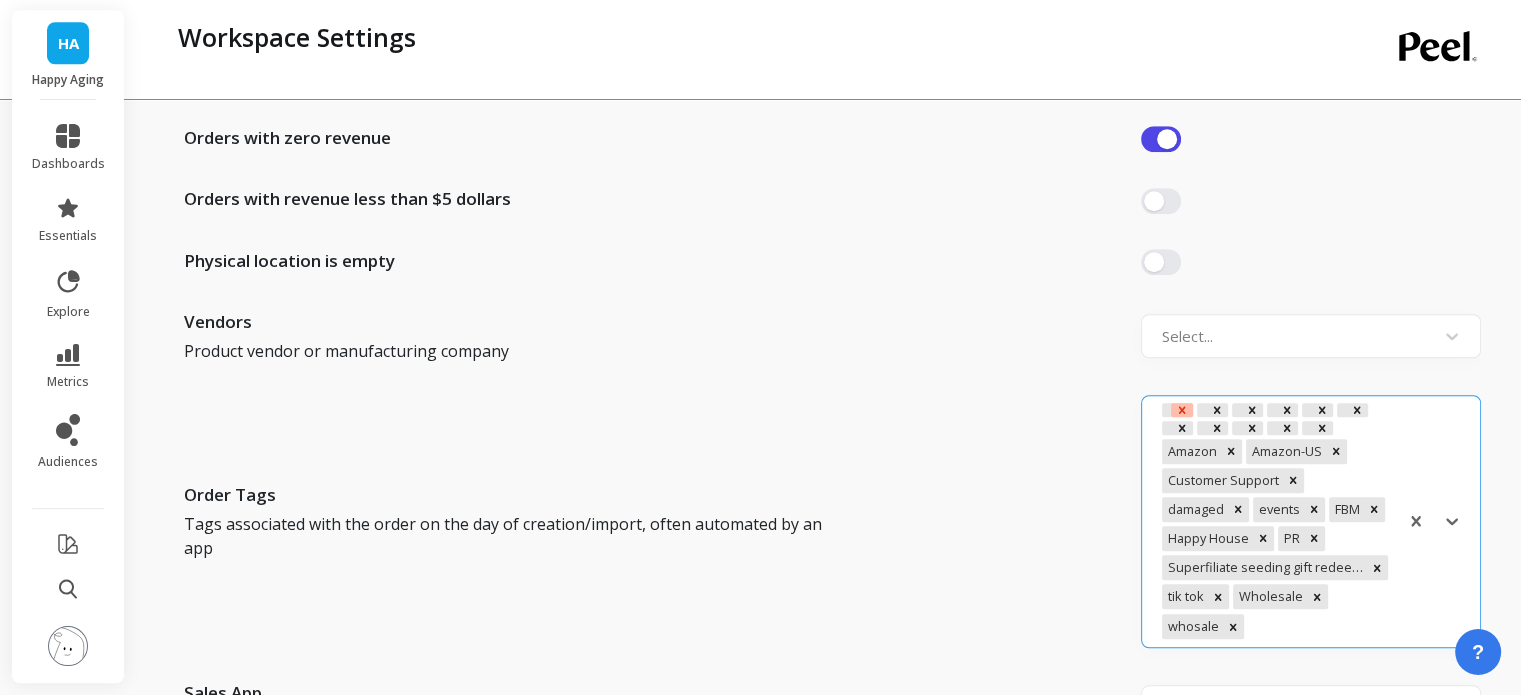 click 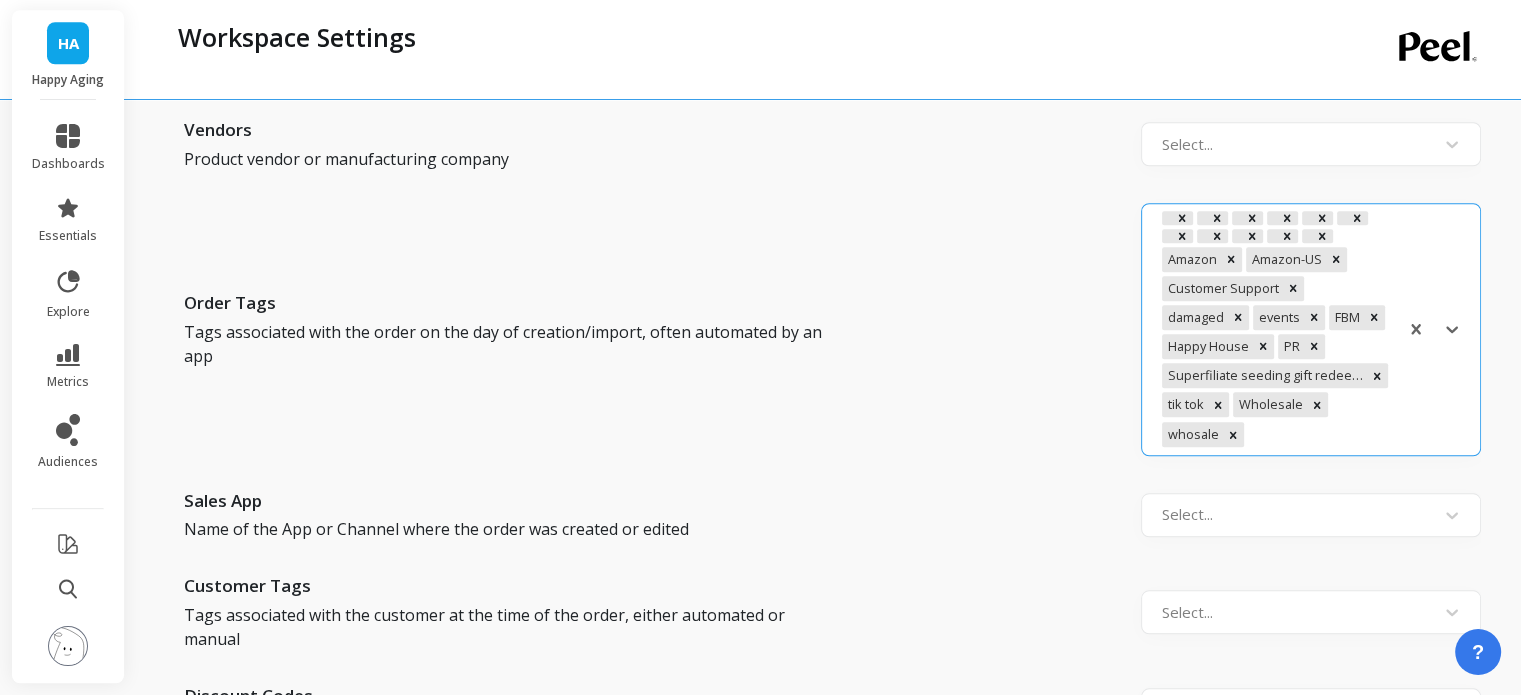scroll, scrollTop: 1800, scrollLeft: 0, axis: vertical 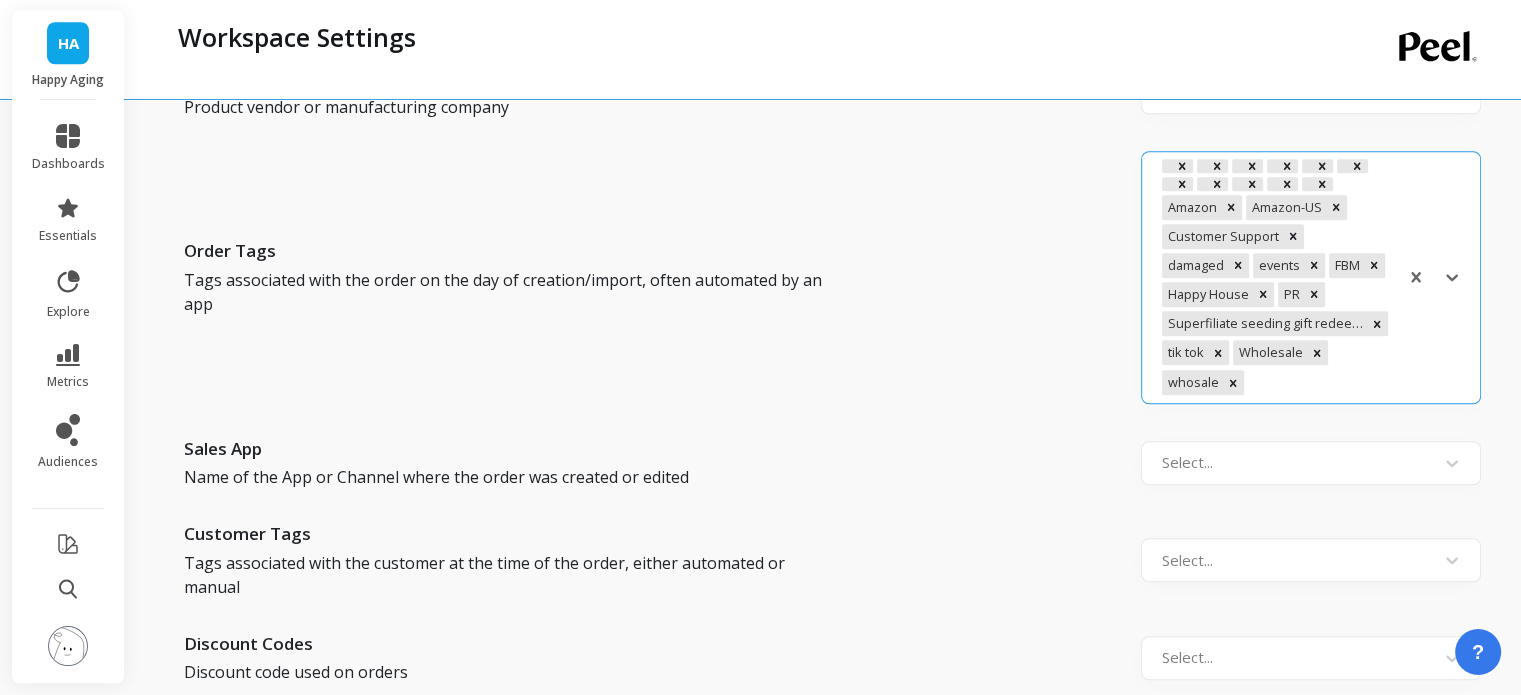 click on "Amazon Amazon-US Customer Support damaged events FBM Happy House PR Superfiliate seeding gift redeemed tik tok Wholesale whosale" at bounding box center (1275, 277) 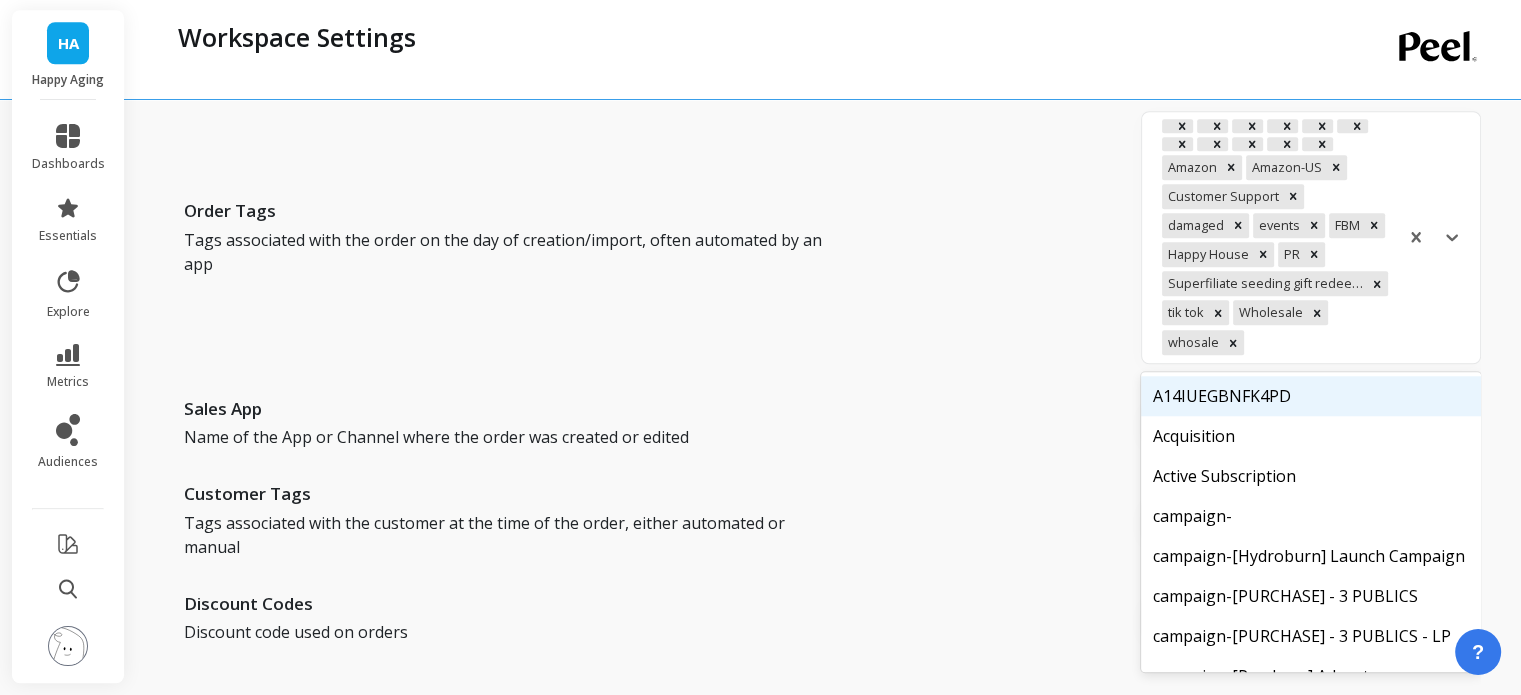 scroll, scrollTop: 1896, scrollLeft: 0, axis: vertical 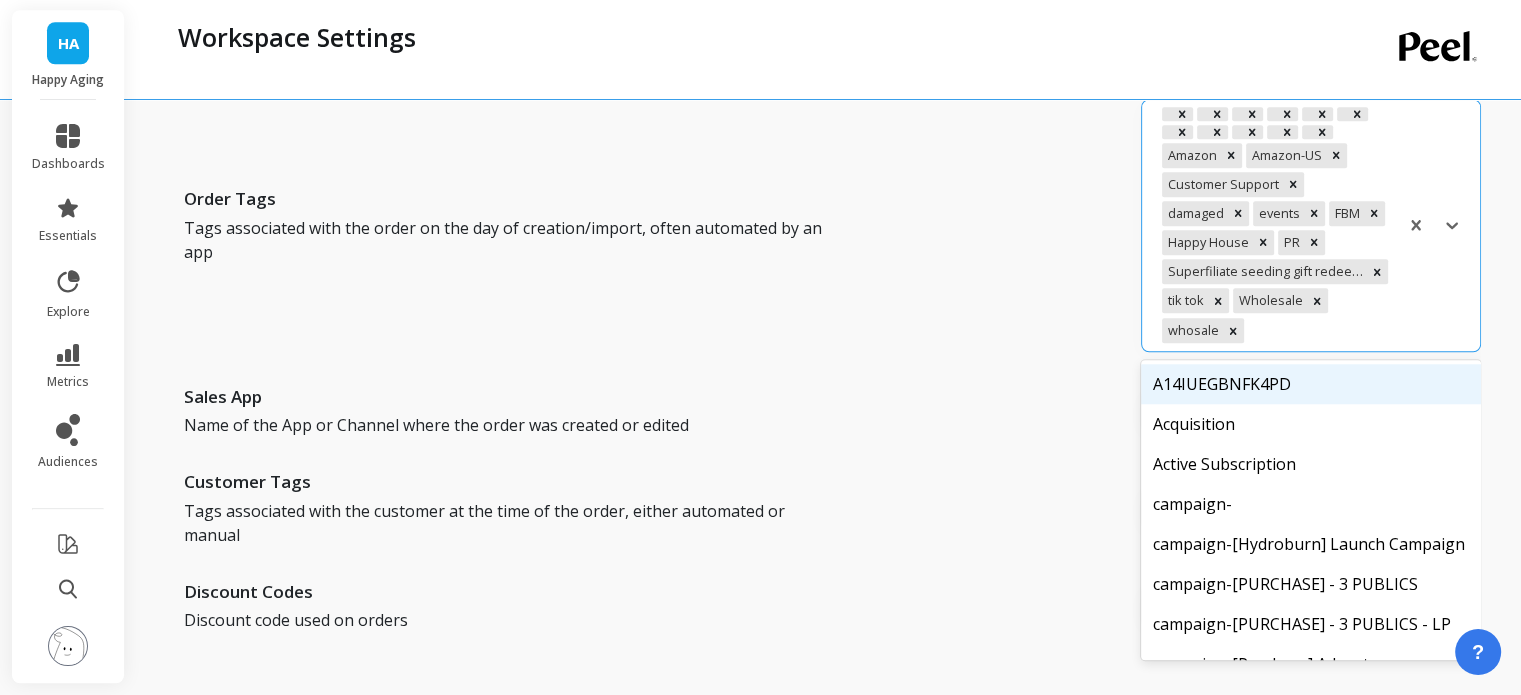 click at bounding box center (1318, 330) 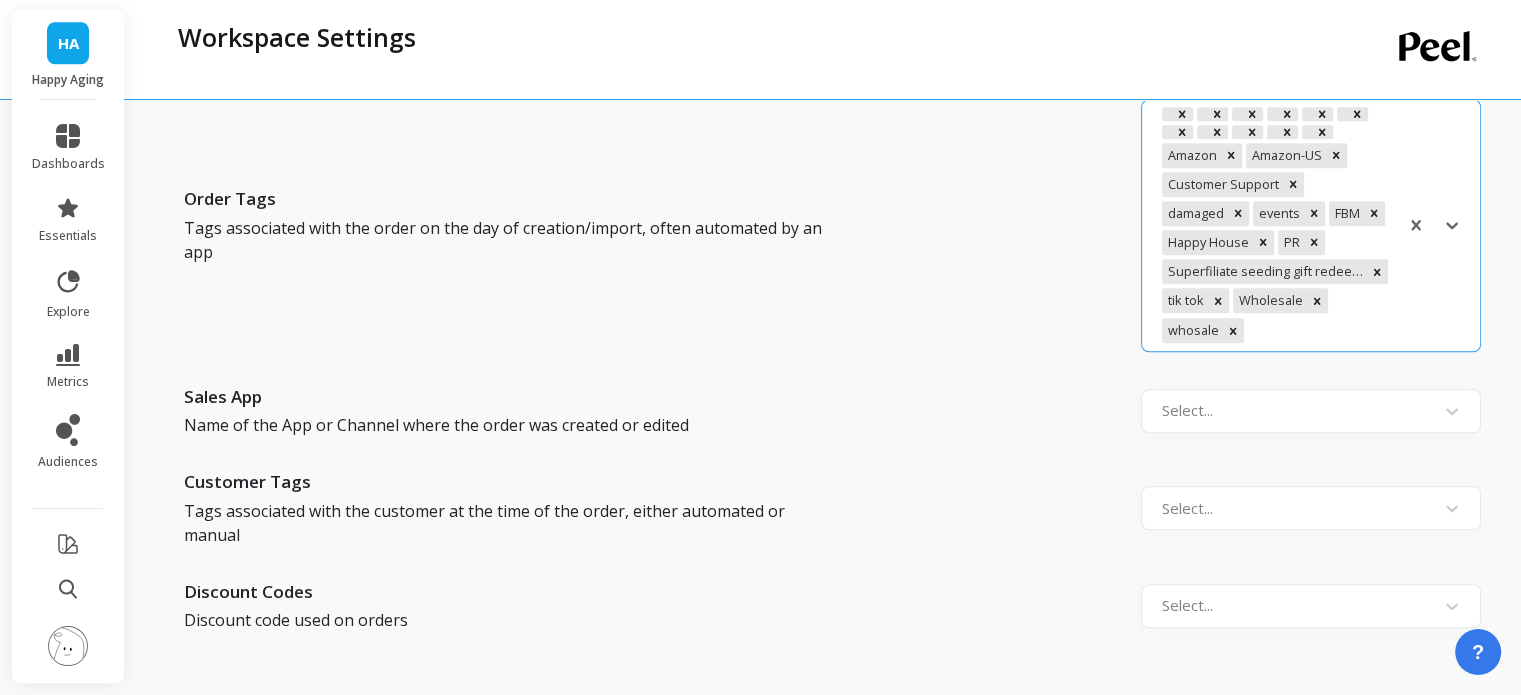 click at bounding box center [1318, 330] 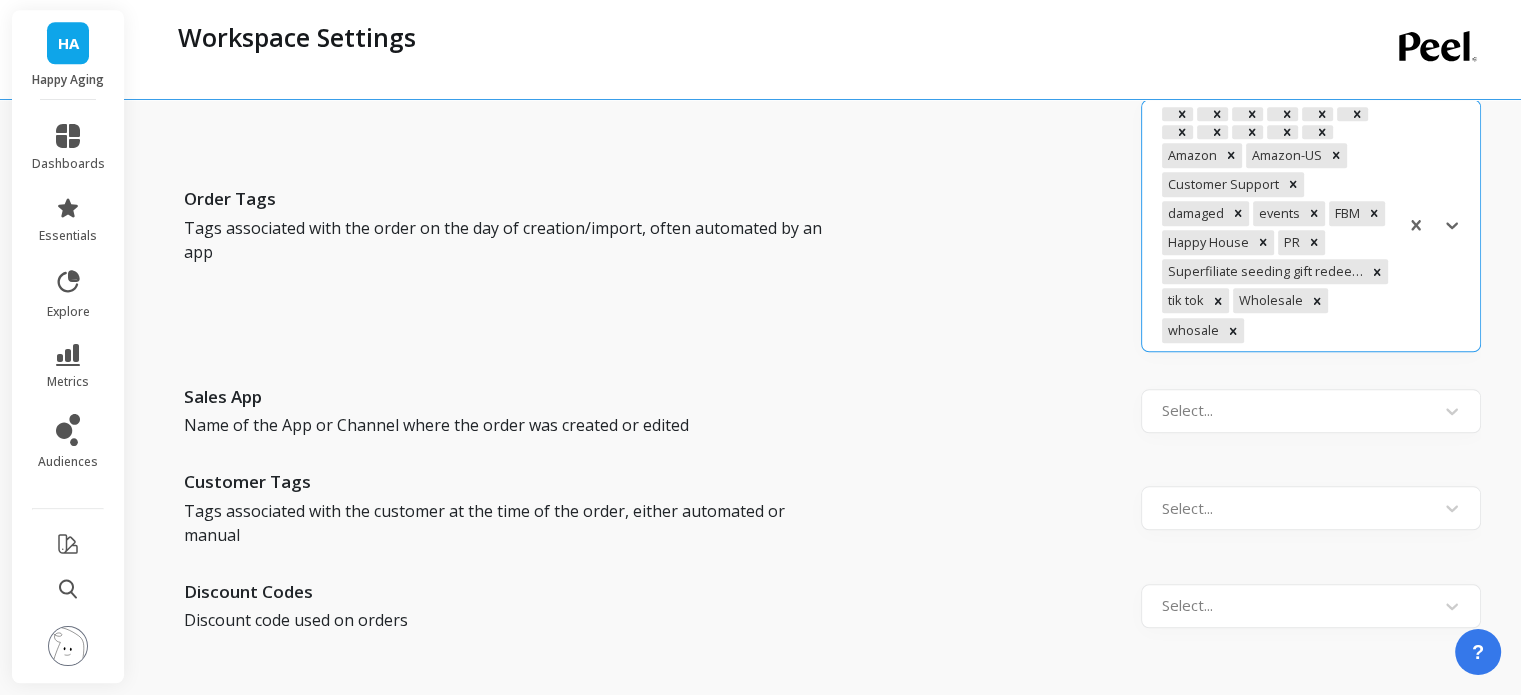 click at bounding box center [1318, 330] 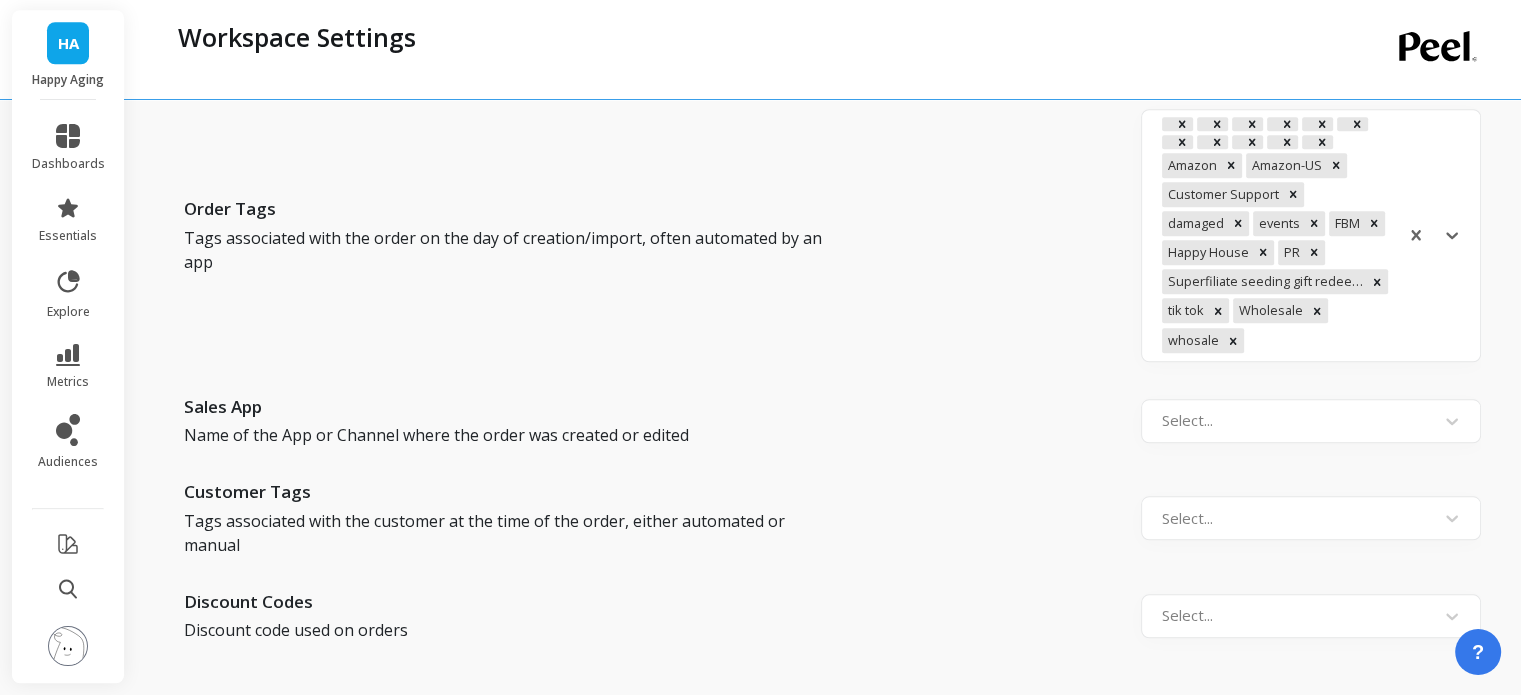 scroll, scrollTop: 1896, scrollLeft: 0, axis: vertical 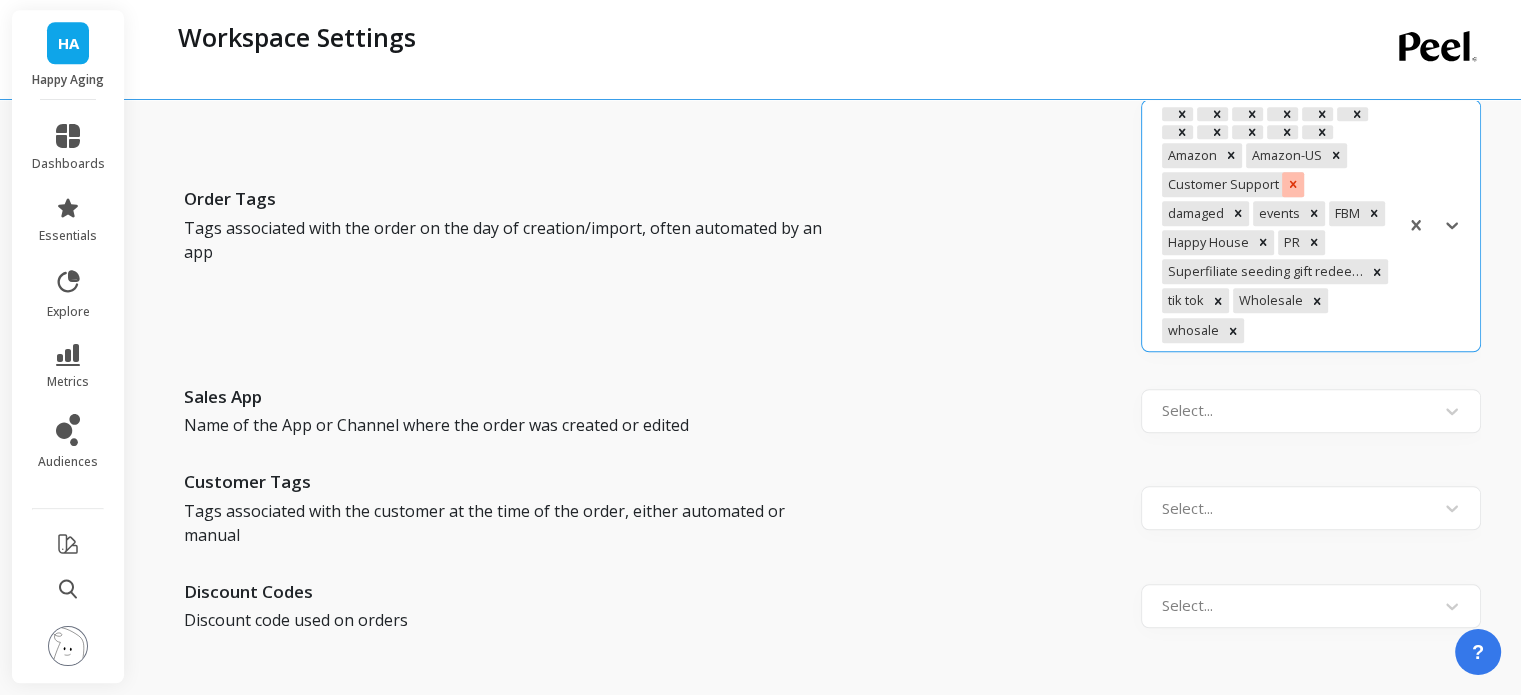 click at bounding box center [1293, 184] 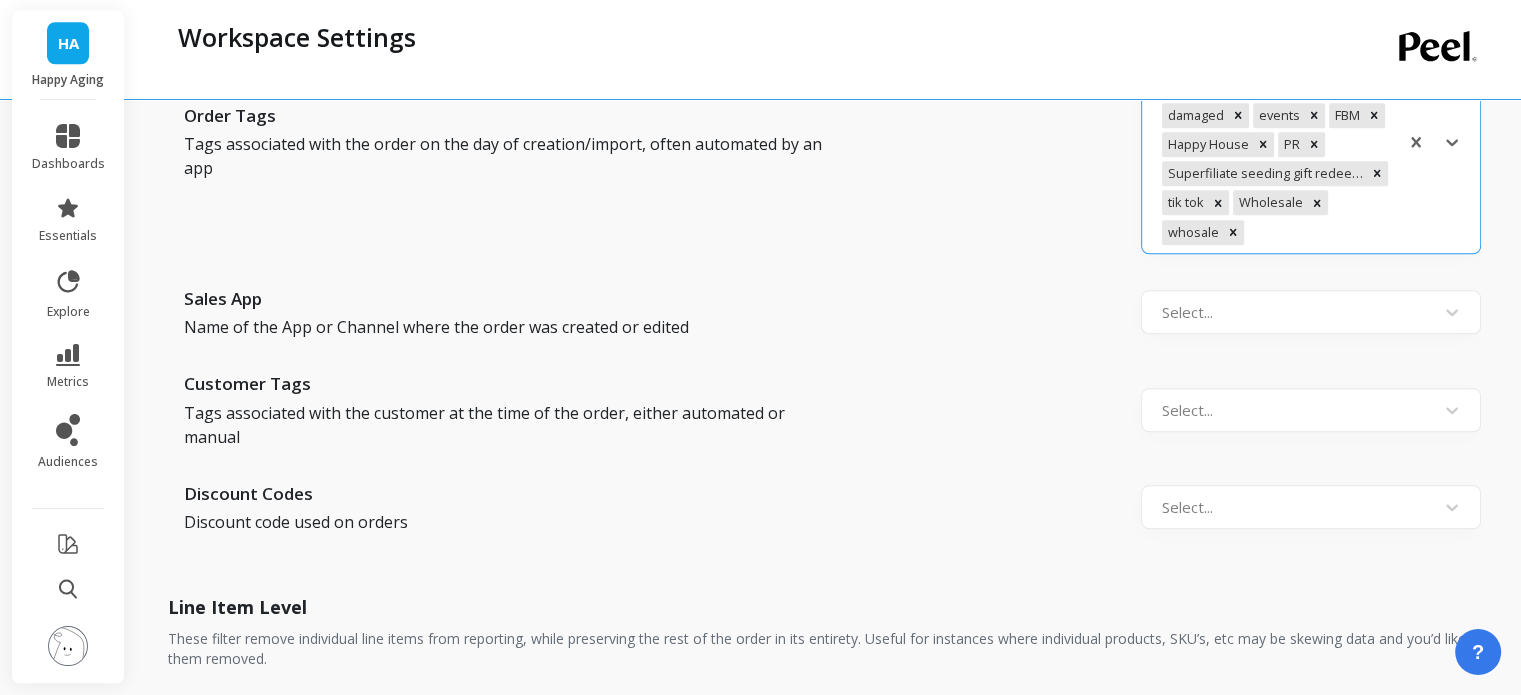 scroll, scrollTop: 2096, scrollLeft: 0, axis: vertical 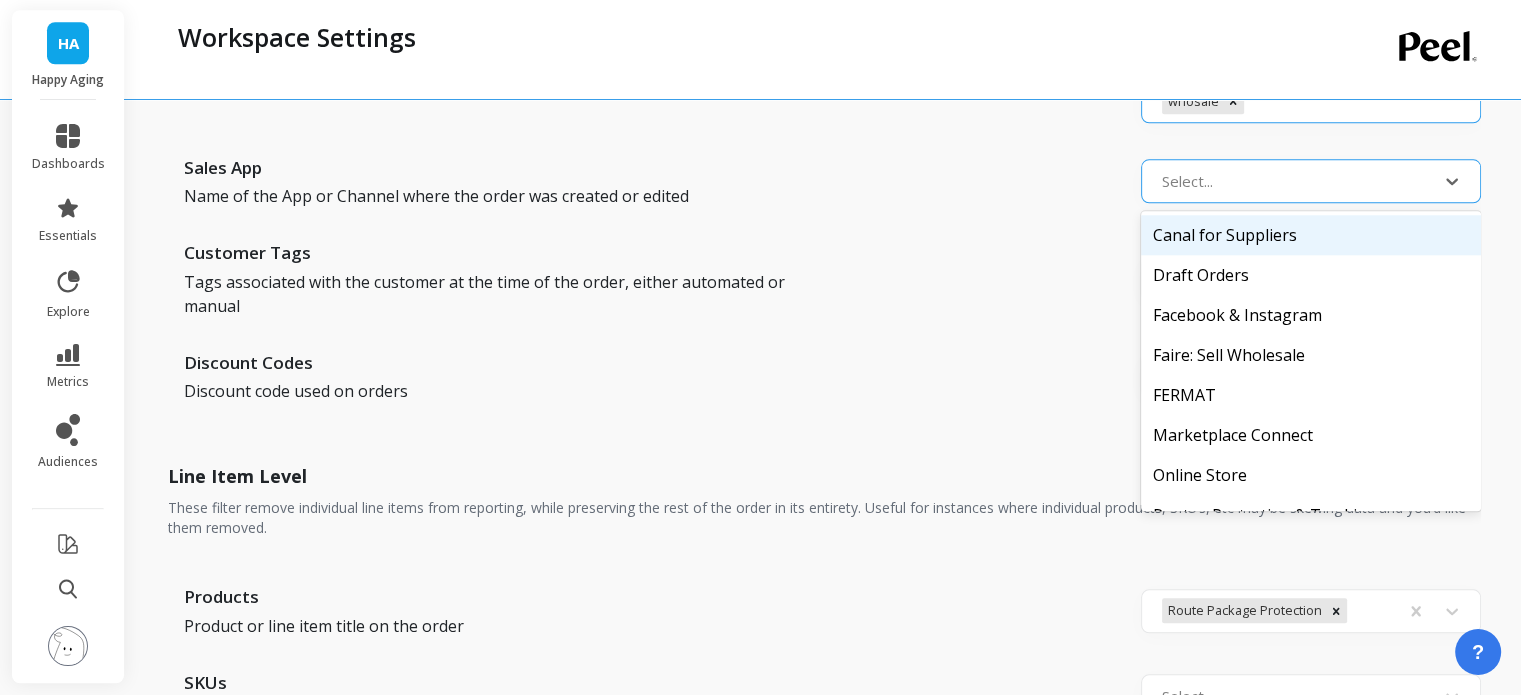 click at bounding box center (1293, 181) 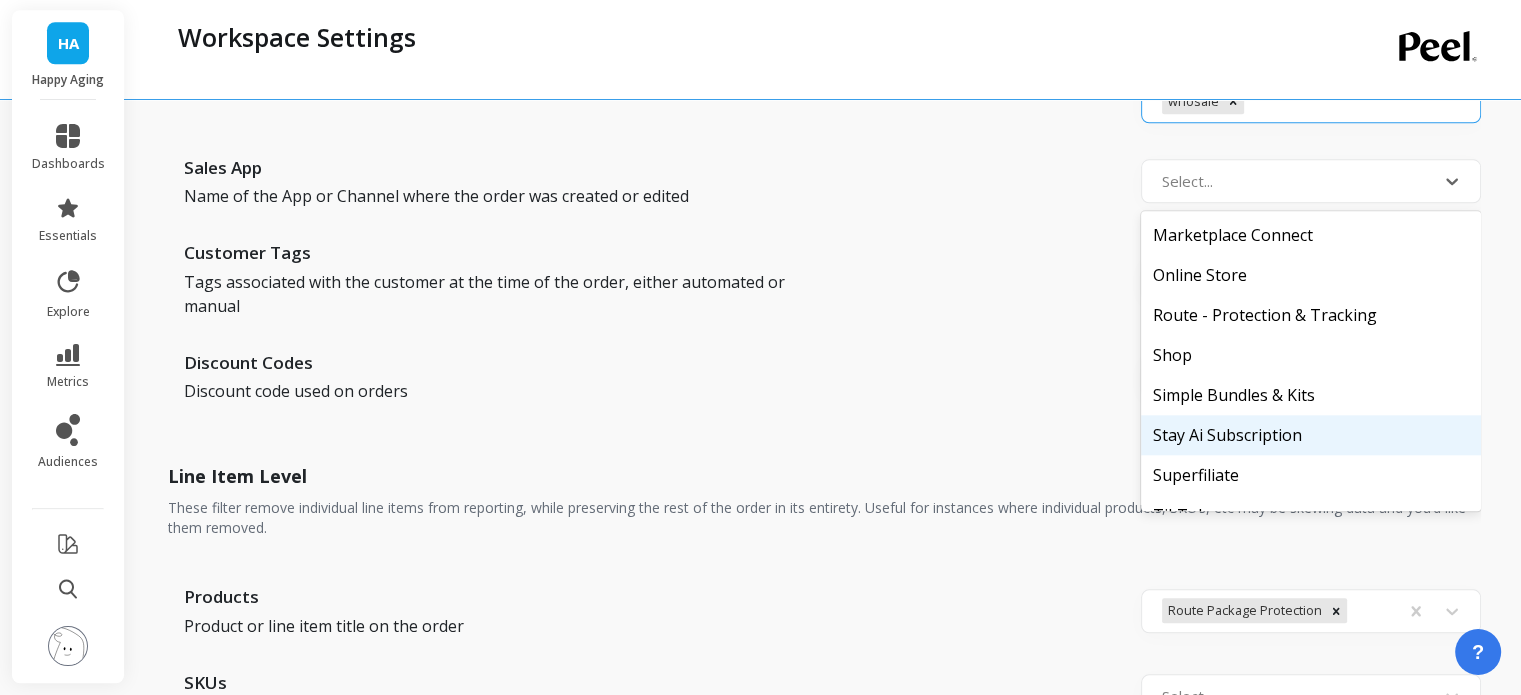 scroll, scrollTop: 228, scrollLeft: 0, axis: vertical 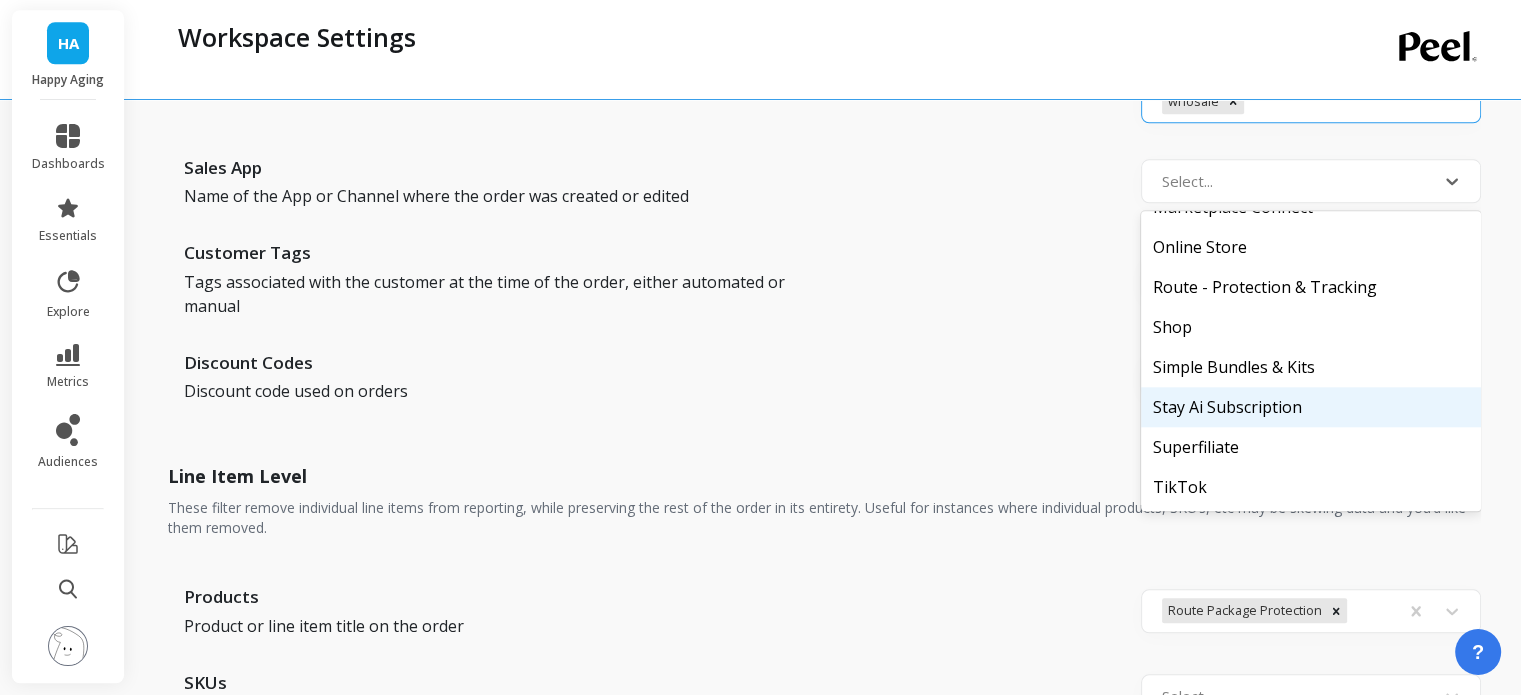 click on "Discount Codes Discount code used on orders Select..." at bounding box center [824, 377] 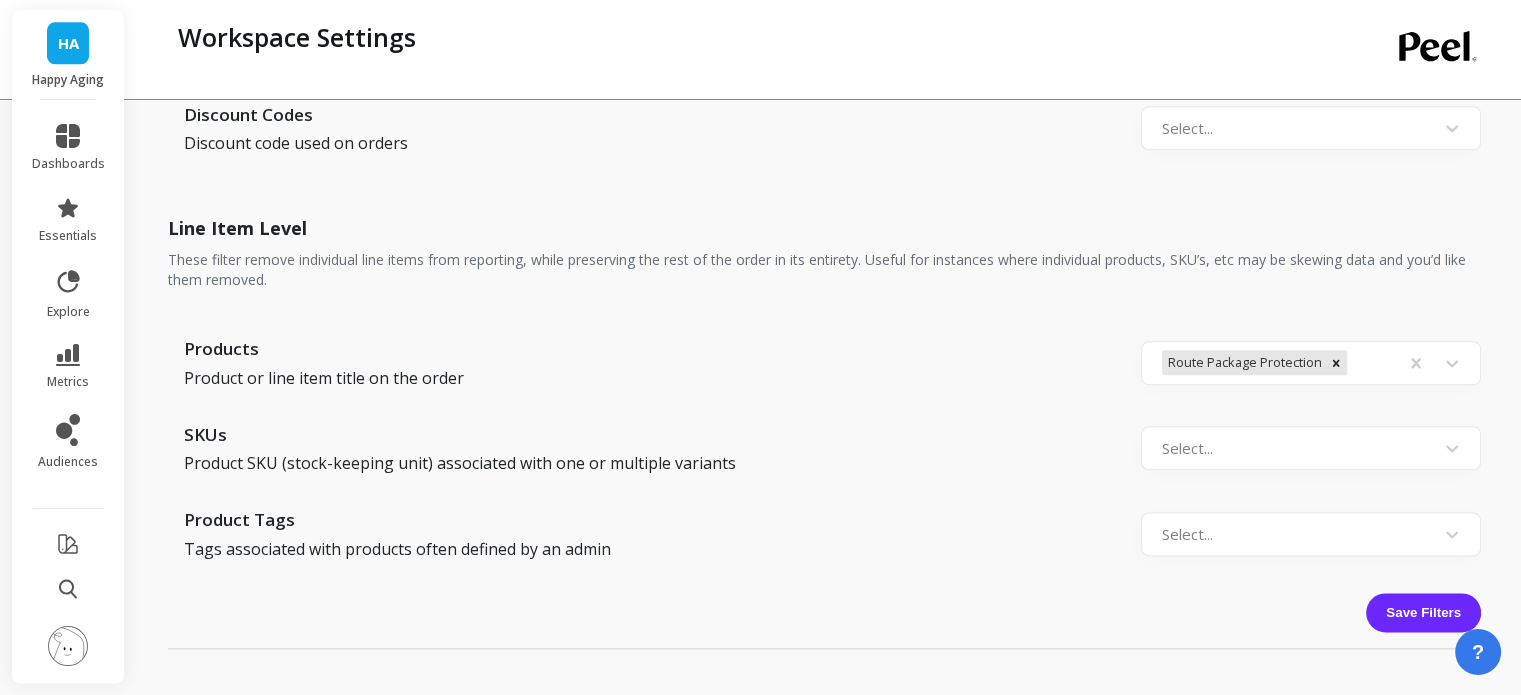scroll, scrollTop: 2396, scrollLeft: 0, axis: vertical 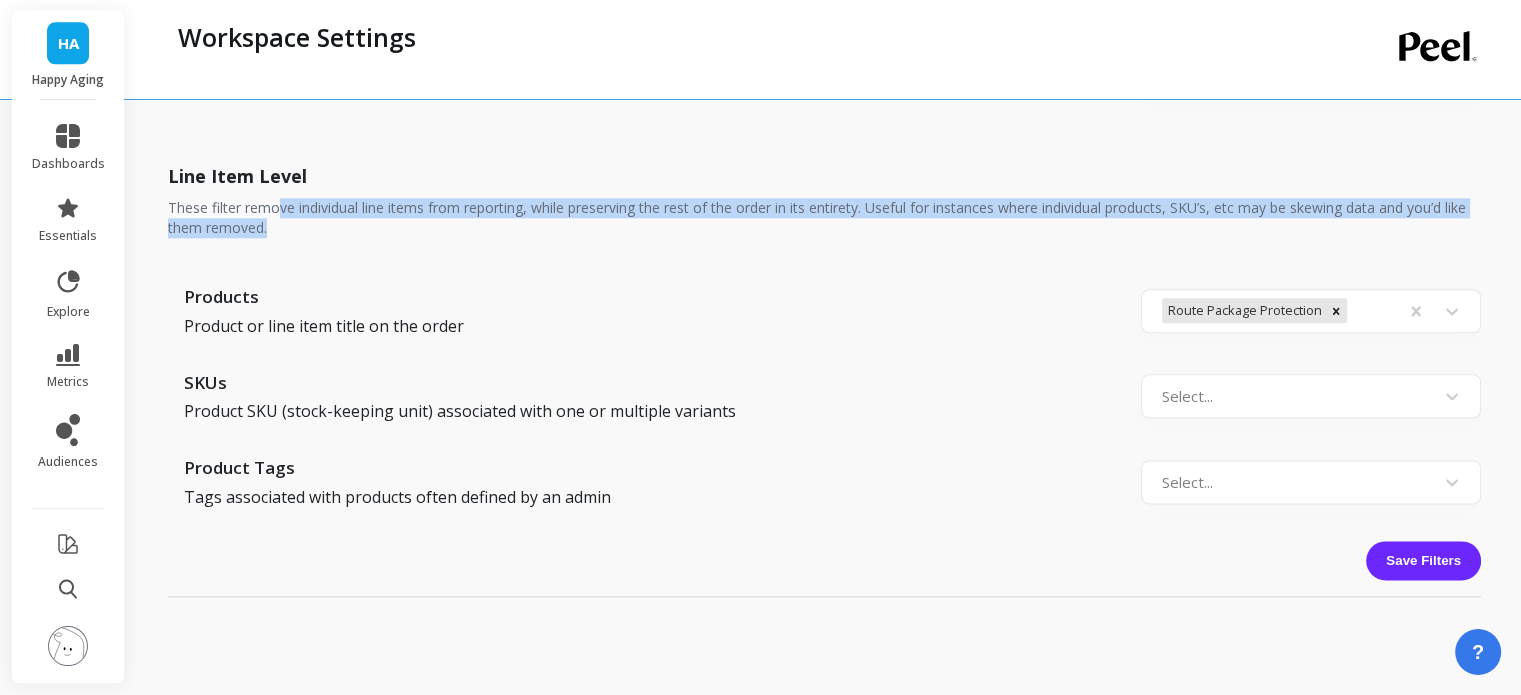 drag, startPoint x: 294, startPoint y: 241, endPoint x: 522, endPoint y: 258, distance: 228.63289 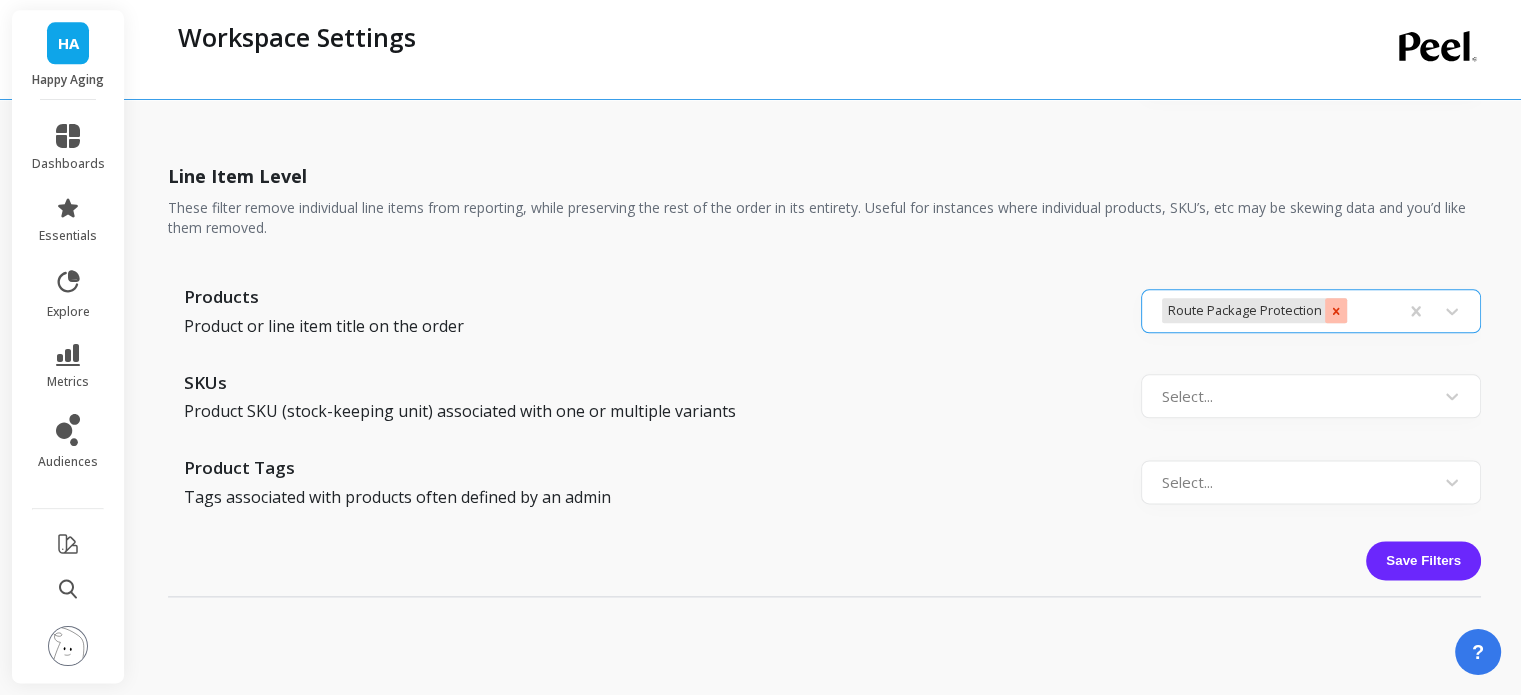 click 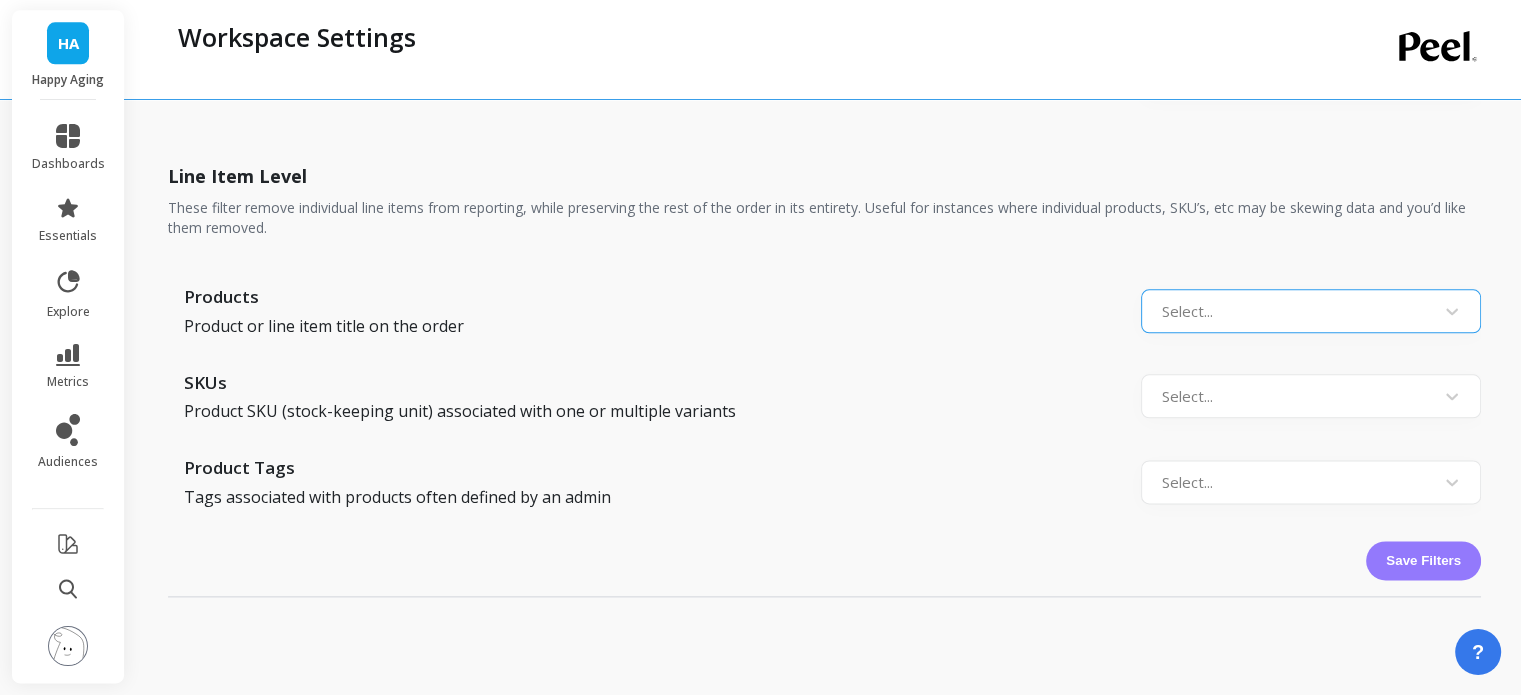 click on "Save Filters" at bounding box center (1423, 560) 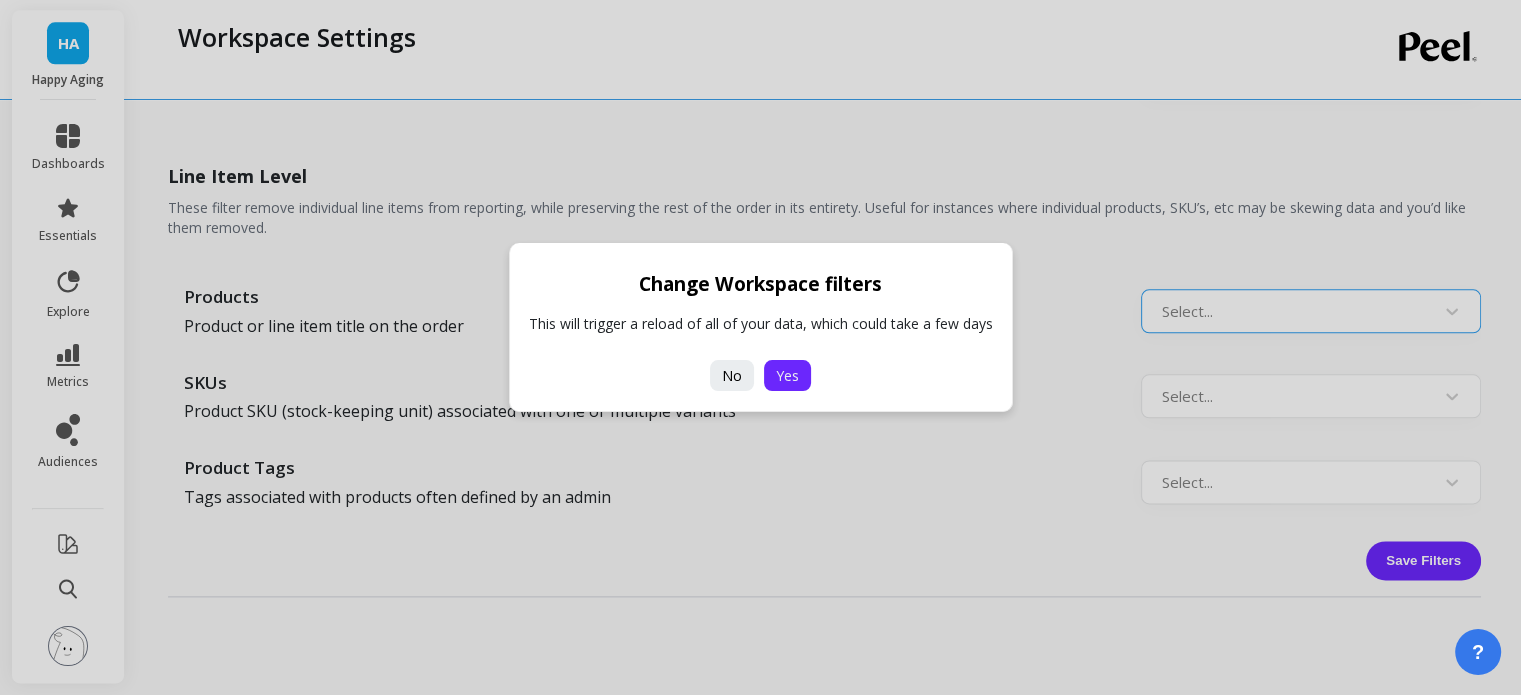 click on "Yes" at bounding box center [787, 375] 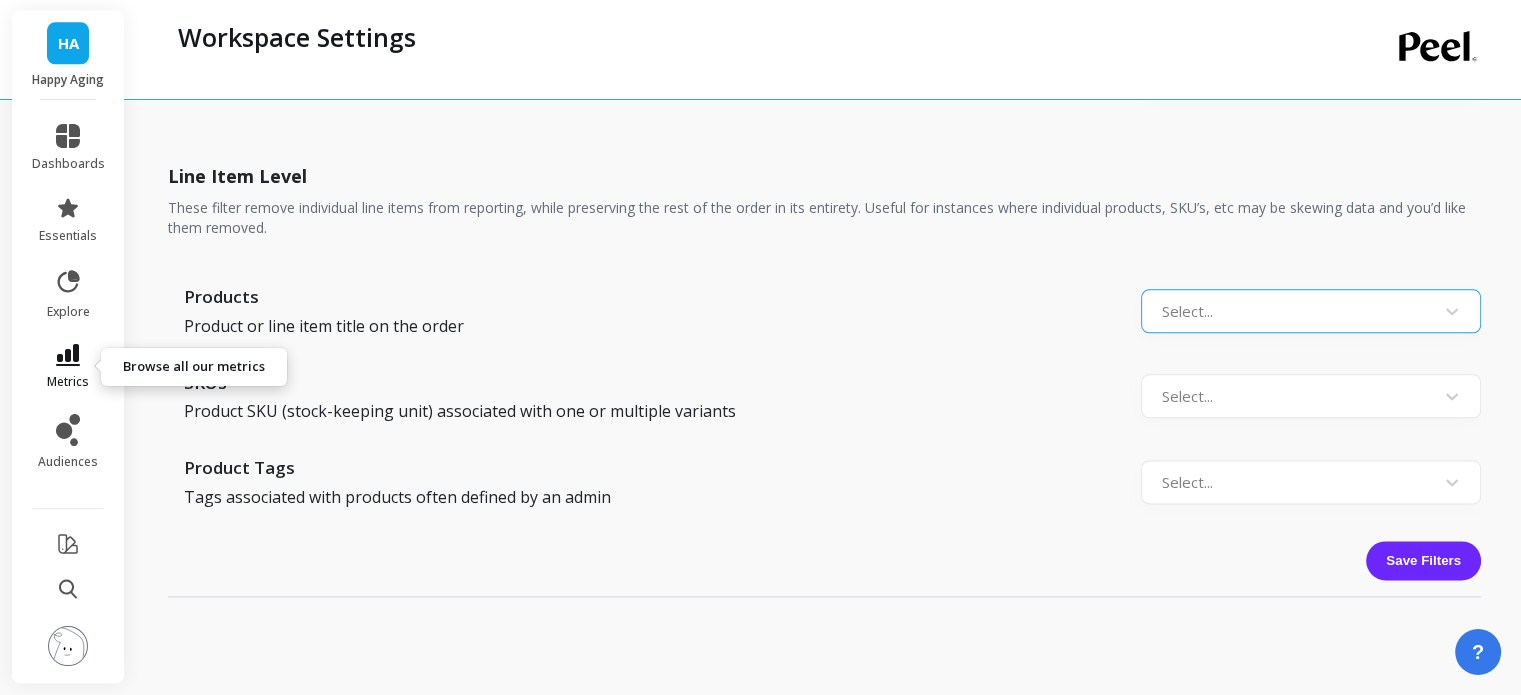 click on "metrics" at bounding box center [68, 367] 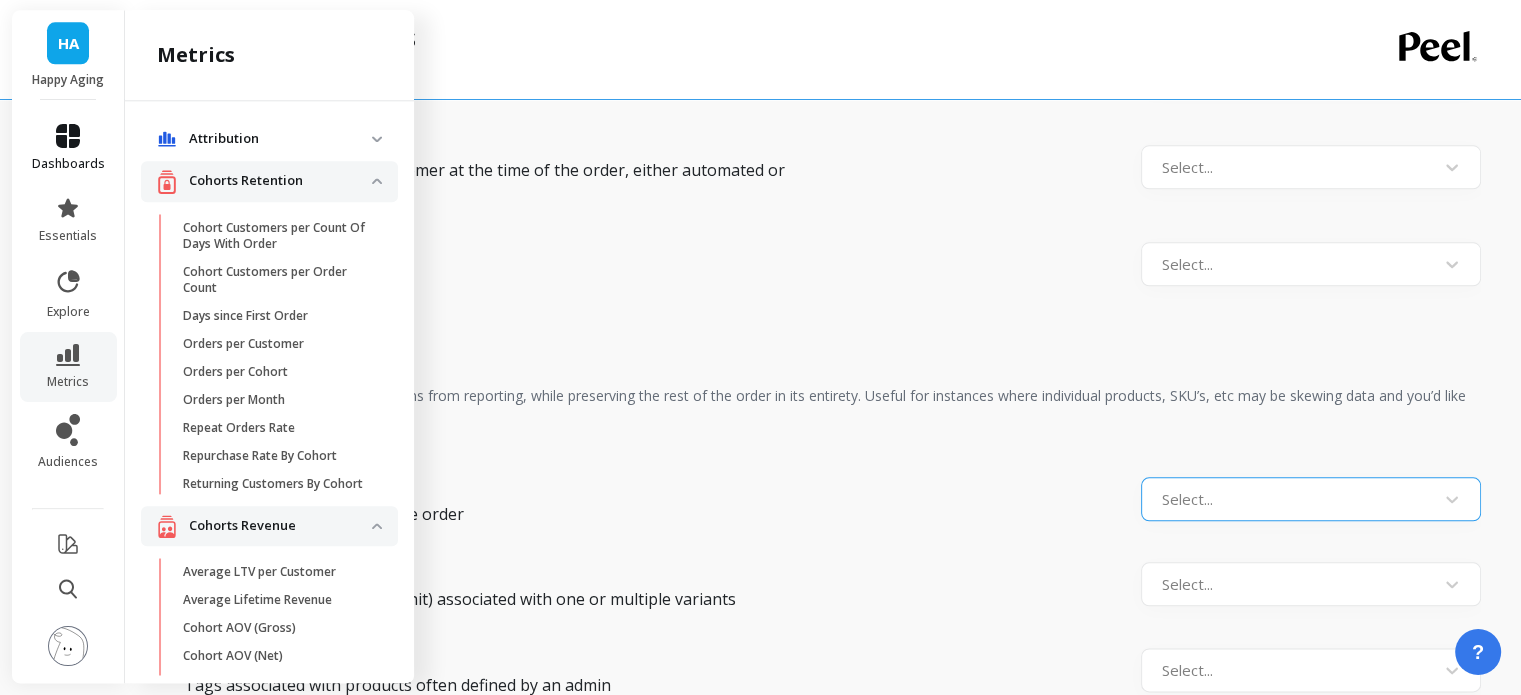 scroll, scrollTop: 2196, scrollLeft: 0, axis: vertical 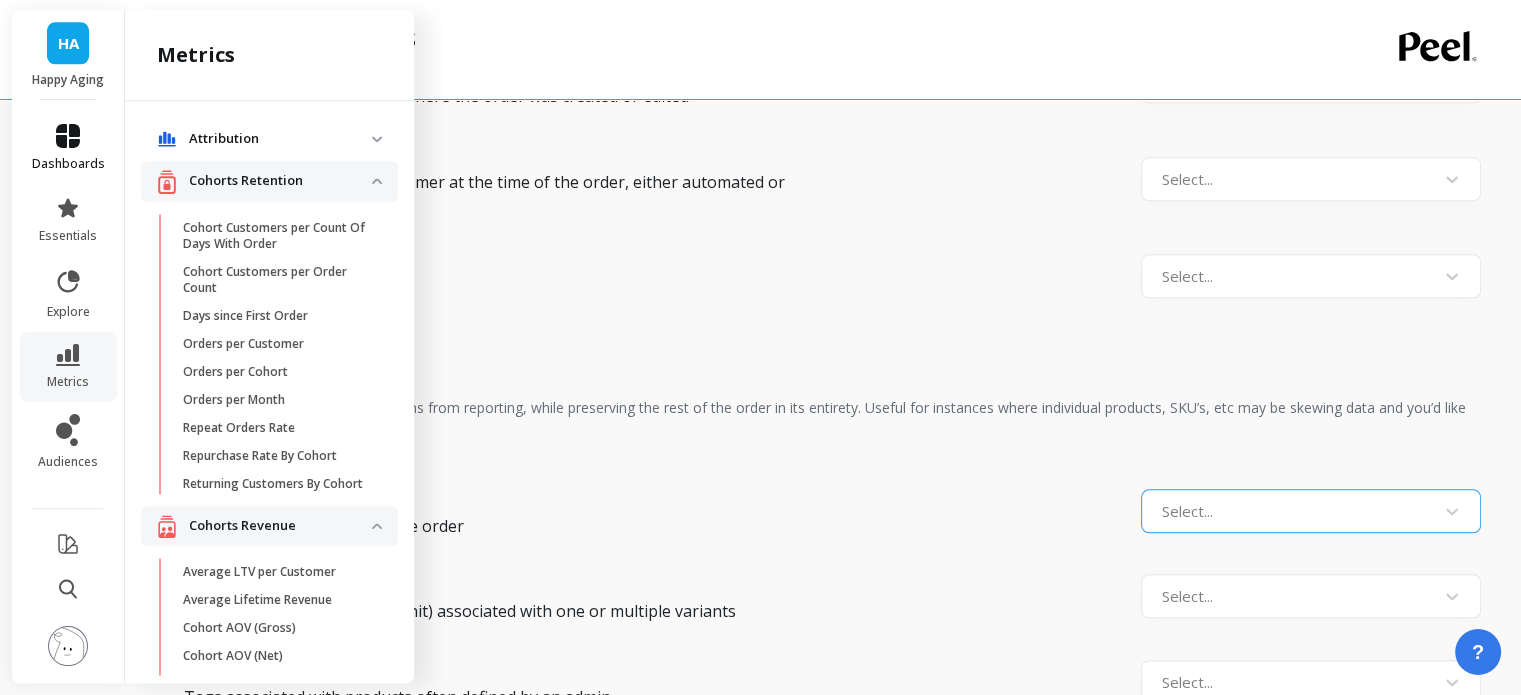 click on "dashboards" at bounding box center (68, 164) 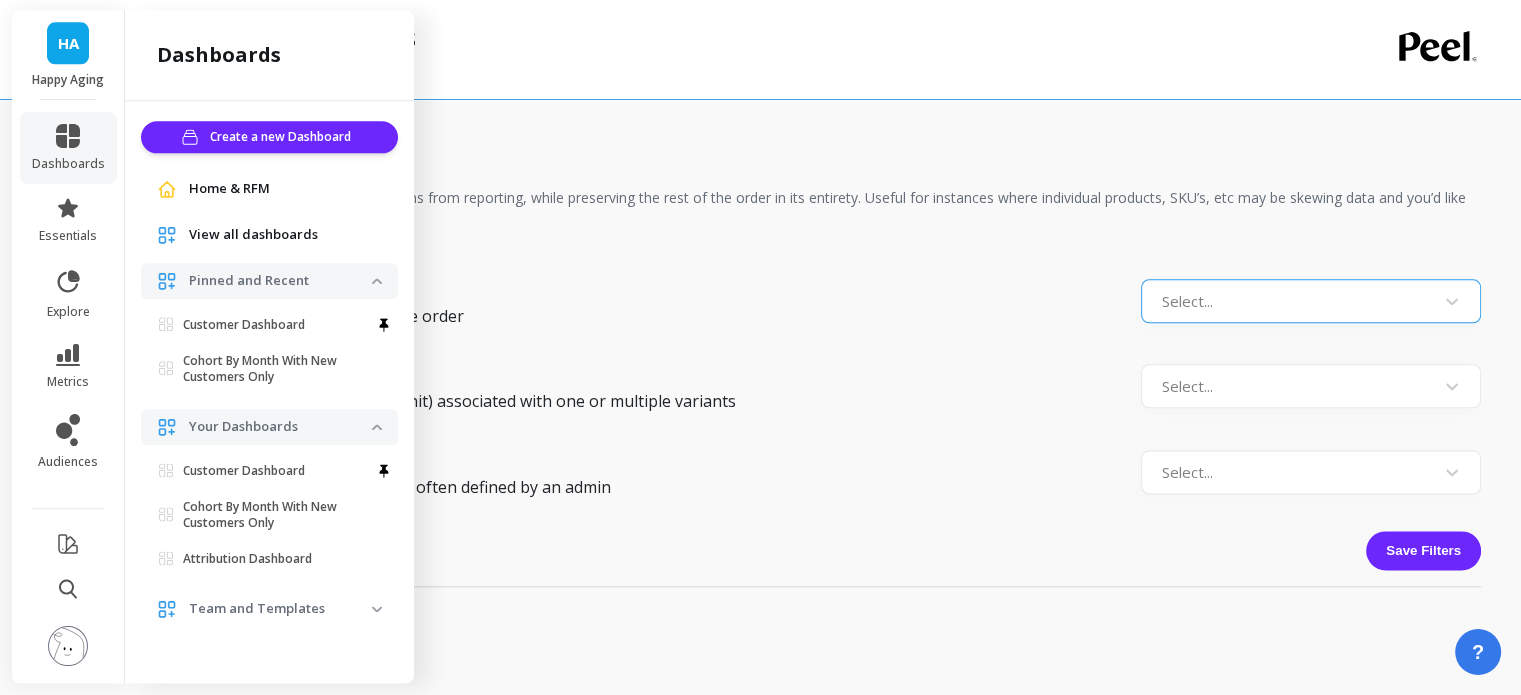 scroll, scrollTop: 2496, scrollLeft: 0, axis: vertical 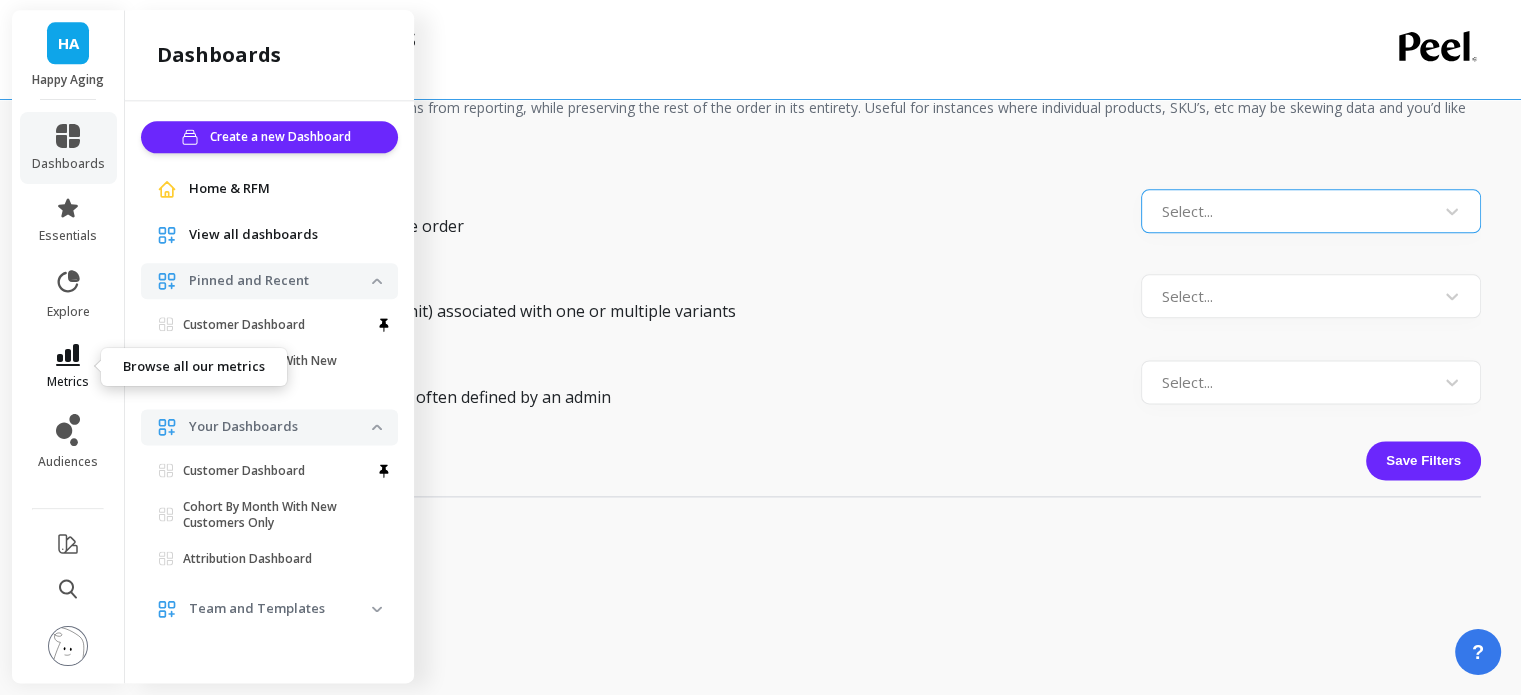 click on "metrics" at bounding box center (68, 367) 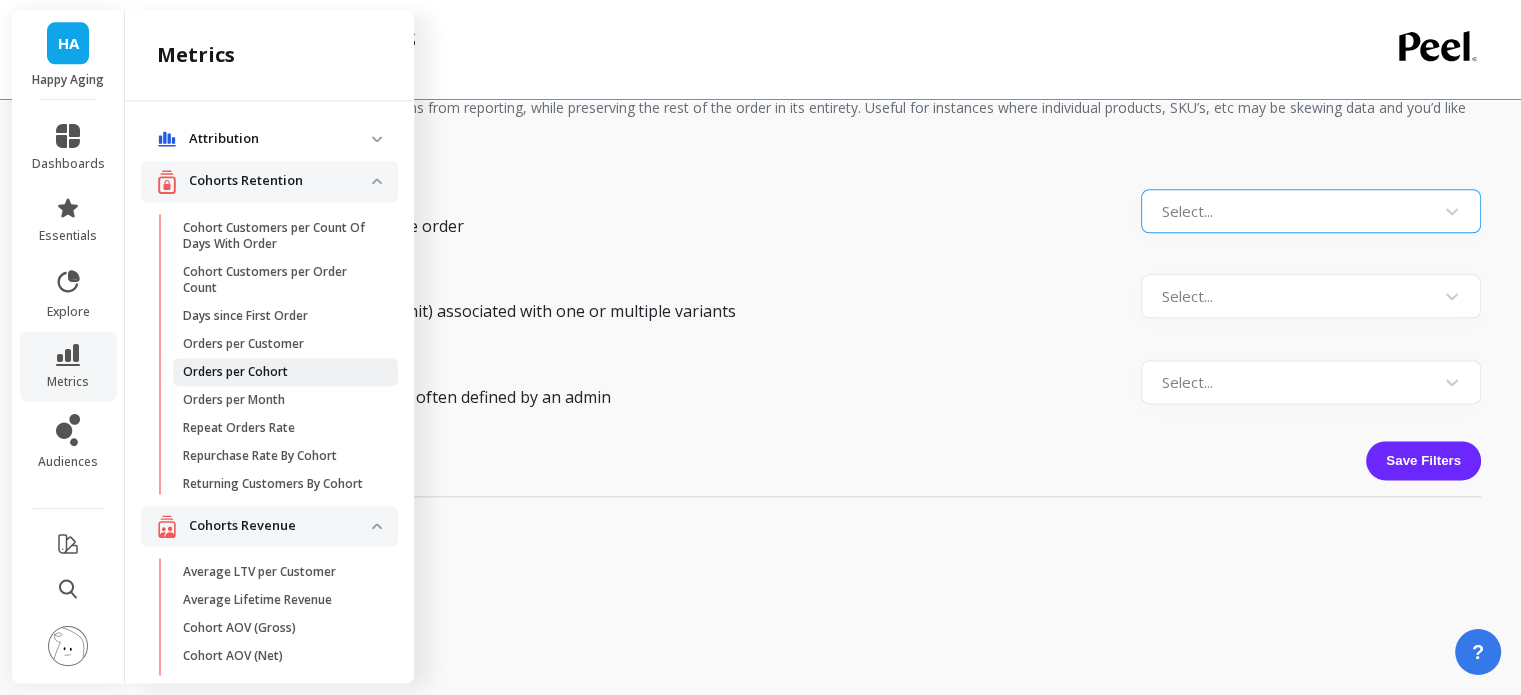 click on "Orders per Cohort" at bounding box center (235, 372) 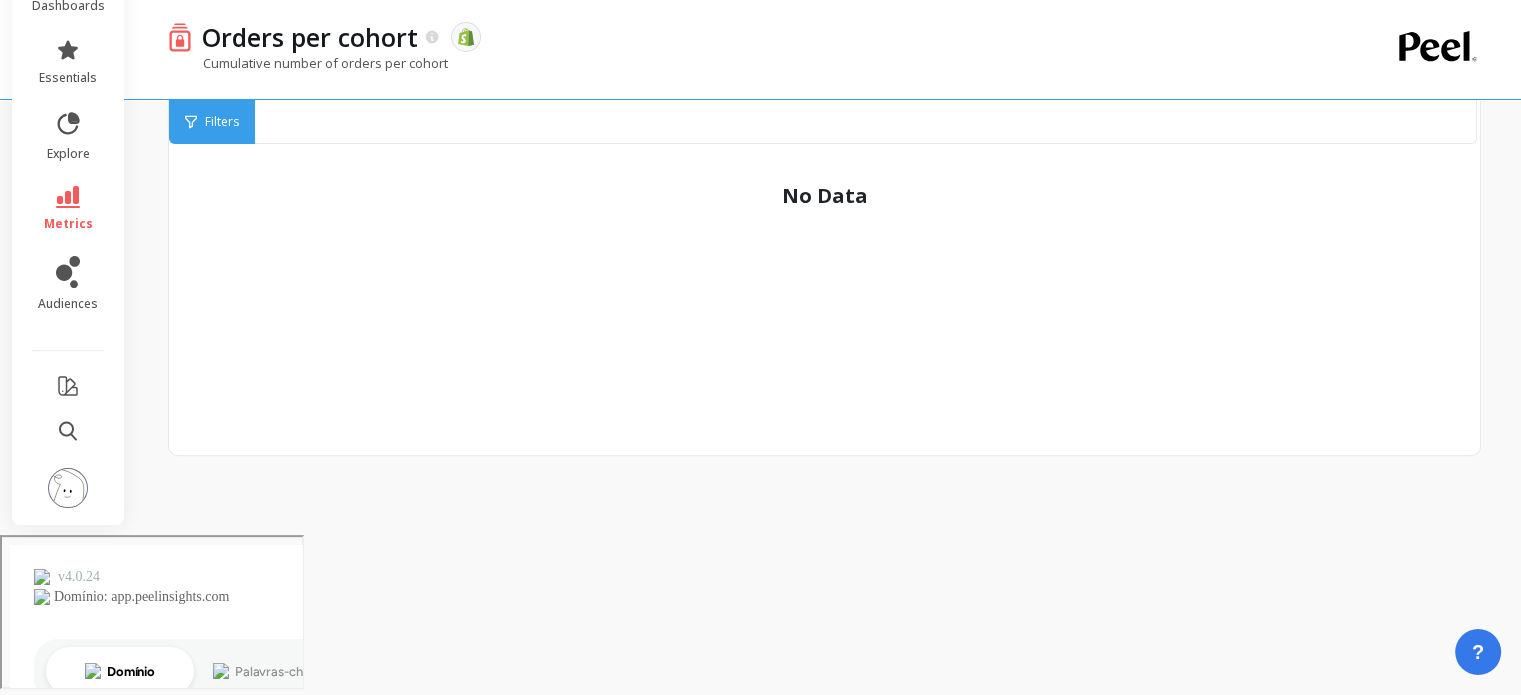 scroll, scrollTop: 0, scrollLeft: 0, axis: both 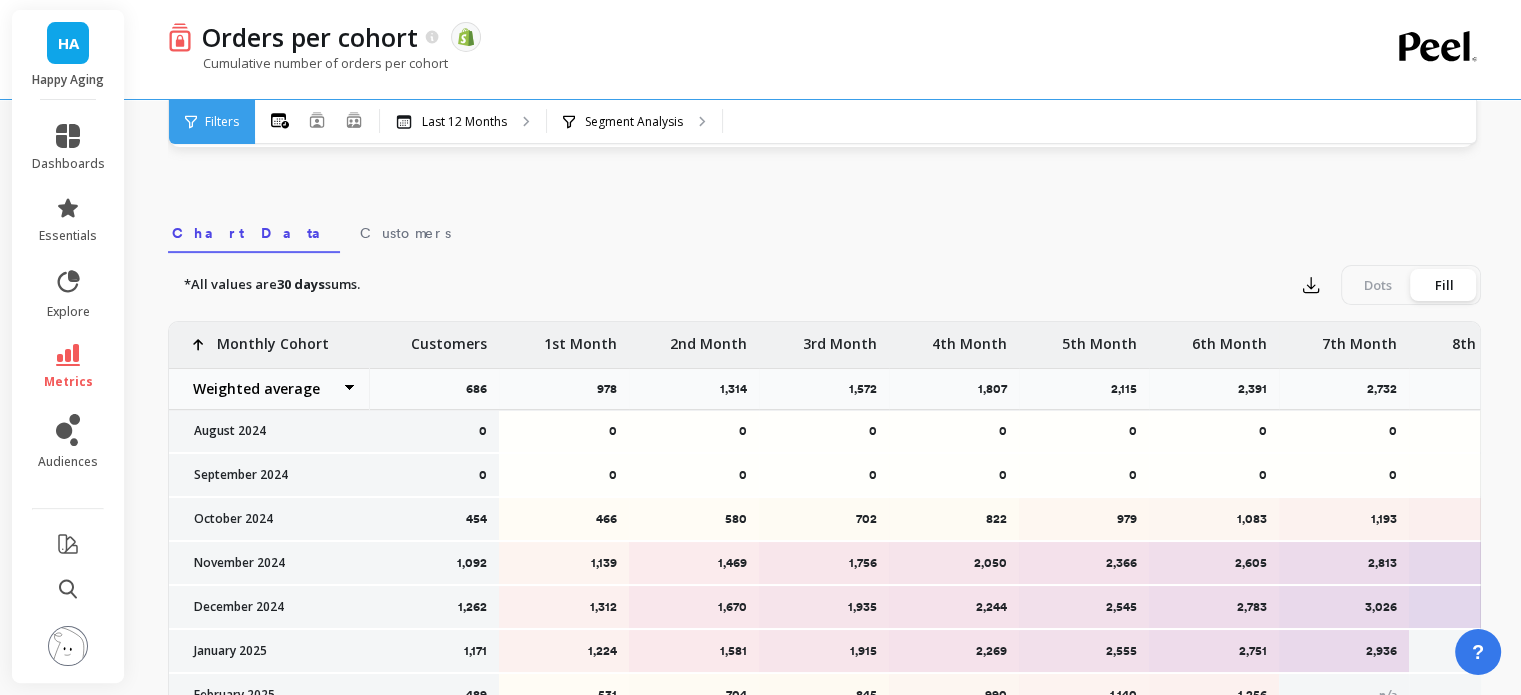 click at bounding box center [68, 646] 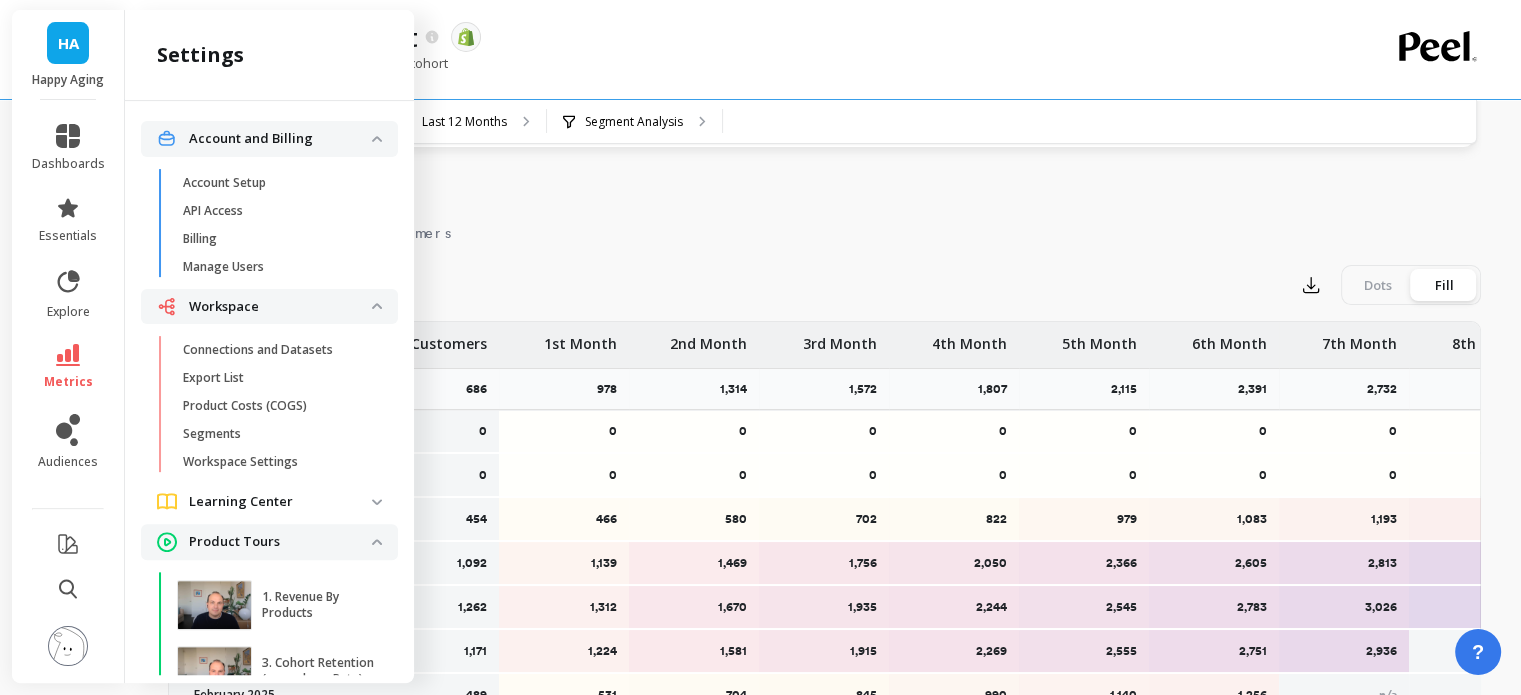 scroll, scrollTop: 6, scrollLeft: 0, axis: vertical 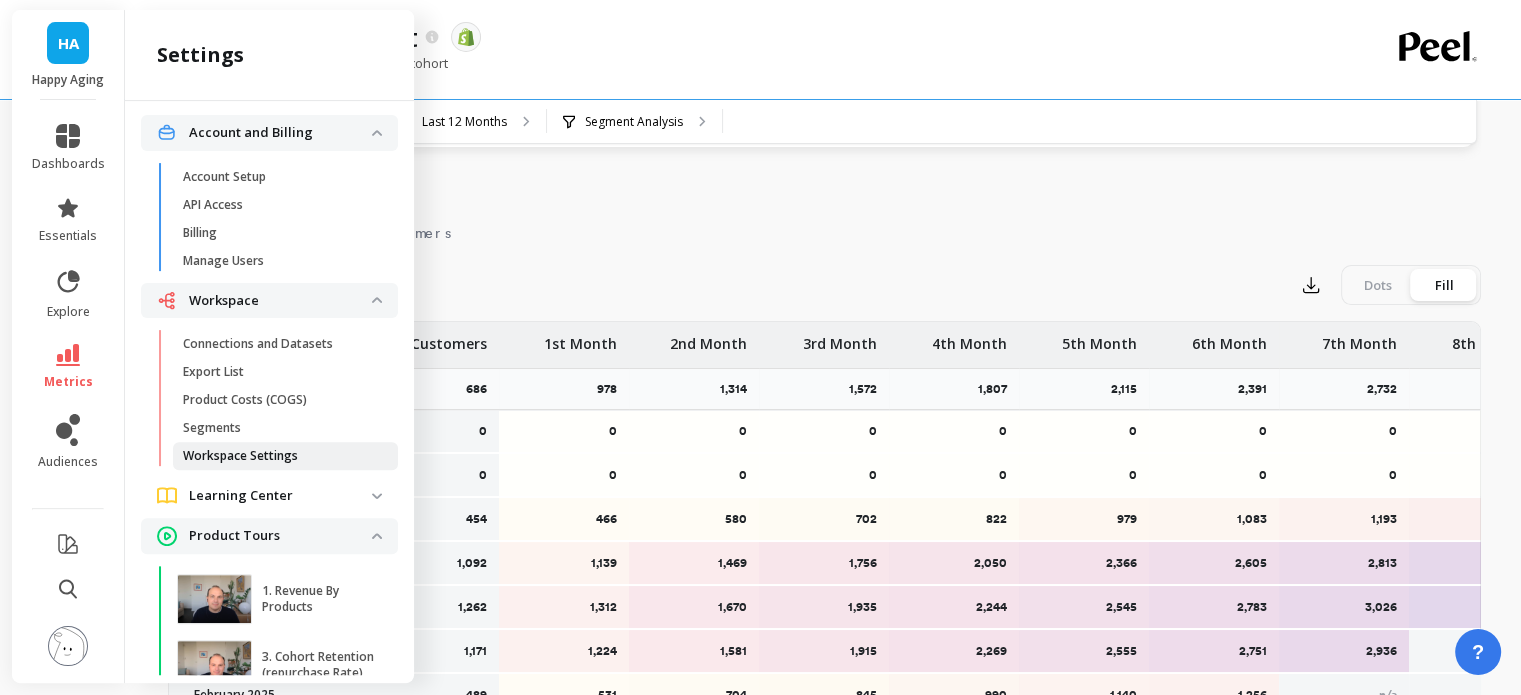click on "Workspace Settings" at bounding box center [240, 456] 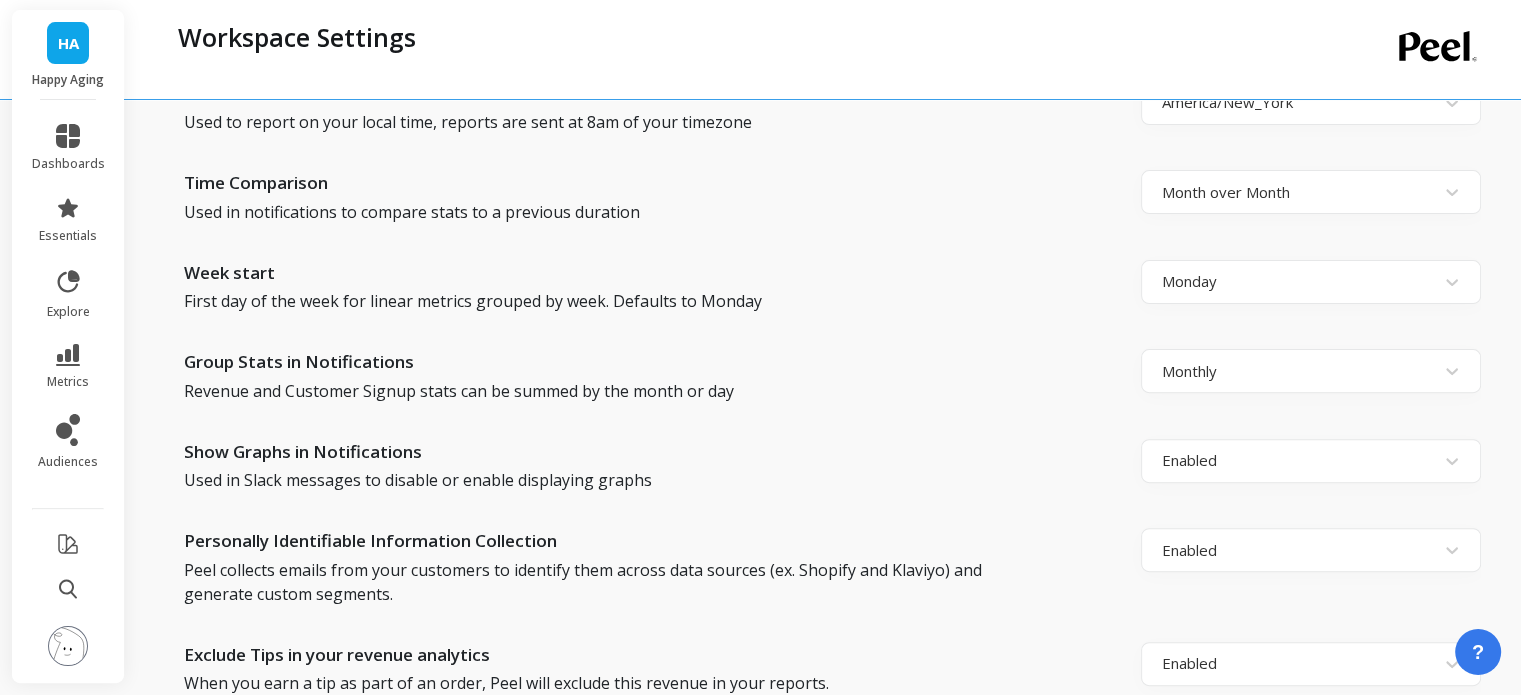 scroll, scrollTop: 0, scrollLeft: 0, axis: both 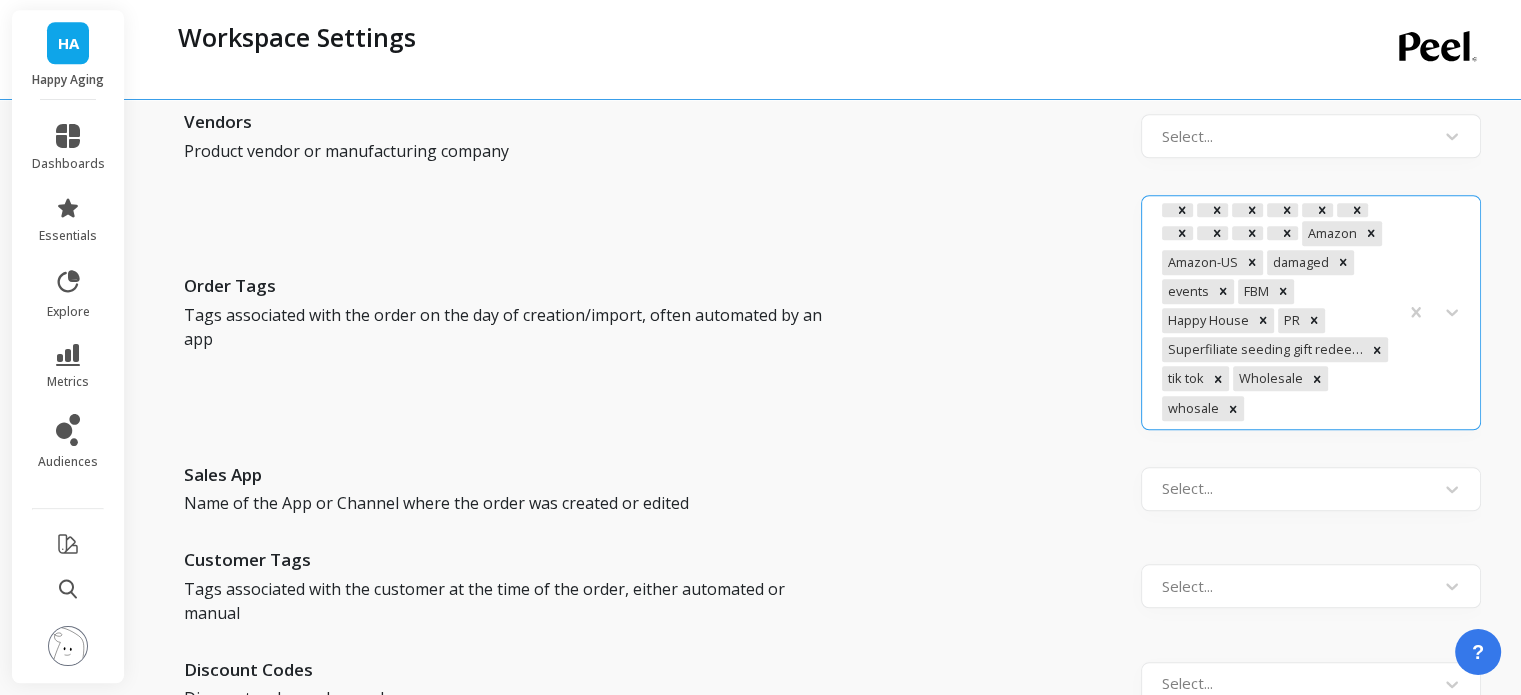 click 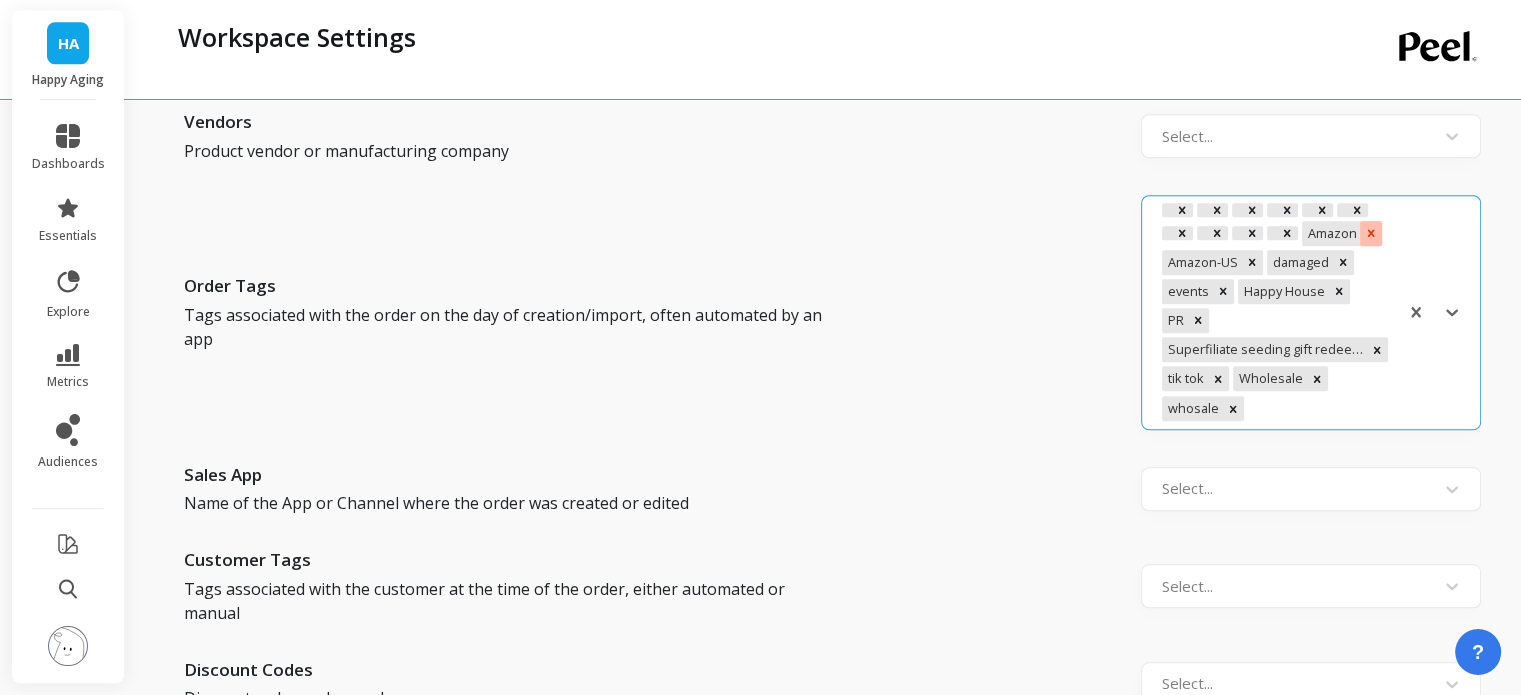 click at bounding box center [1371, 233] 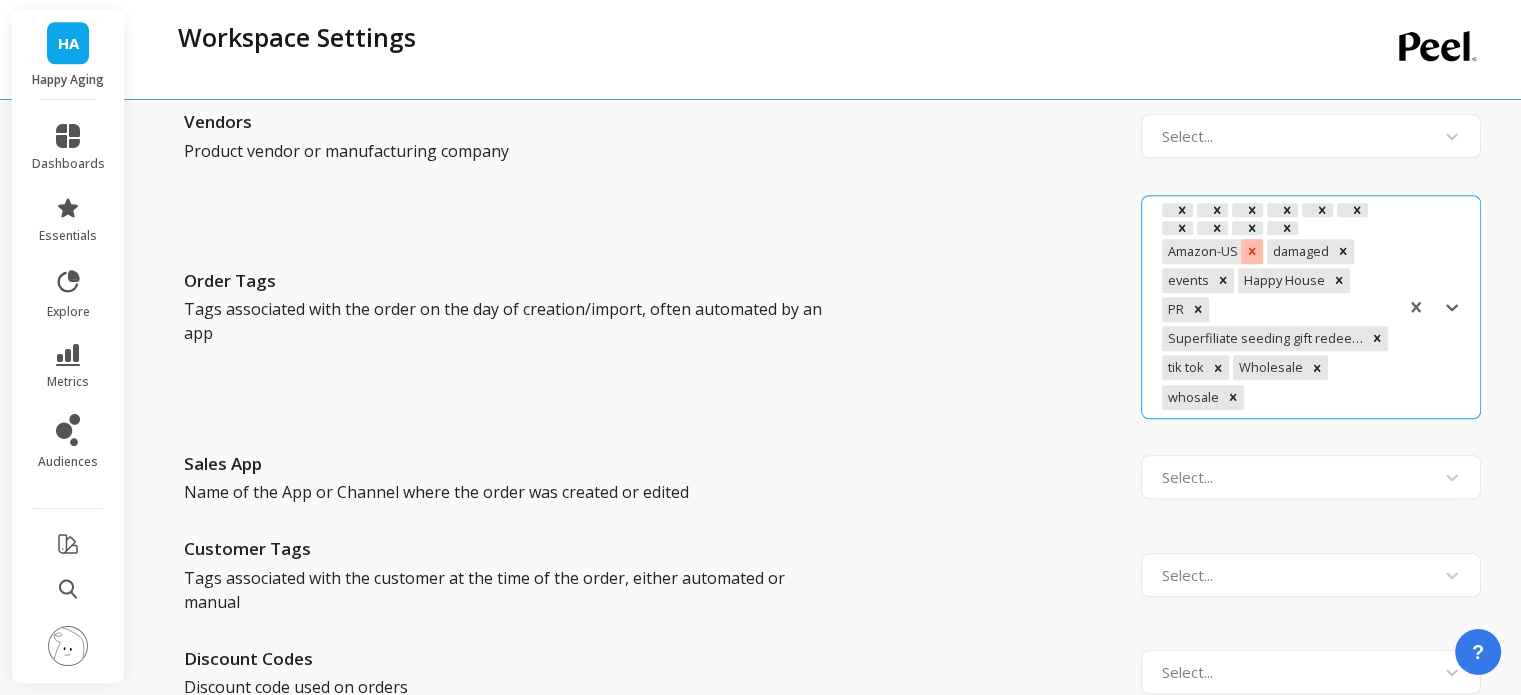 click 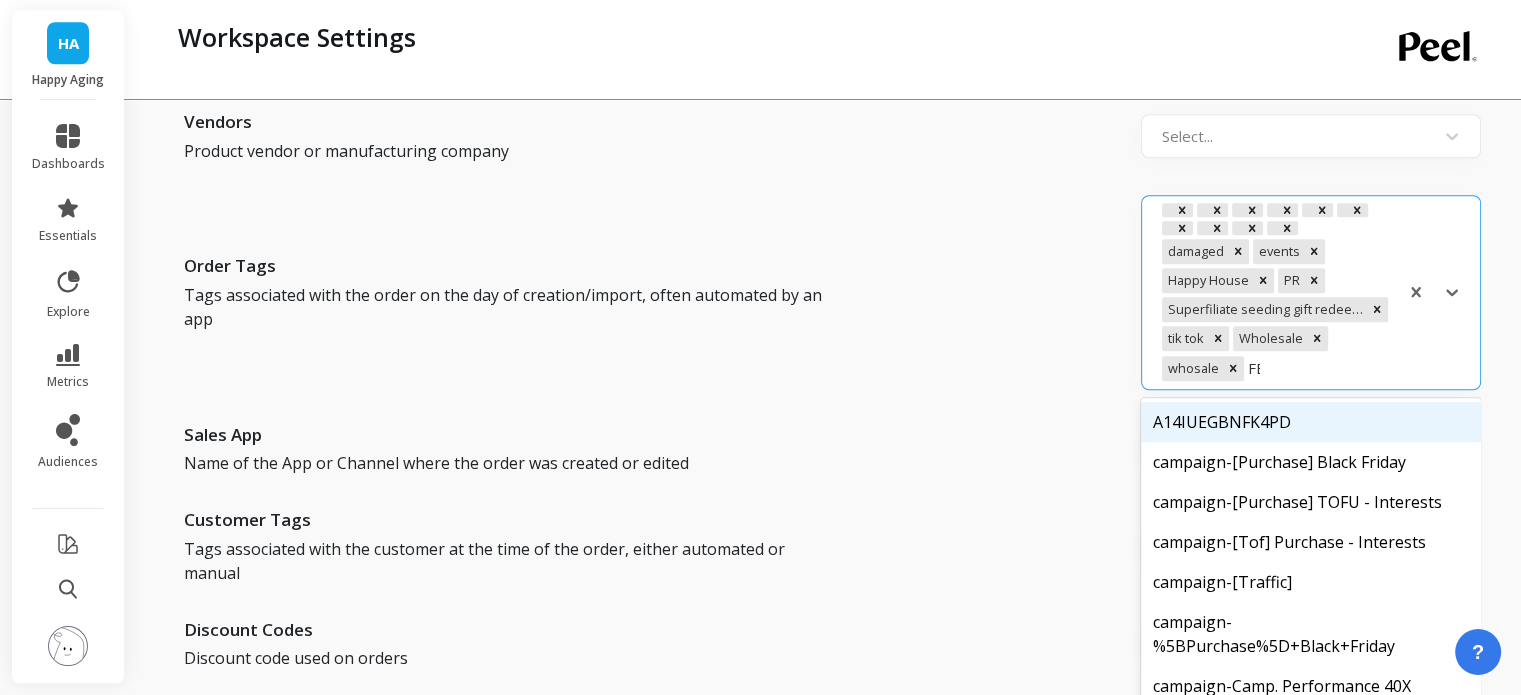 type on "FBA" 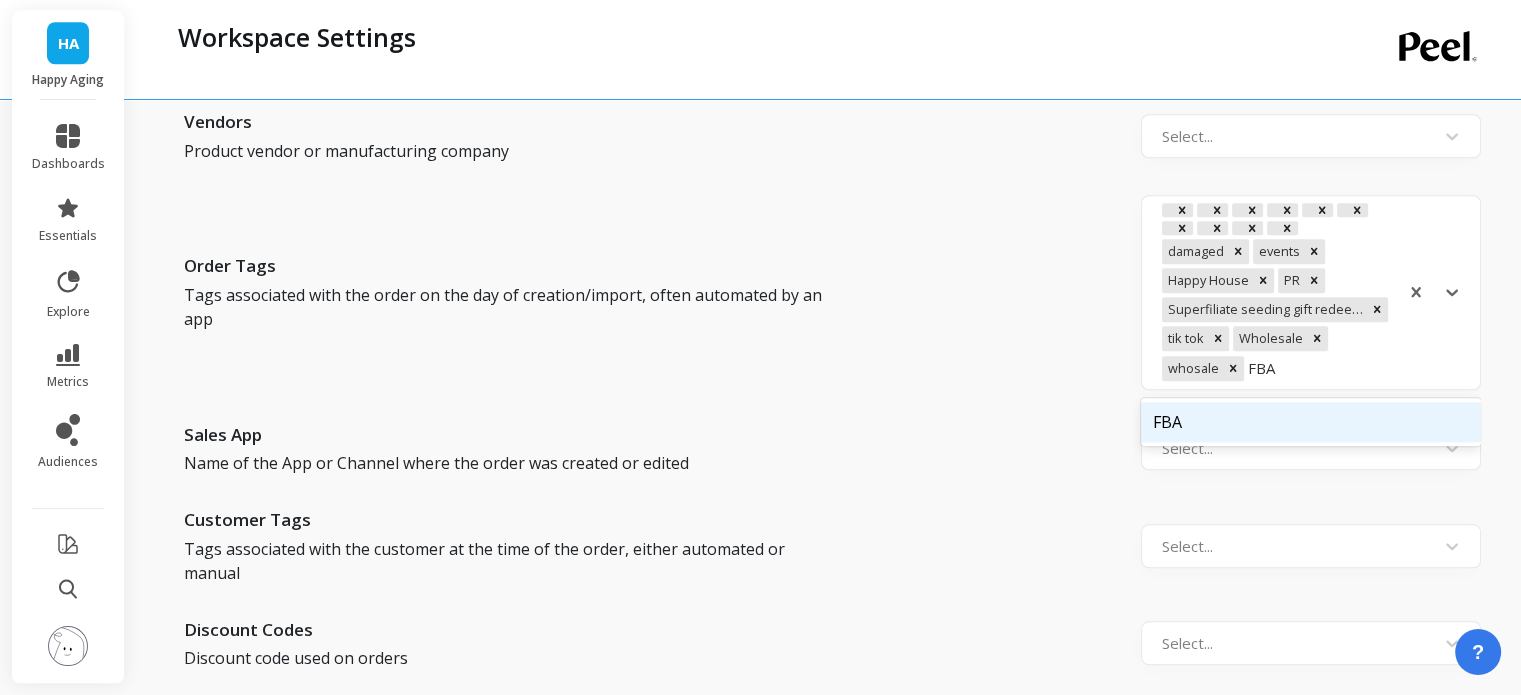 click on "FBA" at bounding box center (1311, 422) 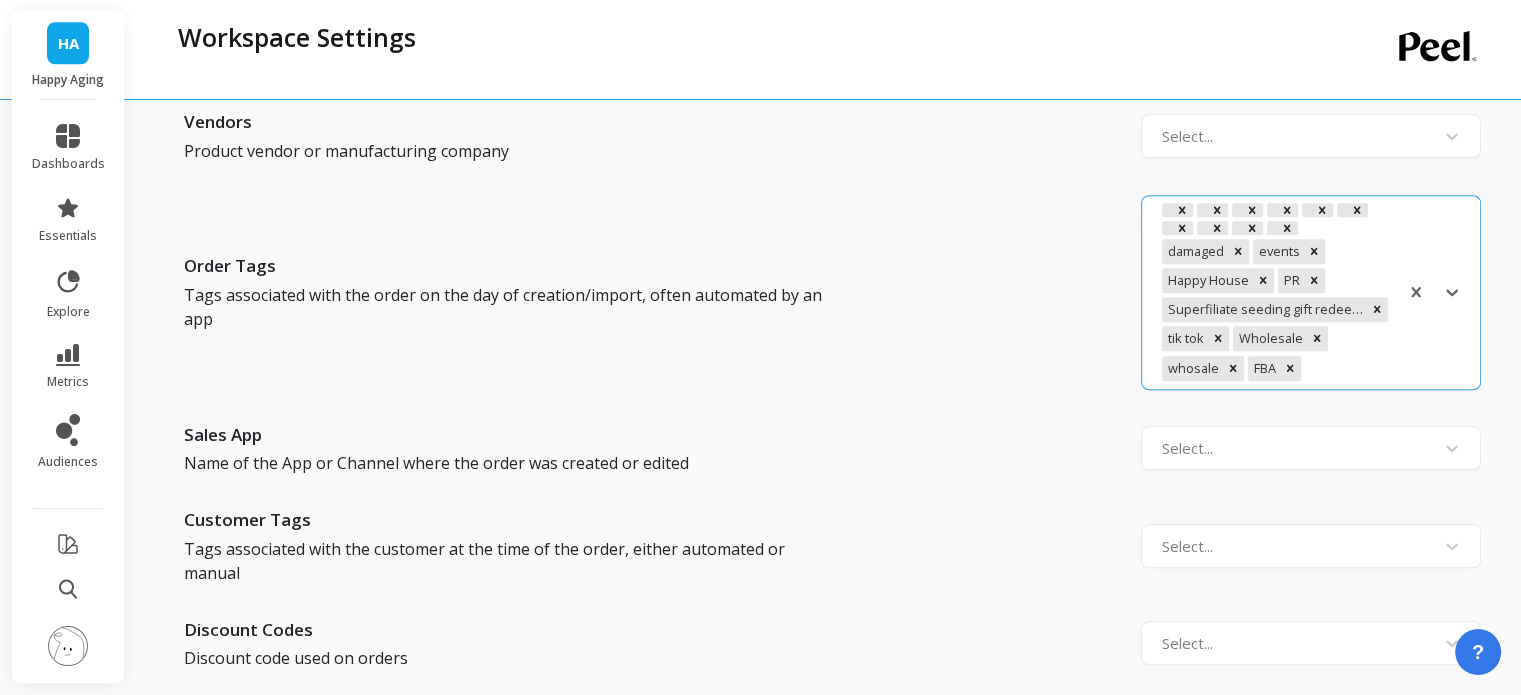 click at bounding box center [1346, 368] 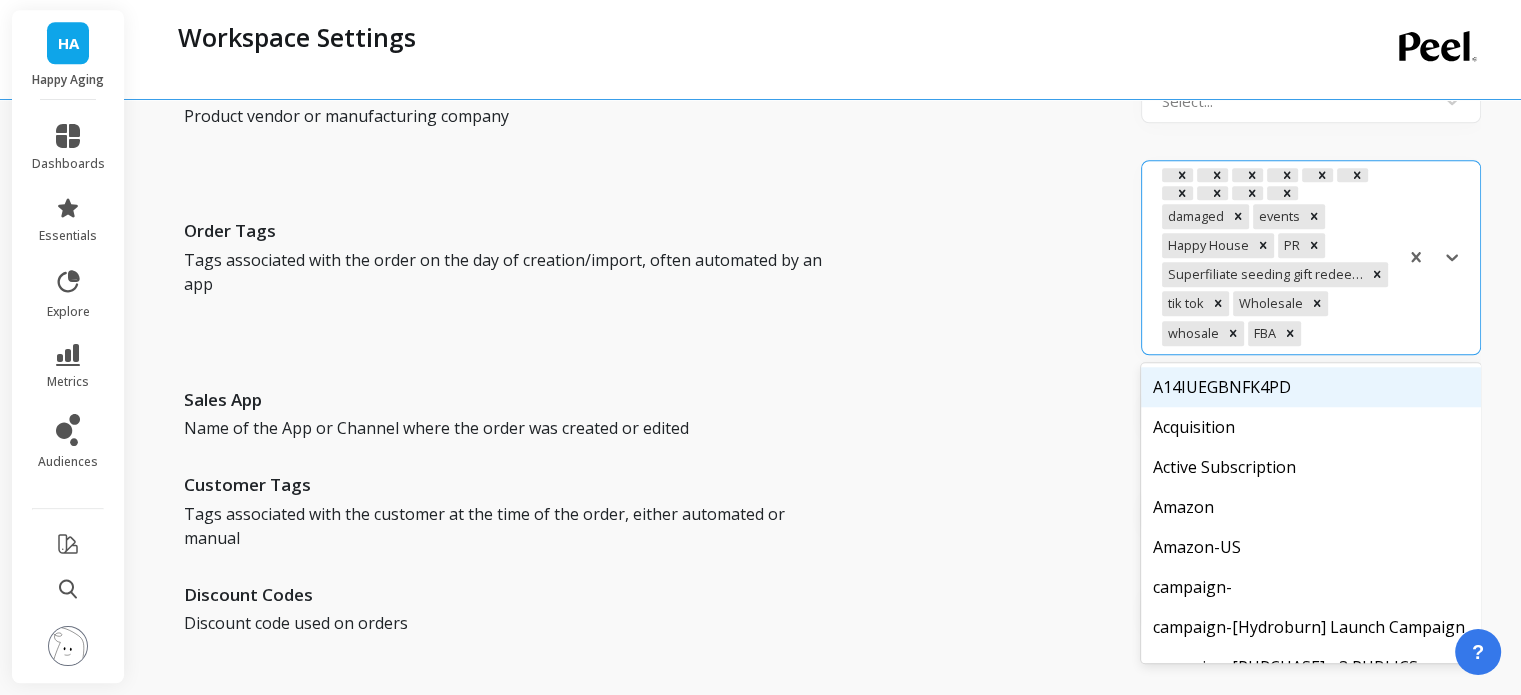 scroll, scrollTop: 1838, scrollLeft: 0, axis: vertical 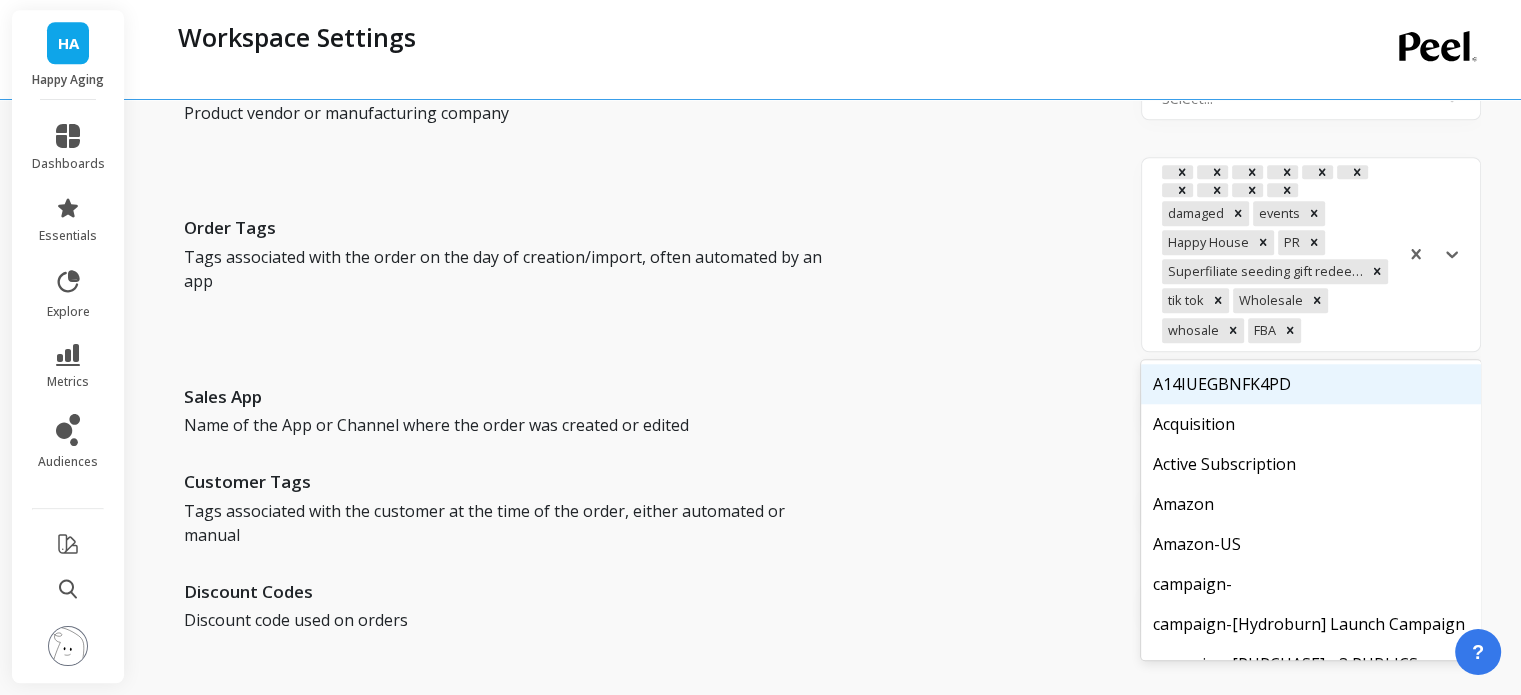 click on "Order Tags Tags associated with the order on the day of creation/import, often automated by an app option FBA, selected. 418 results available. Use Up and Down to choose options, press Enter to select the currently focused option, press Escape to exit the menu, press Tab to select the option and exit the menu. damaged events Happy House PR Superfiliate seeding gift redeemed tik tok Wholesale whosale FBA A14IUEGBNFK4PD Acquisition Active Subscription Amazon Amazon-US campaign- campaign-[Hydroburn] Launch Campaign campaign-[PURCHASE] - 3 PUBLICS campaign-[PURCHASE] - 3 PUBLICS - LP campaign-[Purchase] Advantage  Campaign campaign-[Purchase] Advantage+ Campaign campaign-[Purchase] Black Friday campaign-[Purchase] TOFU - Interests campaign-[Retargeting] campaign-[retargeting] alcance campaign-[Tof] Purchase - Interests campaign-[Traffic] campaign-{{campaign.name}} campaign-%5BPurchase%5D+Black+Friday campaign-%5Bretargeting%5D+alcance campaign-01. [Purchase] Retargeting_V2 campaign-01. Retargeting campaign-AYA20" at bounding box center (824, 254) 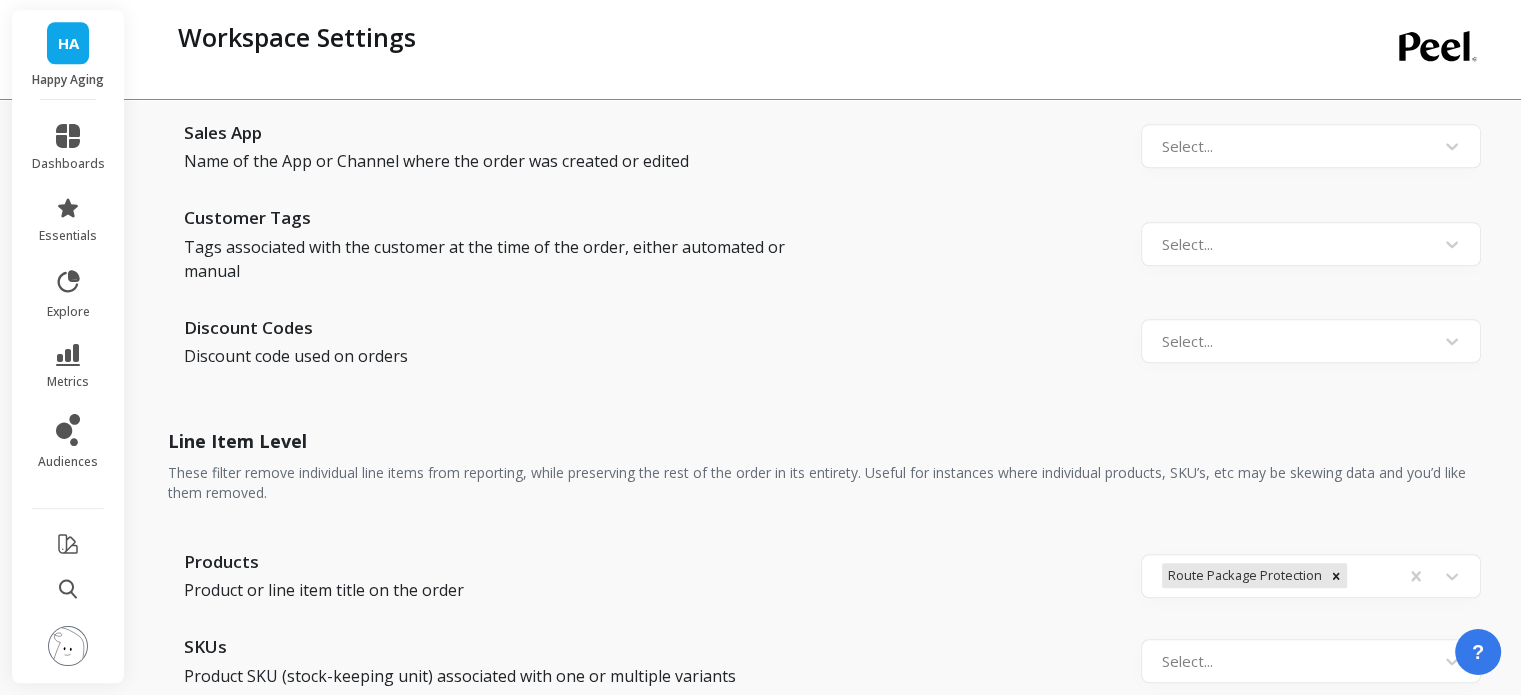 scroll, scrollTop: 2529, scrollLeft: 0, axis: vertical 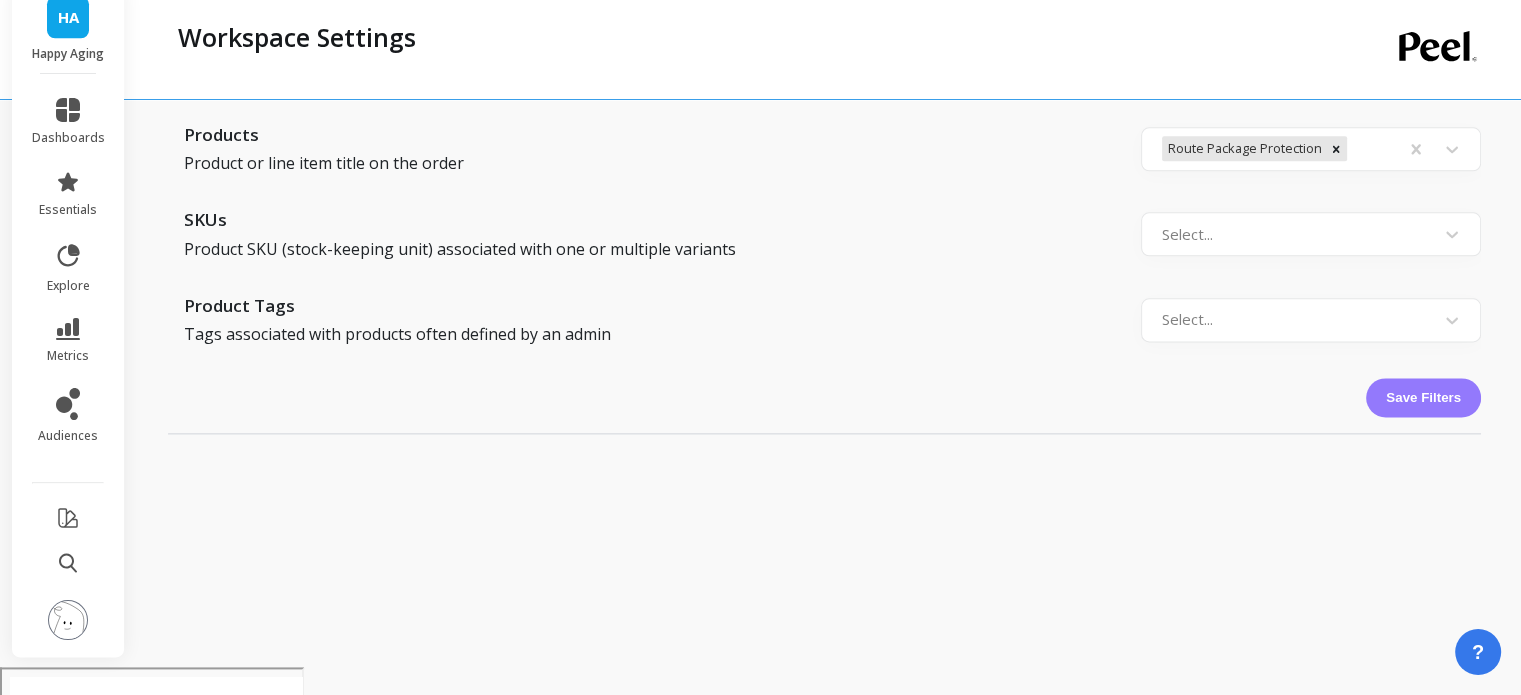 click on "Save Filters" at bounding box center [1423, 397] 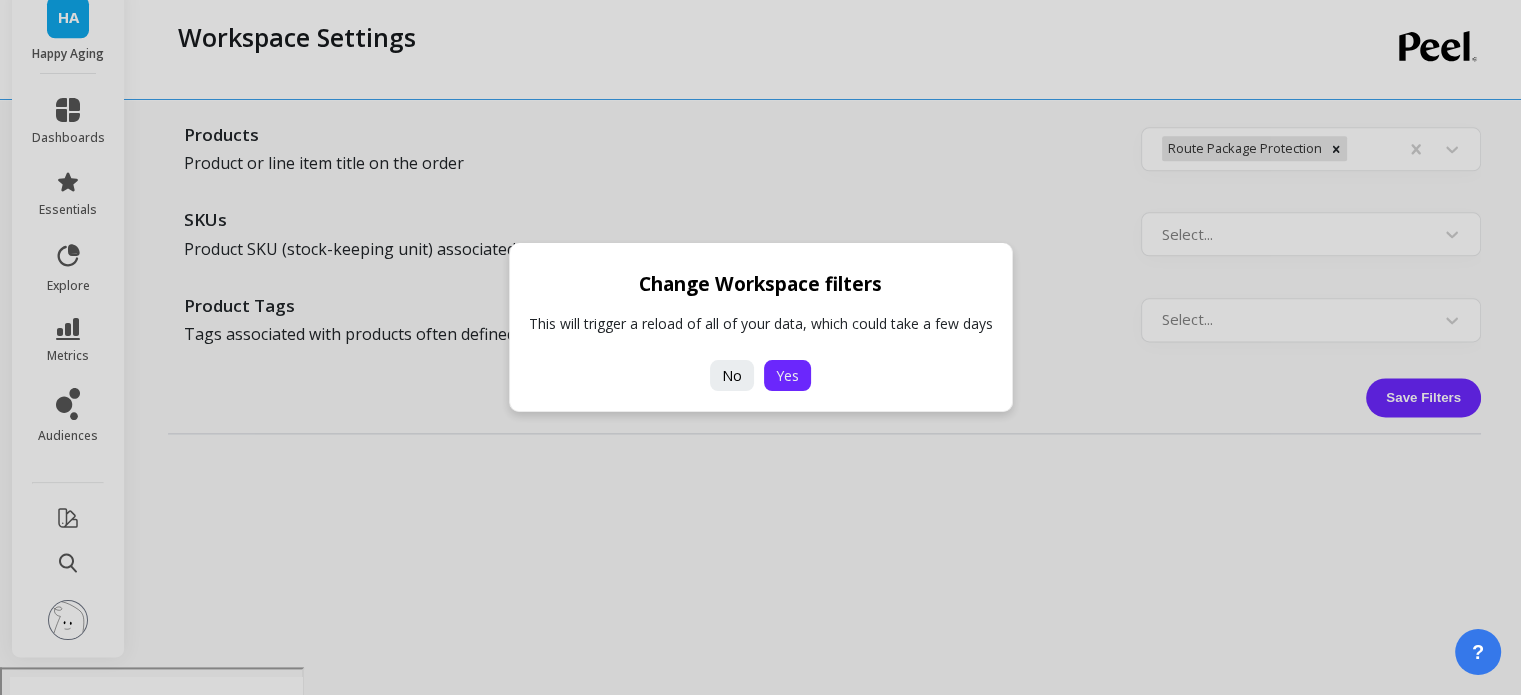 click on "Yes" at bounding box center [787, 375] 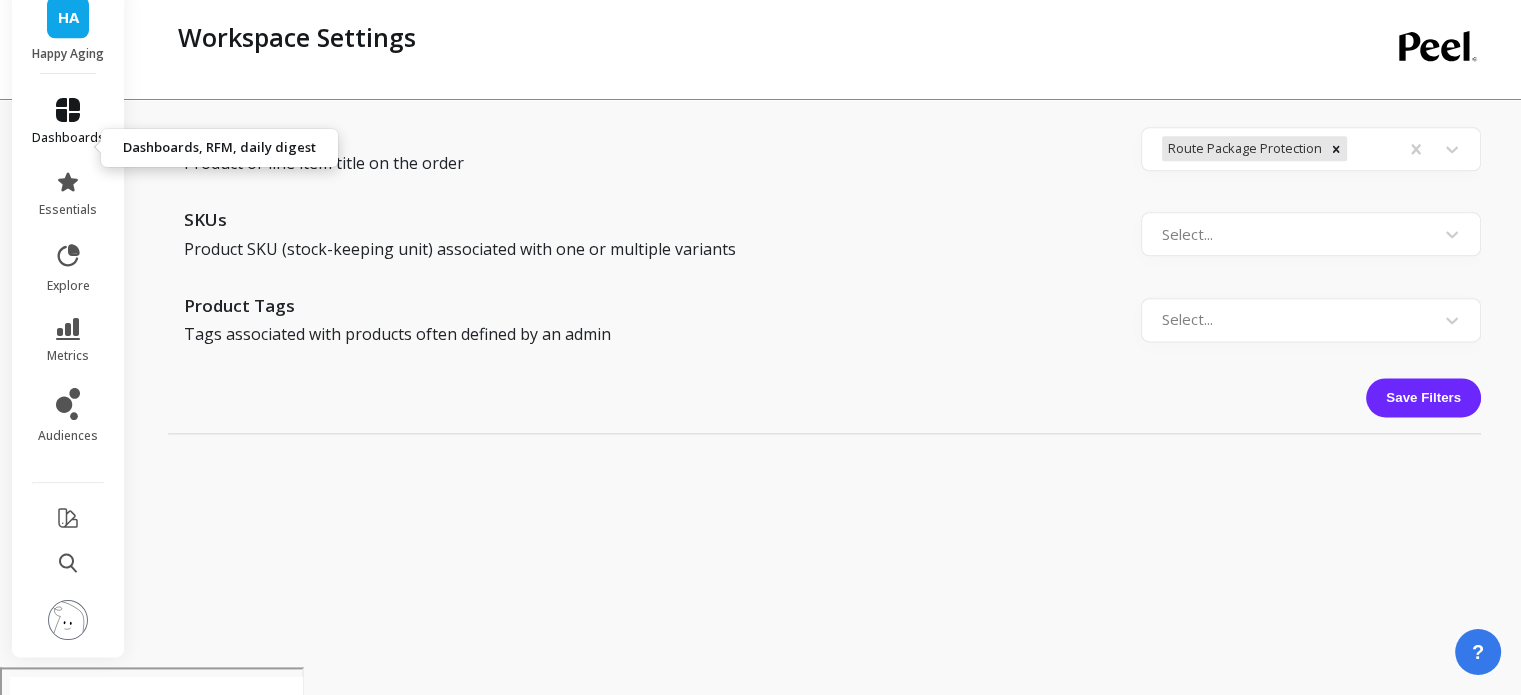 click 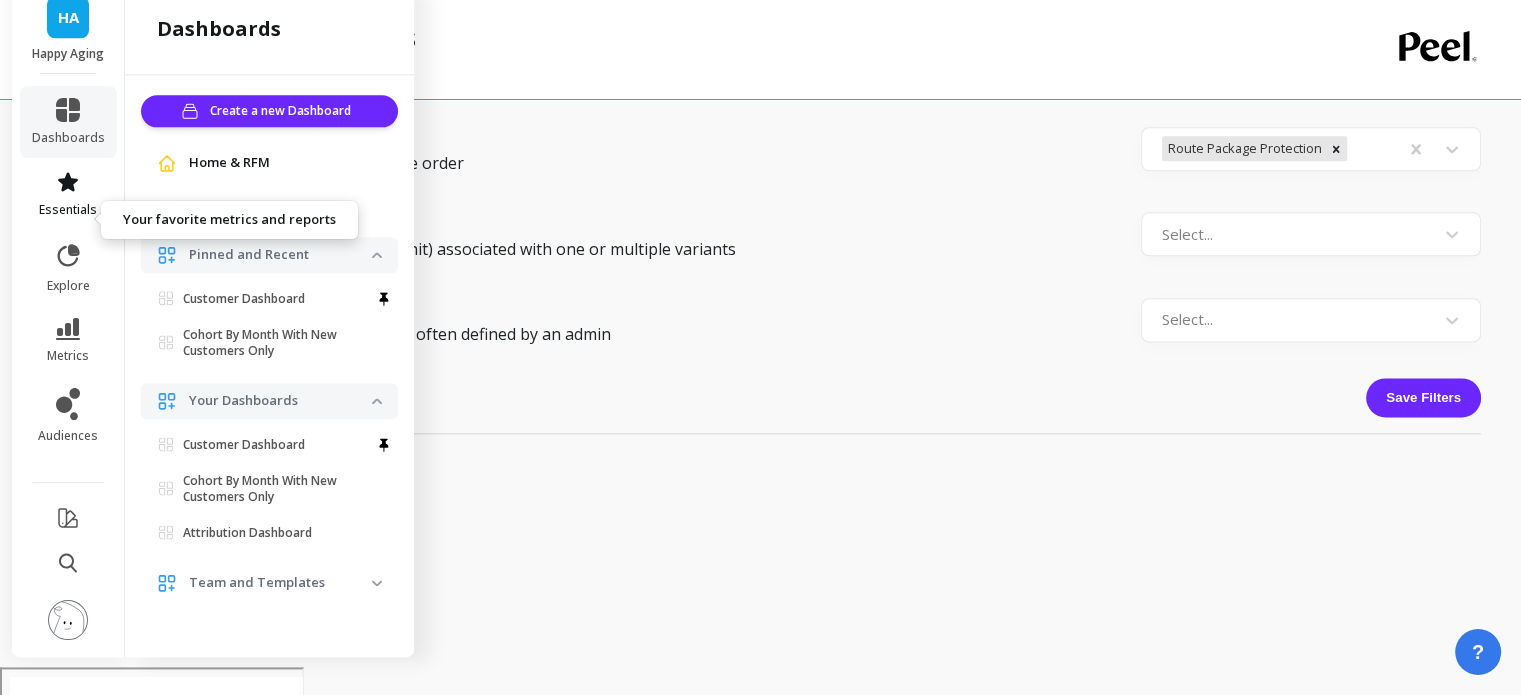 click 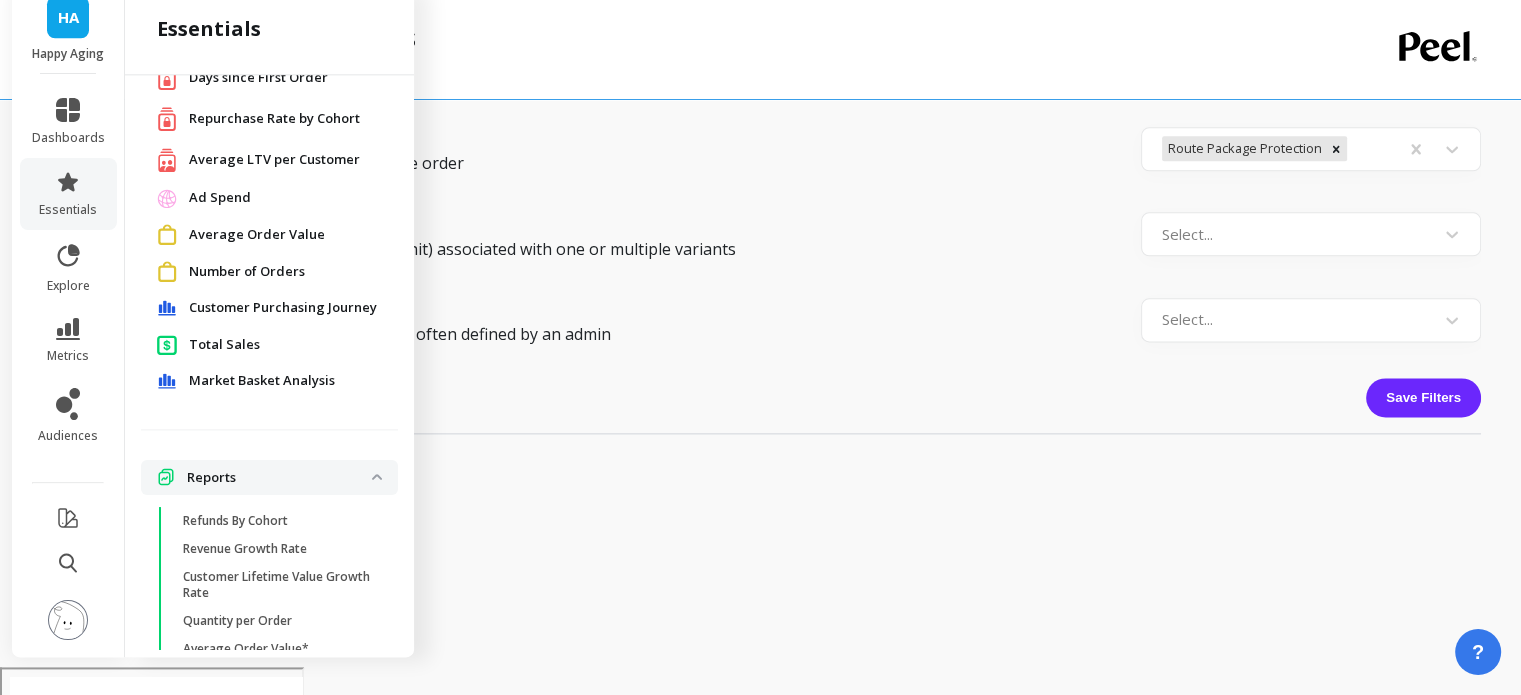 scroll, scrollTop: 0, scrollLeft: 0, axis: both 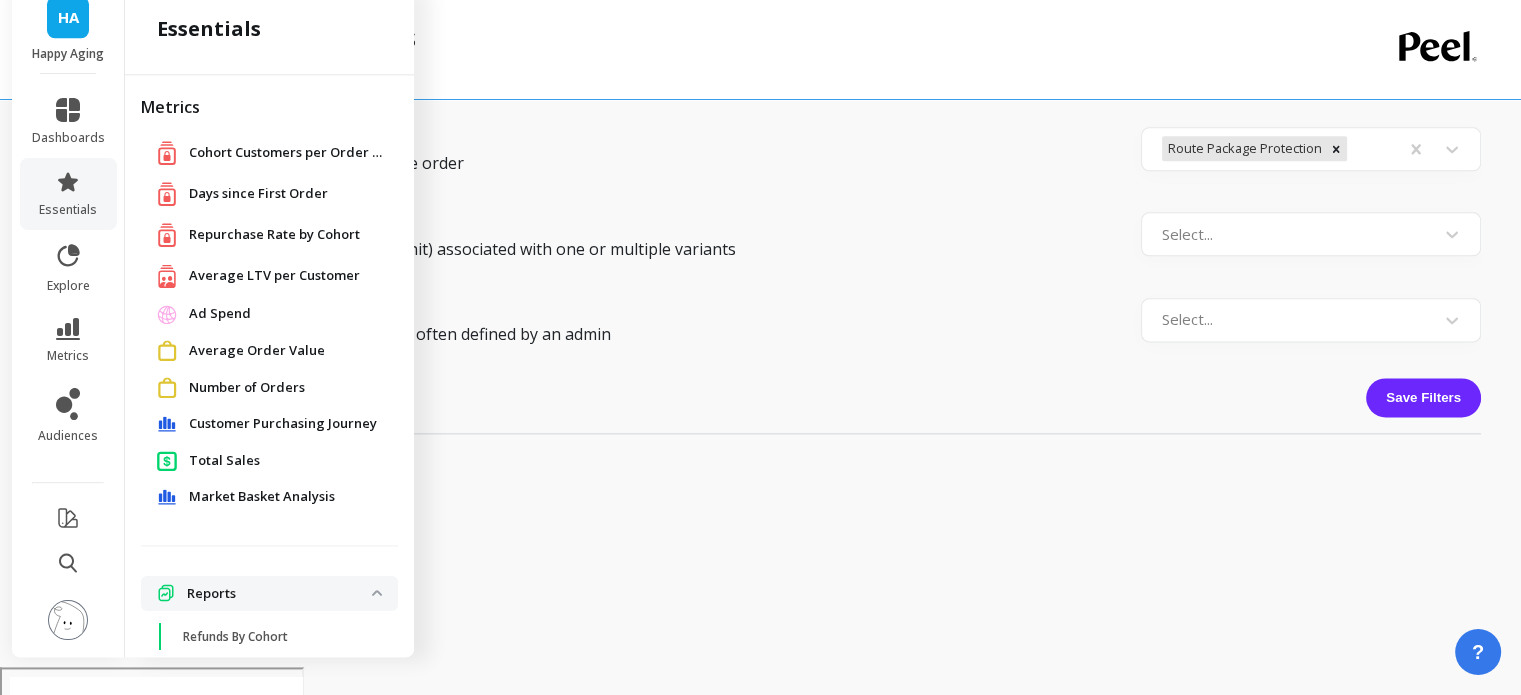 click on "Ad Spend" at bounding box center (220, 315) 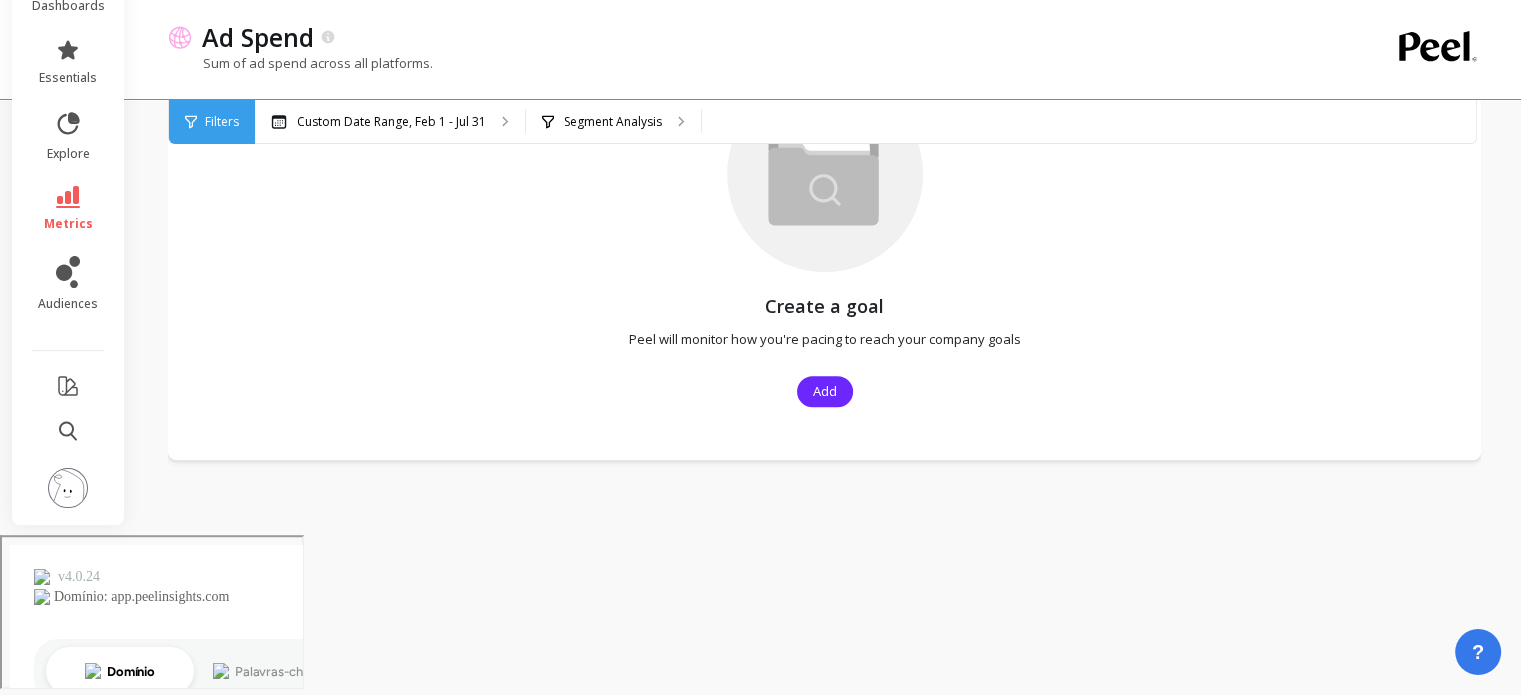 scroll, scrollTop: 0, scrollLeft: 0, axis: both 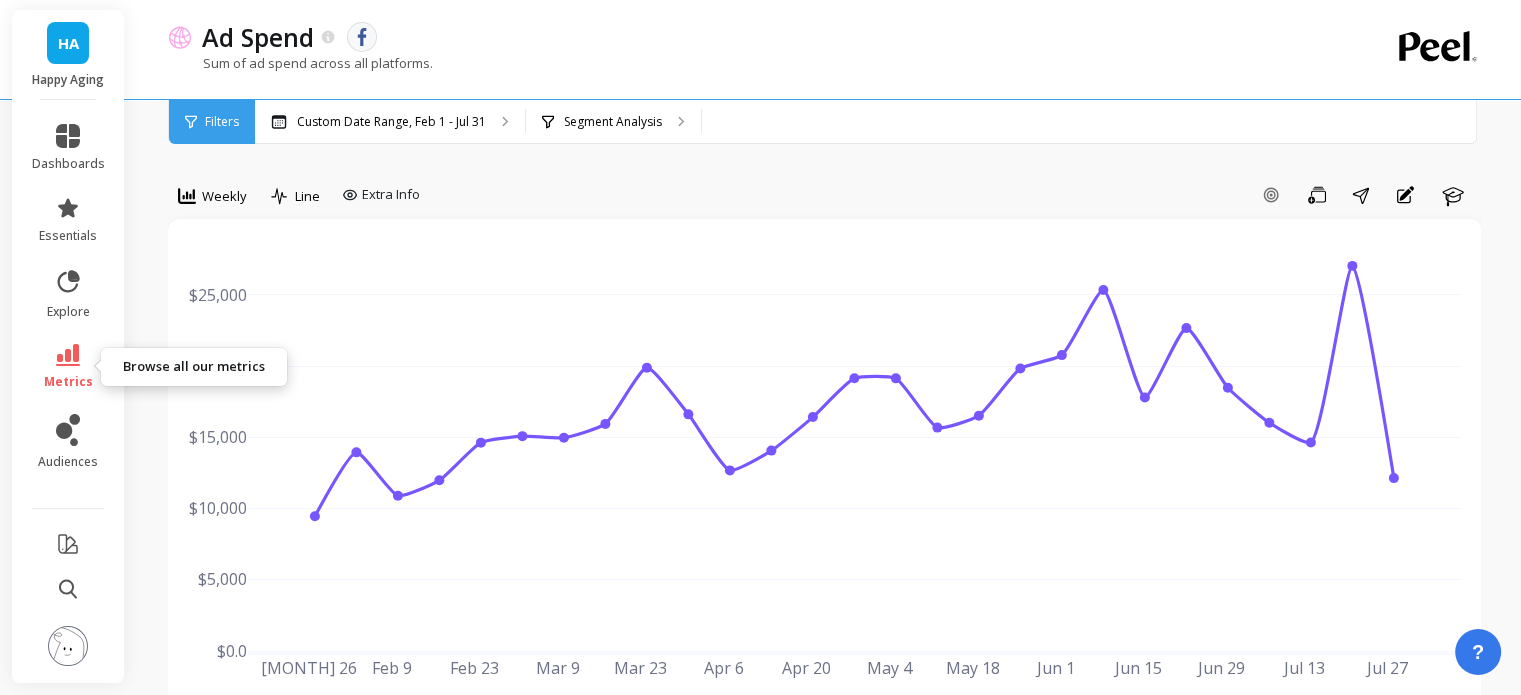click 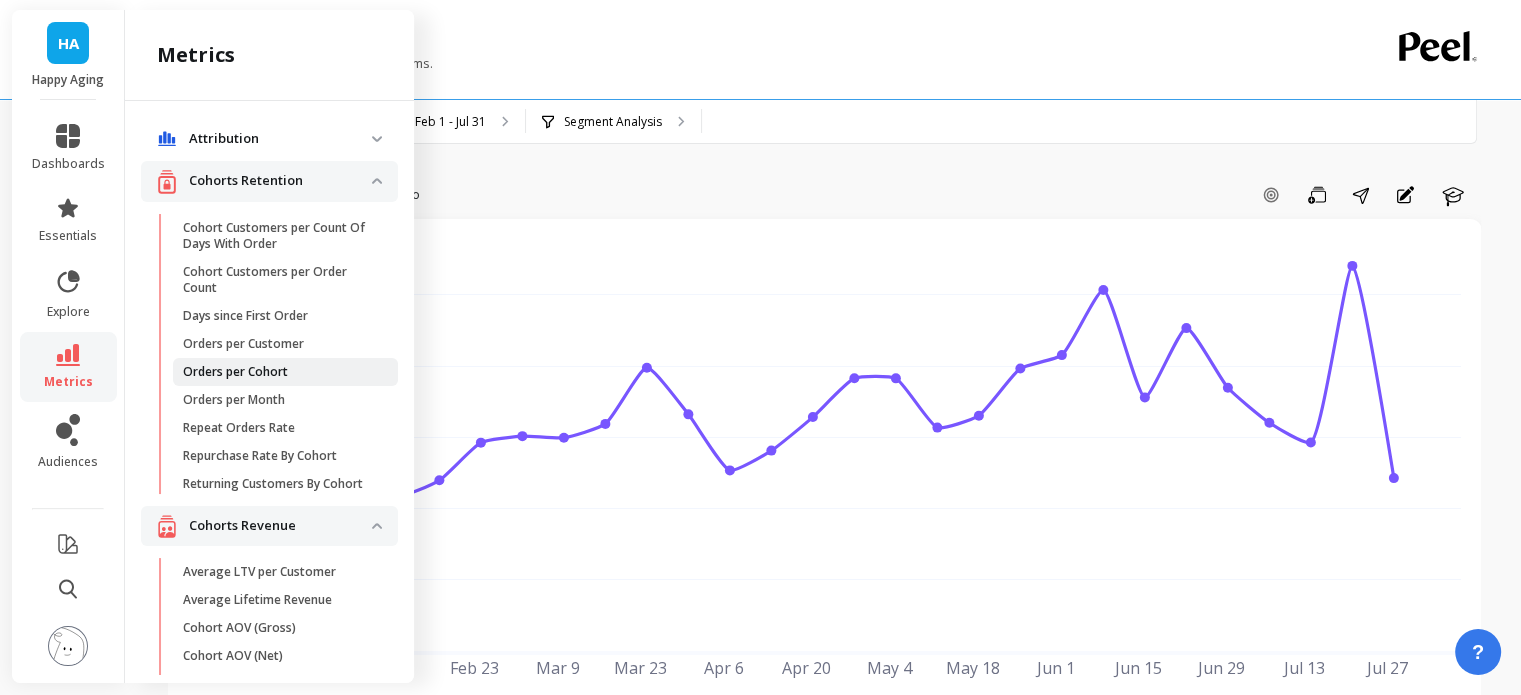 click on "Orders per Cohort" at bounding box center [235, 372] 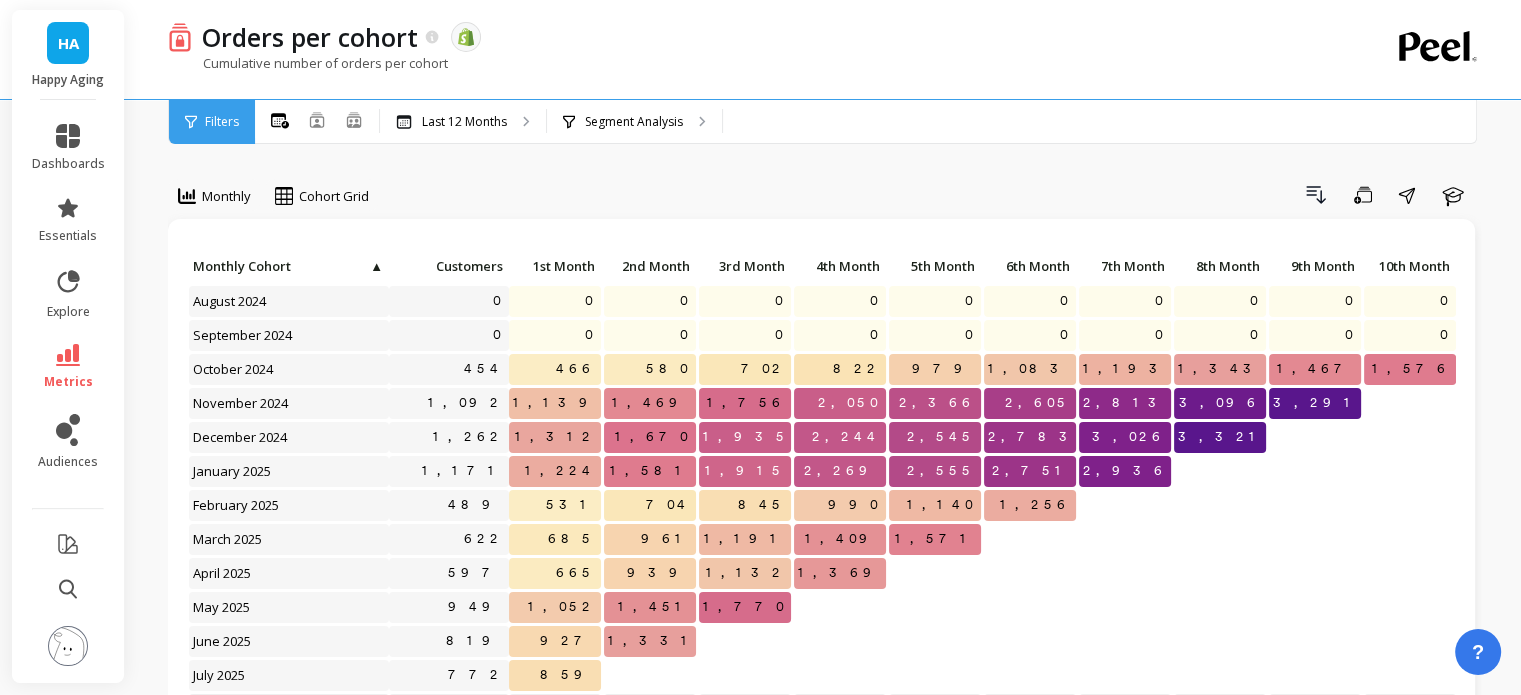 click on "Click to create an audience 0 0 0 0 0 0 0 0 0 0 0 0 Click to create an audience 0 0 0 0 0 0 0 0 0 0 0 0 Click to create an audience 454 466 580 702 822 979 1,083 1,193 1,343 1,467 1,576 Click to create an audience 1,092 1,139 1,469 1,756 2,050 2,366 2,605 2,813 3,096 3,291 Click to create an audience 1,262 1,312 1,670 1,935 2,244 2,545 2,783 3,026 3,321 Click to create an audience 1,171 1,224 1,581 1,915 2,269 2,555 2,751 2,936 Click to create an audience 489 531 704 845 990 1,140 1,256 Click to create an audience 622 685 961 1,191 1,409 1,571 Click to create an audience 597 665 939 1,132 1,369 Click to create an audience 949 1,052 1,451 1,770 Click to create an audience 819 927 1,331 Click to create an audience 772 859 686 978 1,314 1,572 1,807 2,115 2,391 2,732 2,914 2,755 1,576 0 Monthly Cohort  ▲ Customers 1st Month 2nd Month 3rd Month 4th Month 5th Month 6th Month 7th Month 8th Month 9th Month 10th Month 11th Month August 2024 September 2024 October 2024 November 2024 December 2024 January 2025 Sum Max" at bounding box center (895, 490) 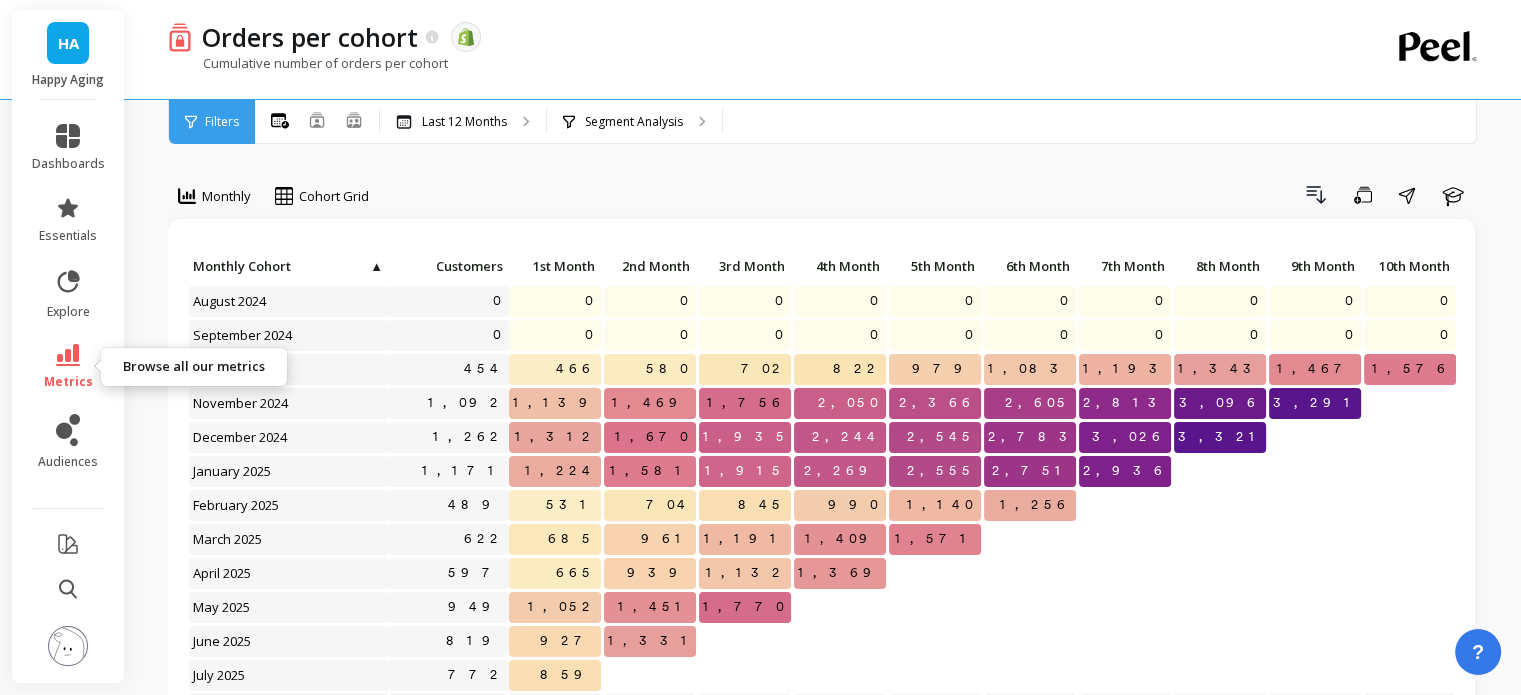 click on "metrics" at bounding box center (68, 367) 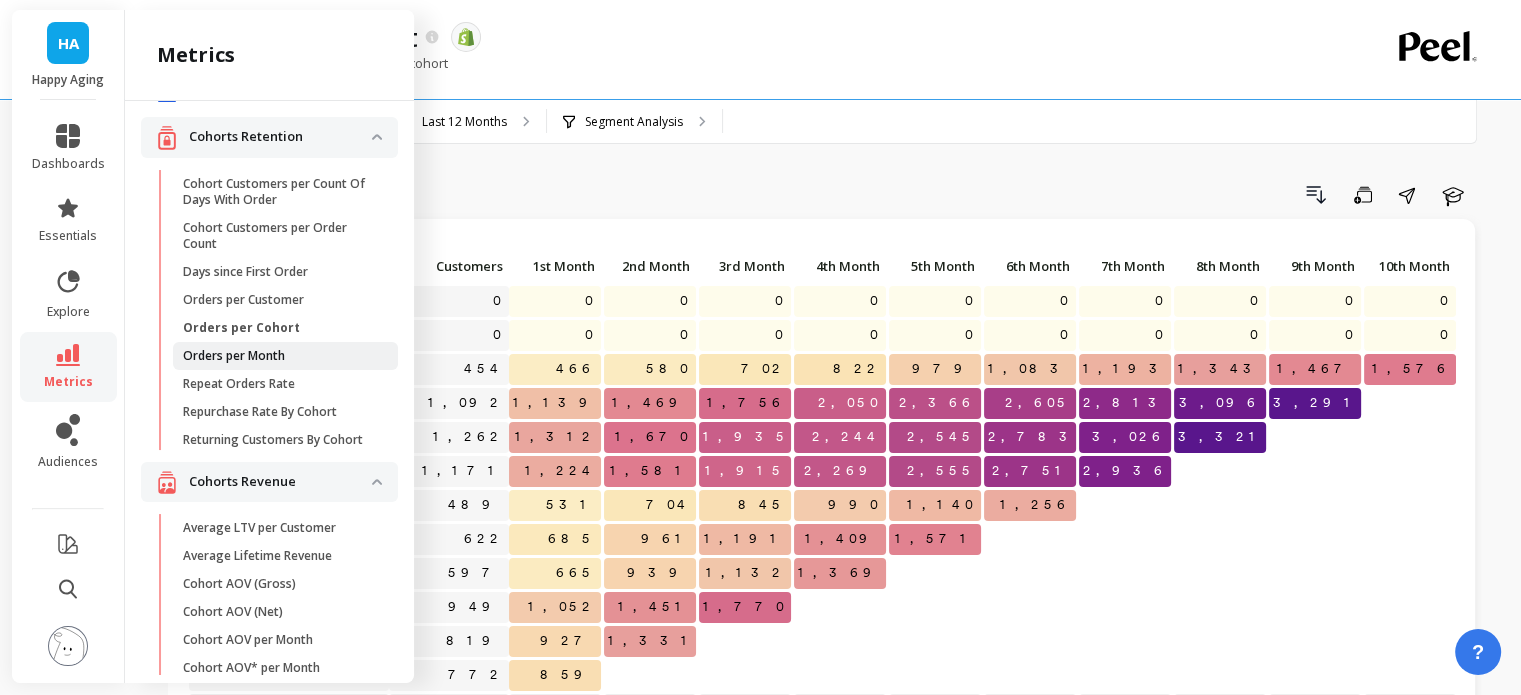 scroll, scrollTop: 39, scrollLeft: 0, axis: vertical 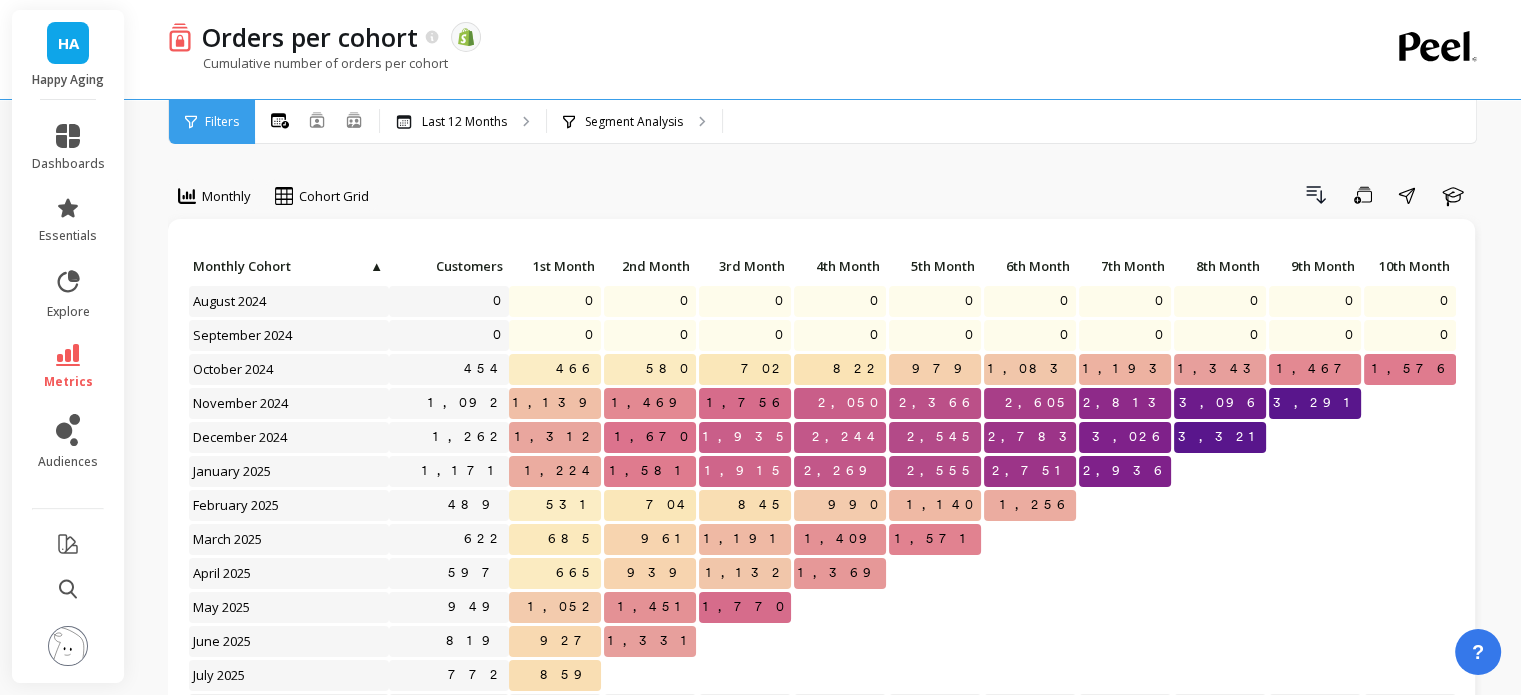 click on "Drill Down
Save
Share
Learn" at bounding box center (932, 195) 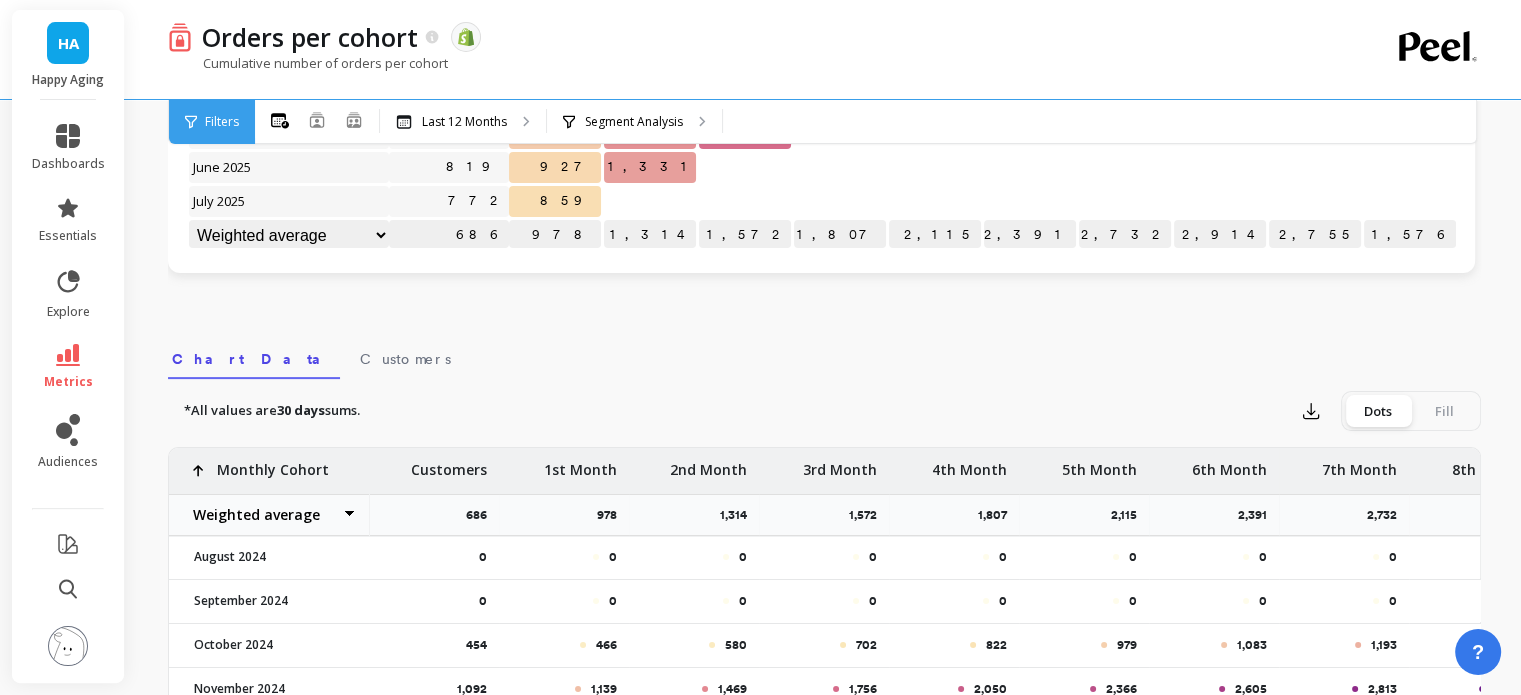 scroll, scrollTop: 482, scrollLeft: 0, axis: vertical 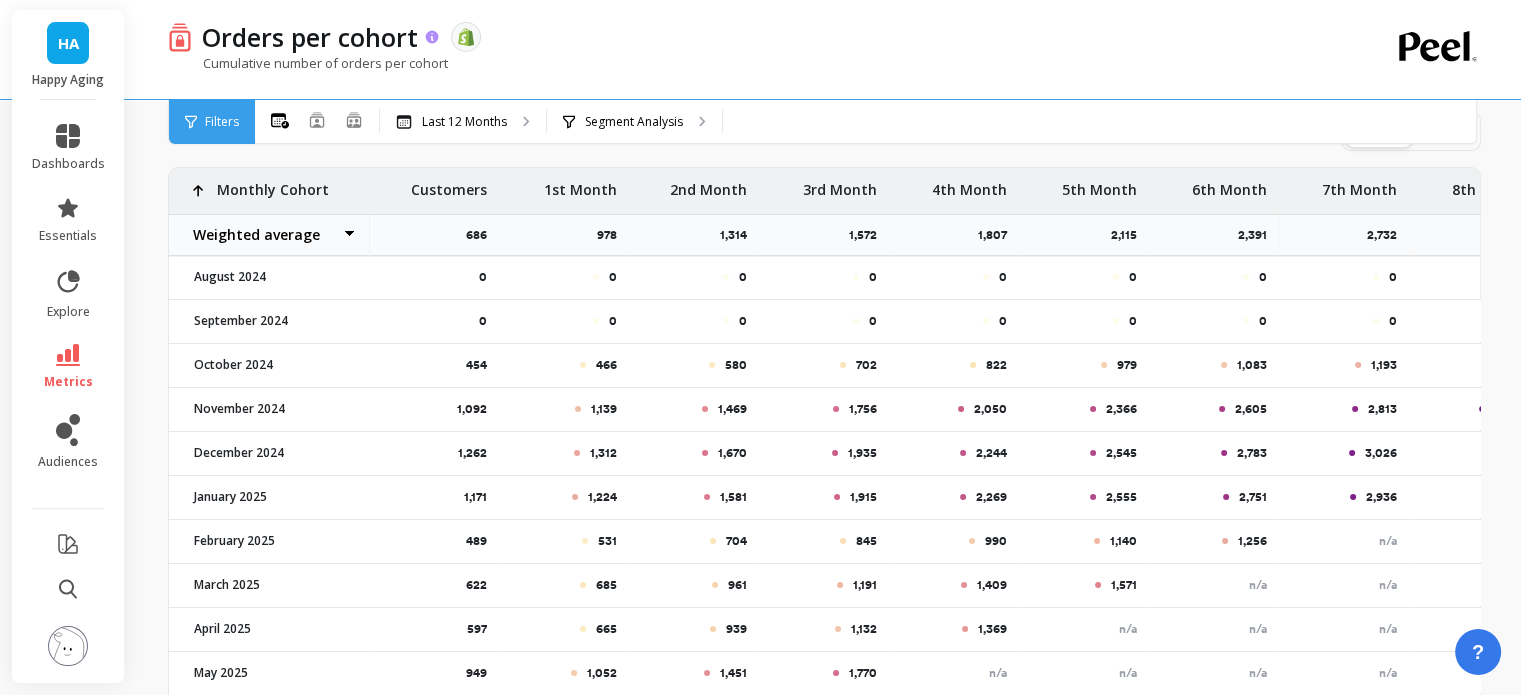 click 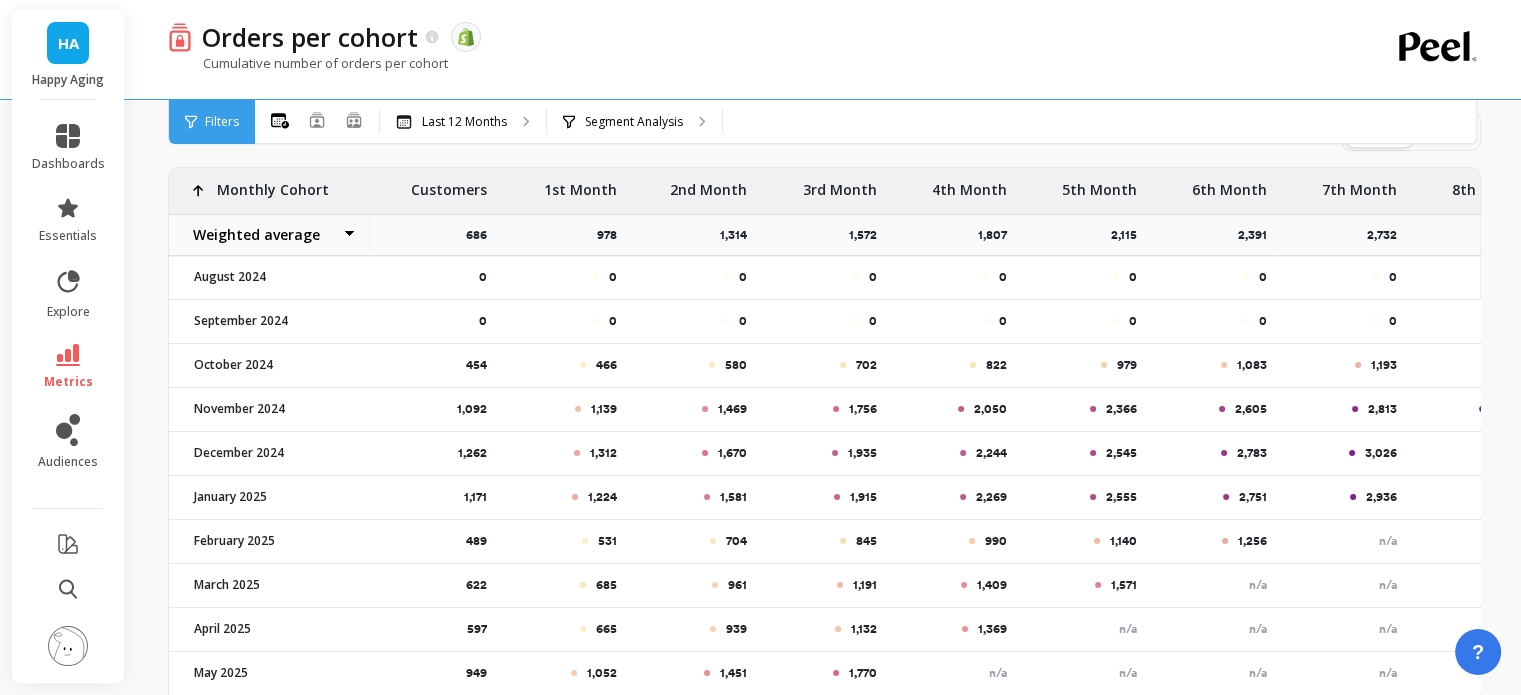 click on "Cumulative number of orders per cohort" at bounding box center (308, 63) 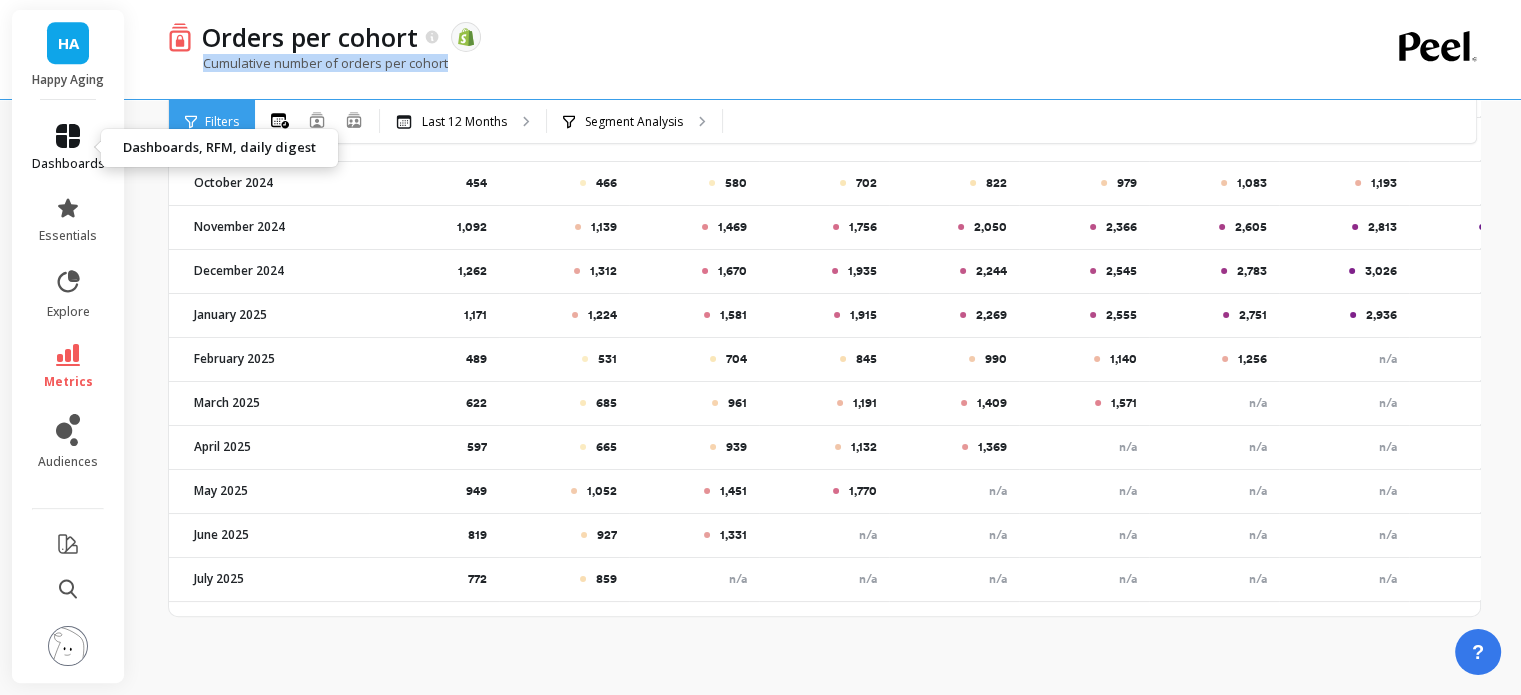 click 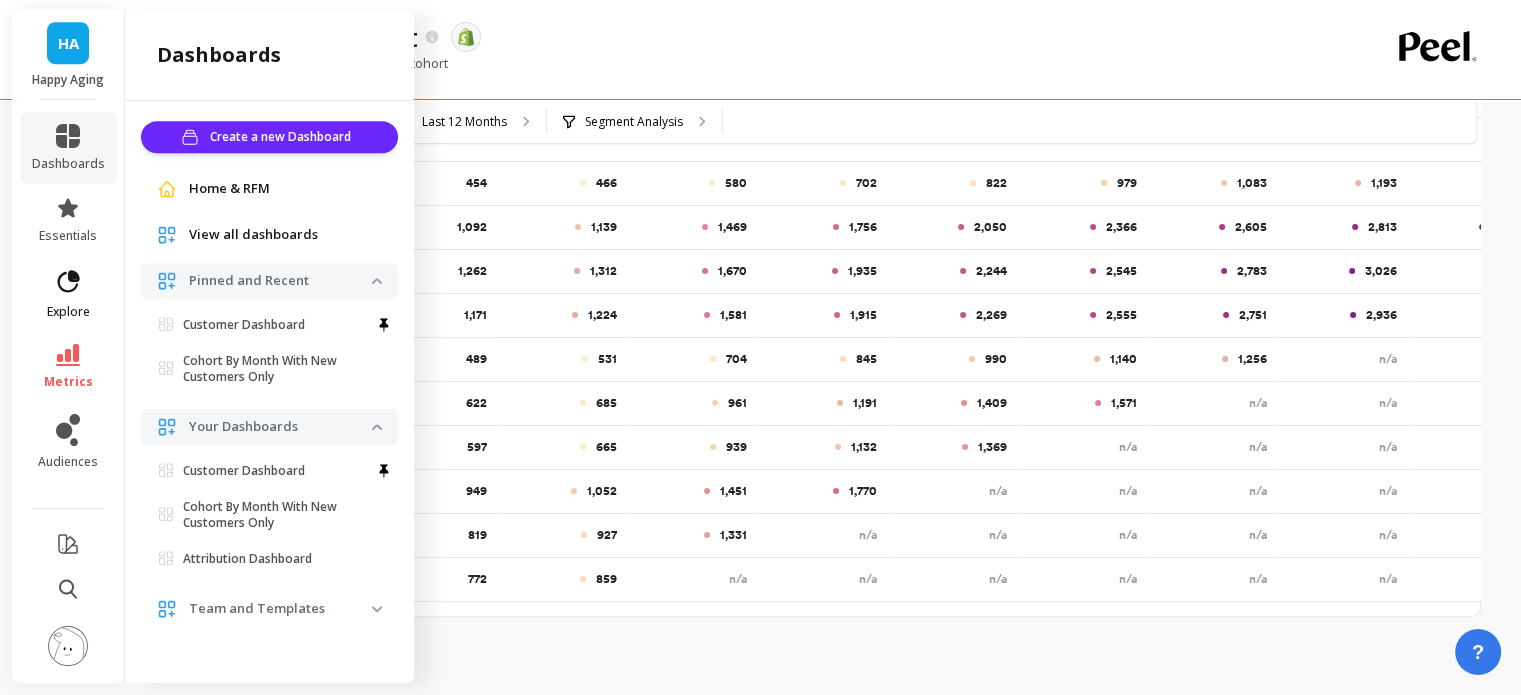 click 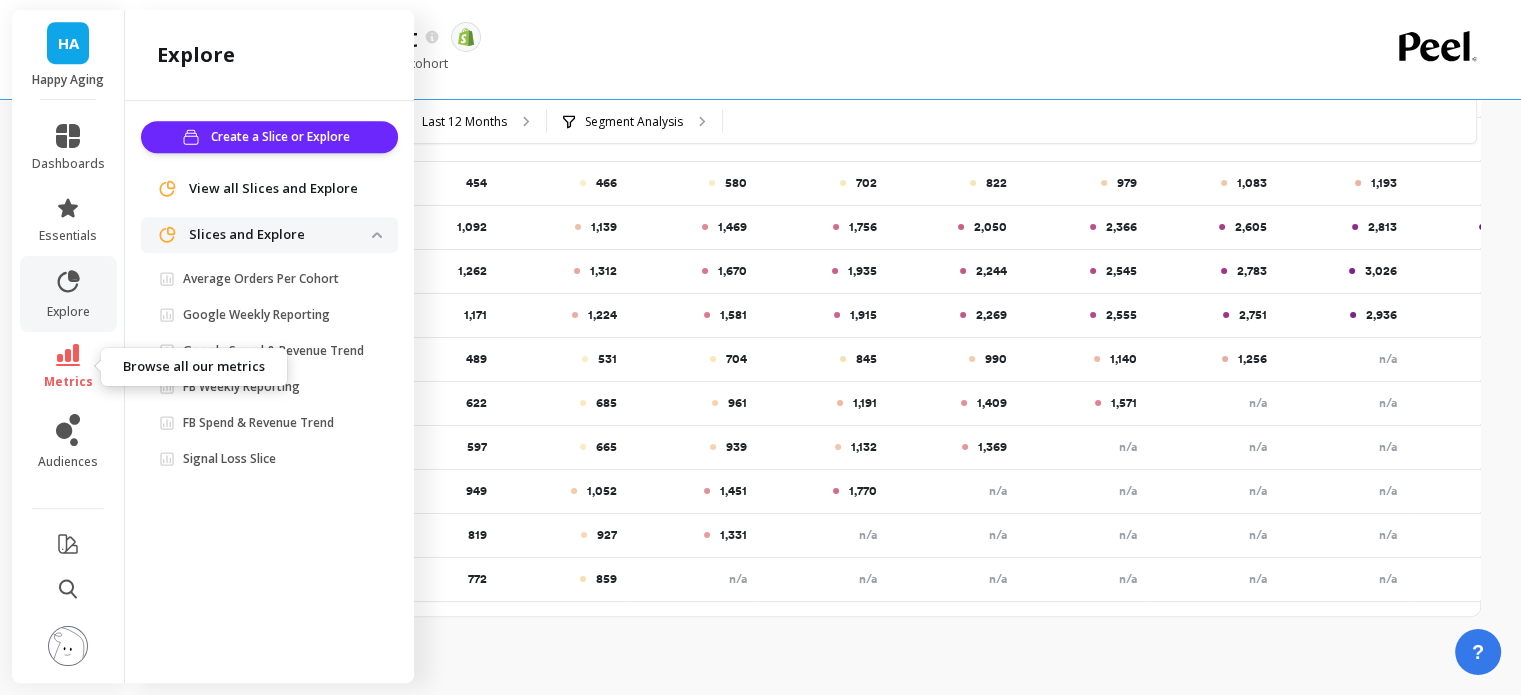 click on "metrics" at bounding box center (68, 367) 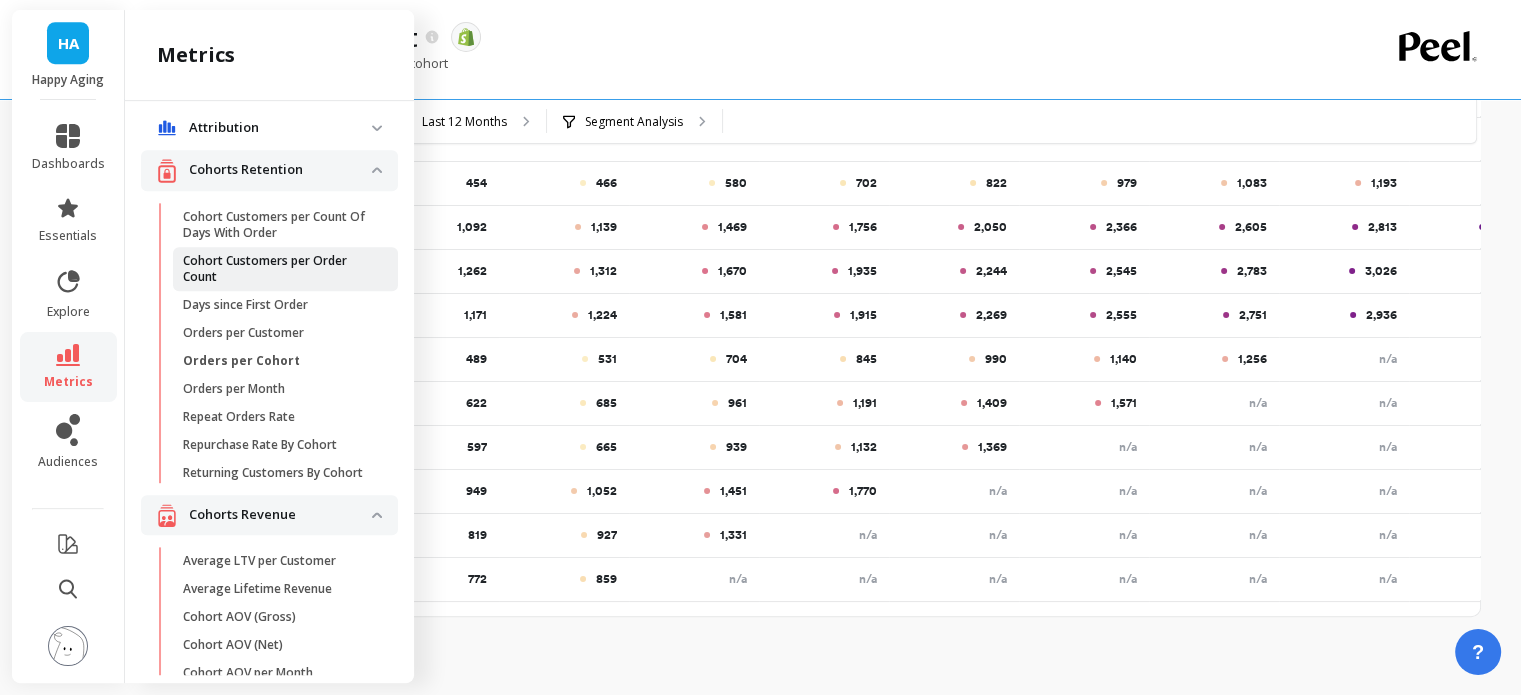 scroll, scrollTop: 0, scrollLeft: 0, axis: both 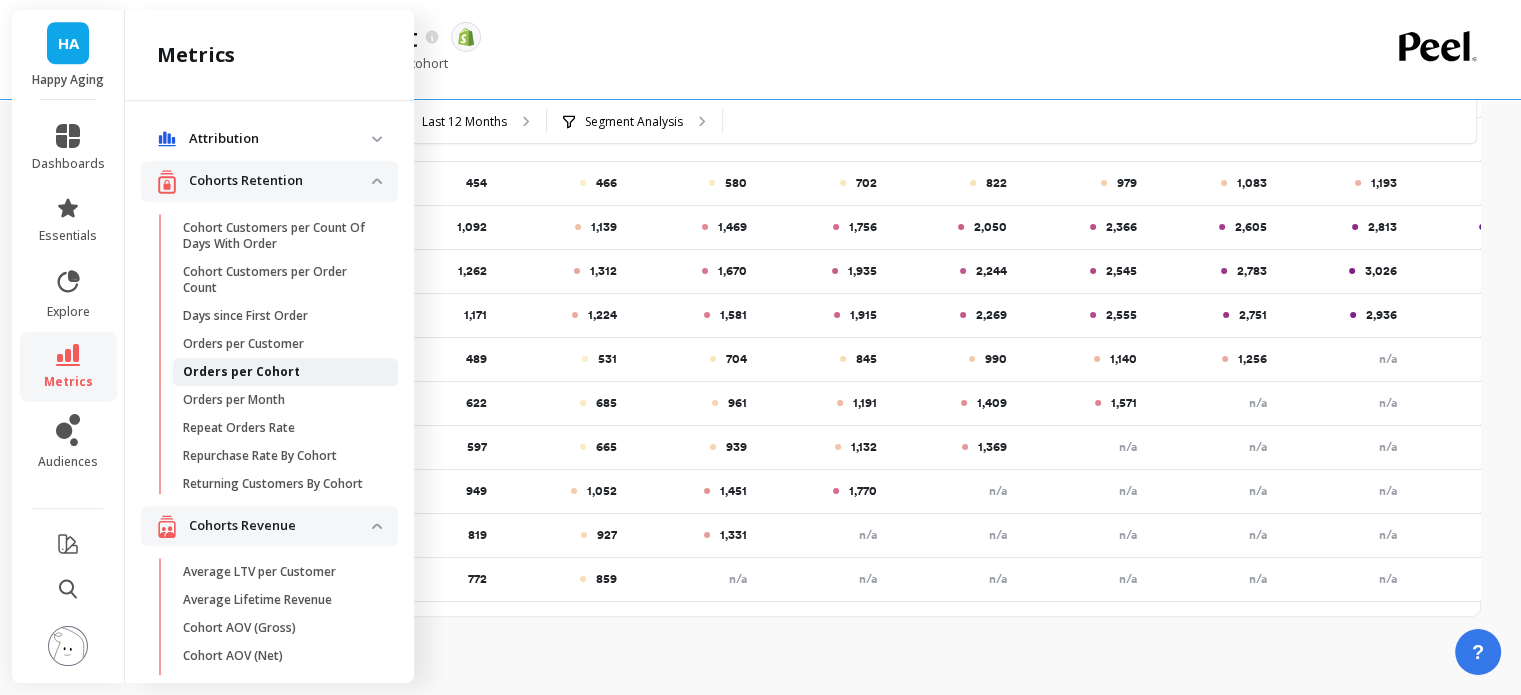 click on "Orders per Cohort" at bounding box center [241, 372] 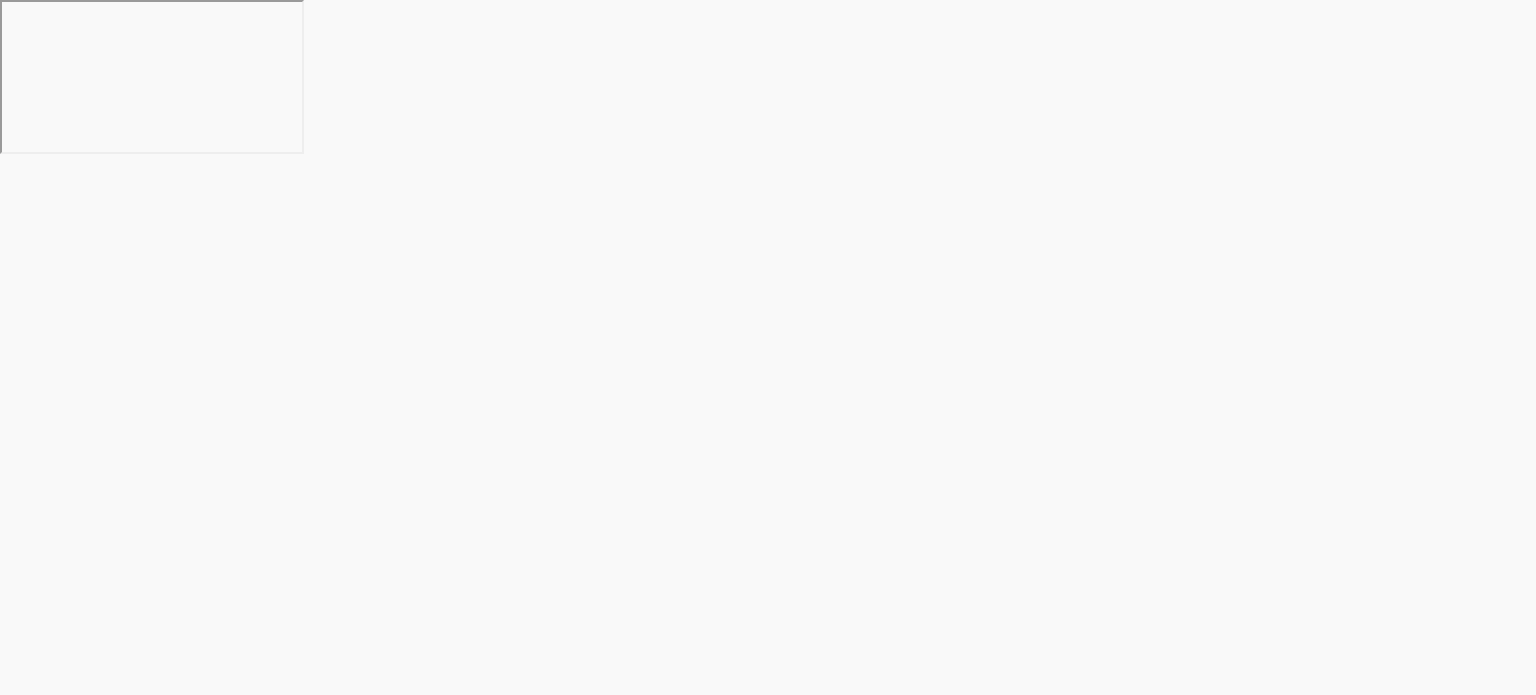 scroll, scrollTop: 0, scrollLeft: 0, axis: both 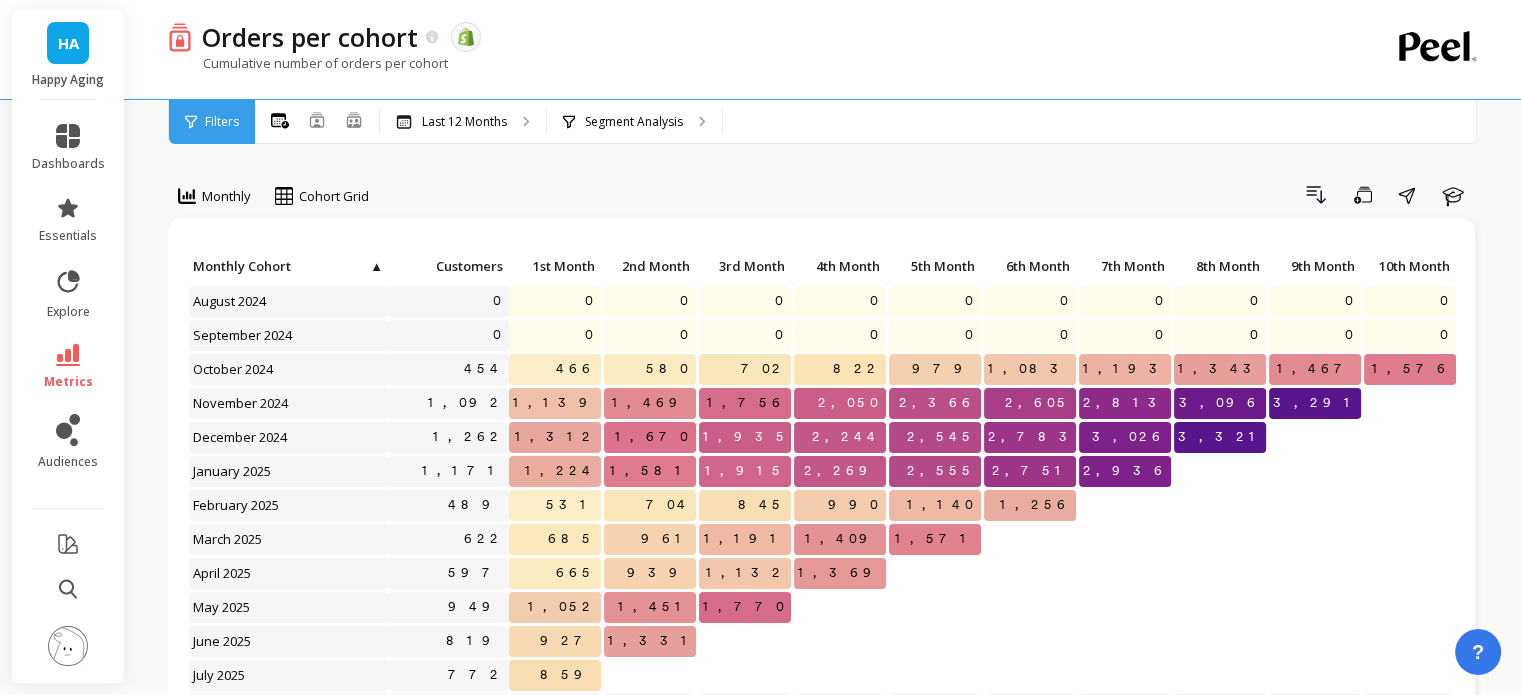 click 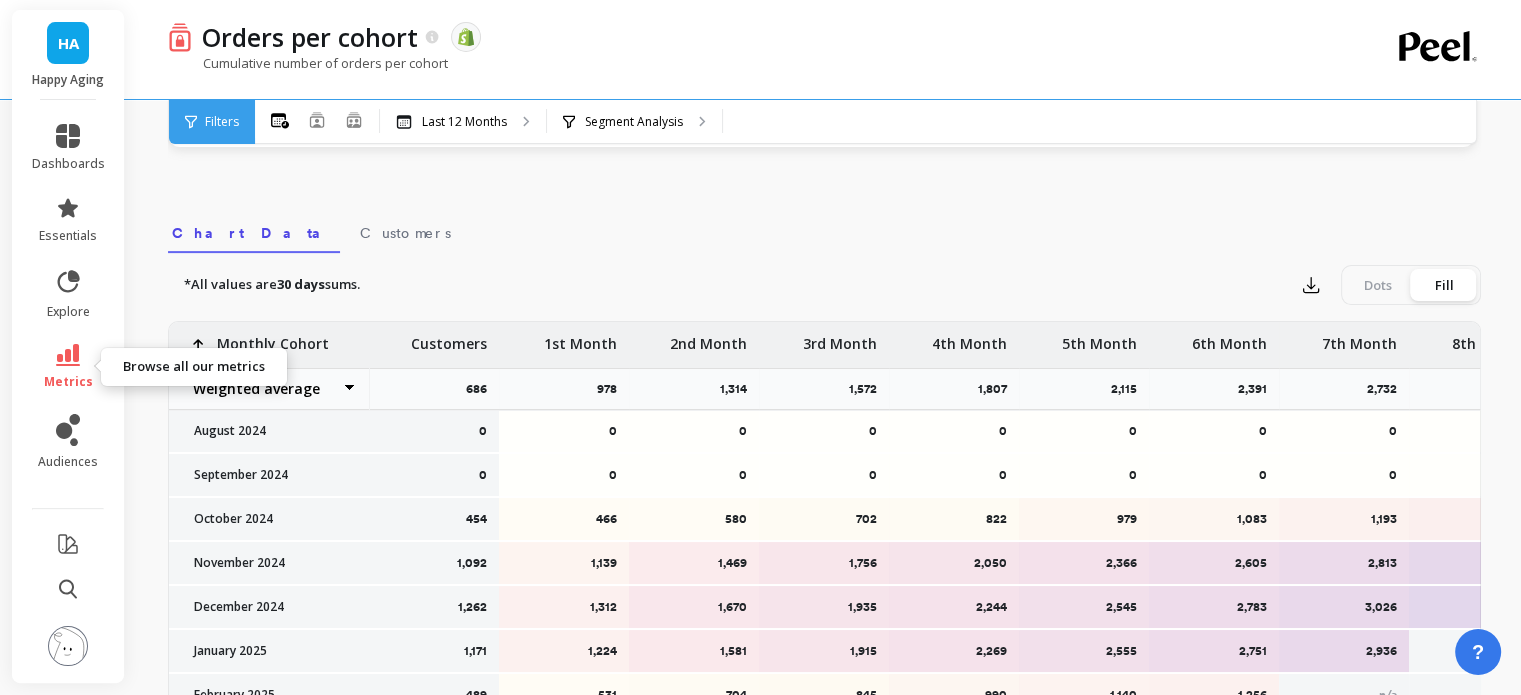 click 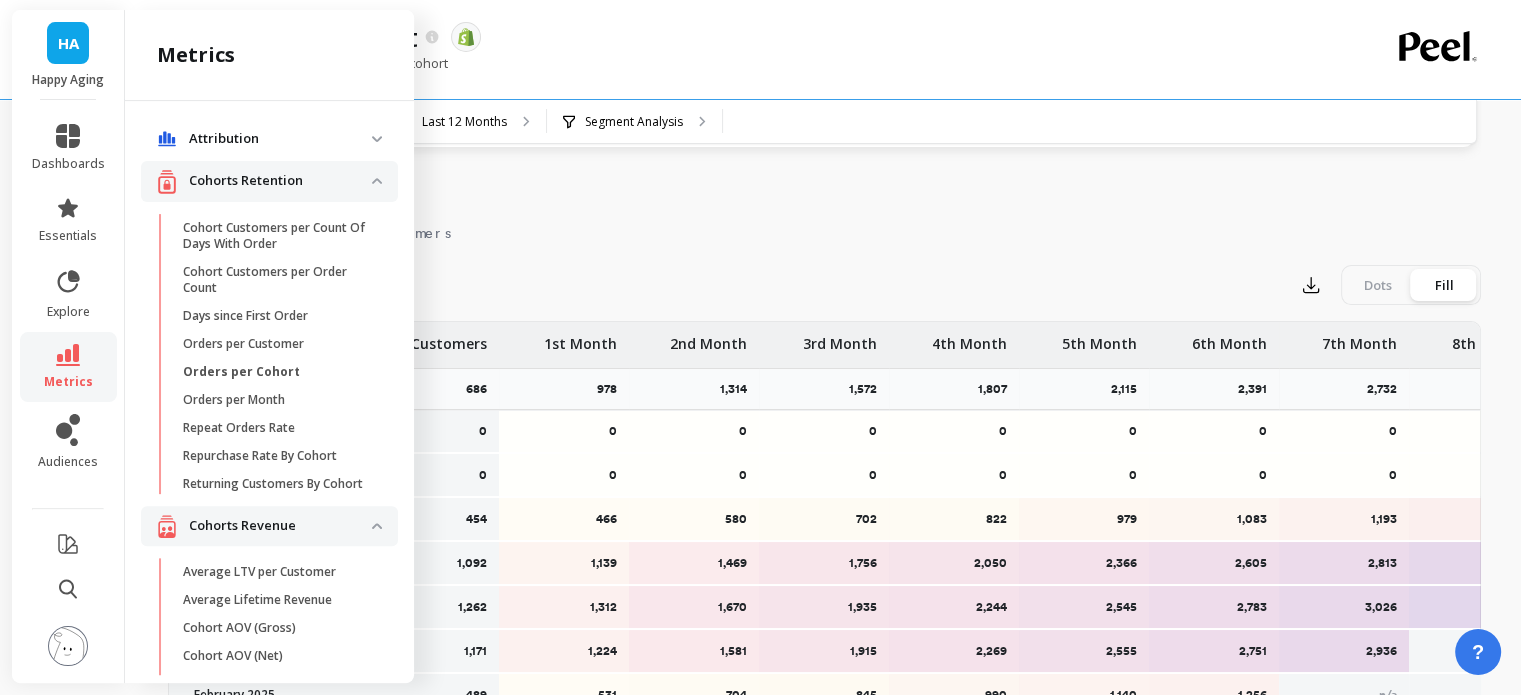 click 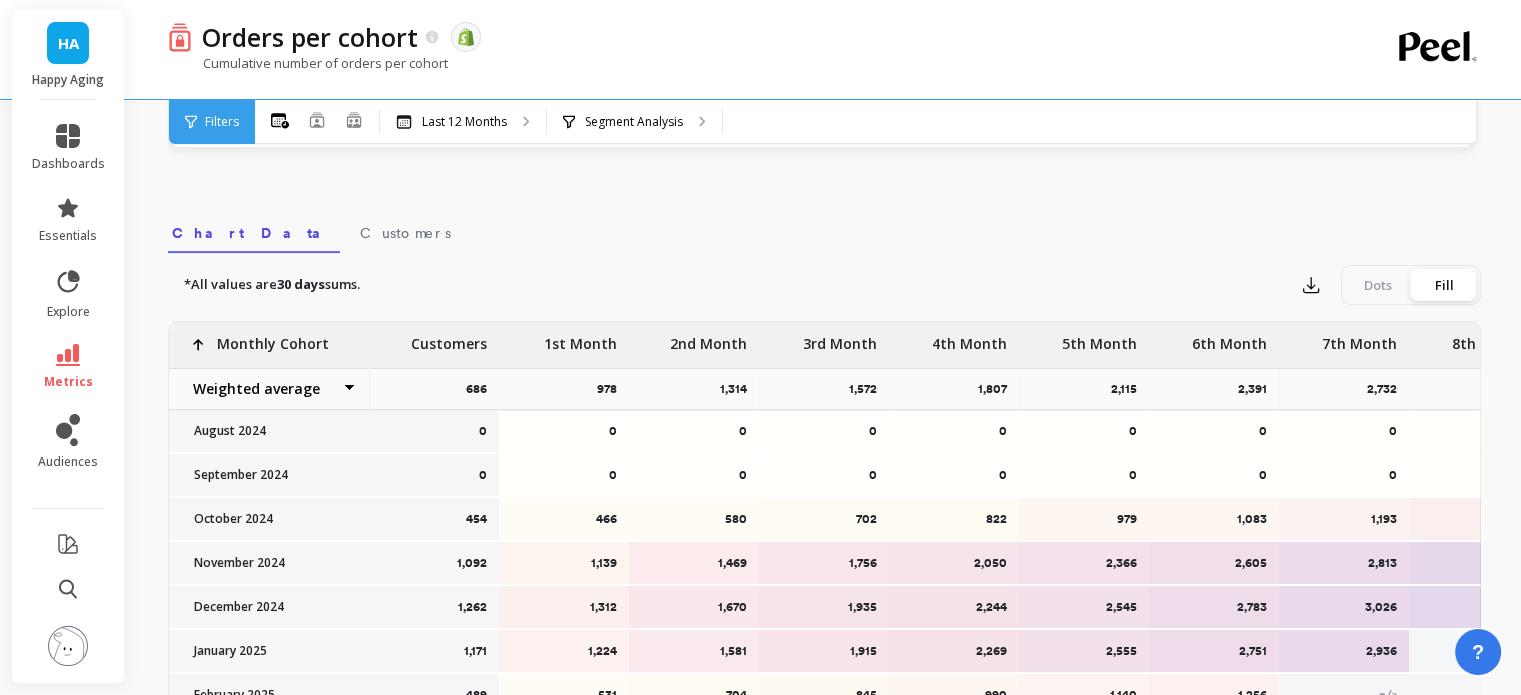 click 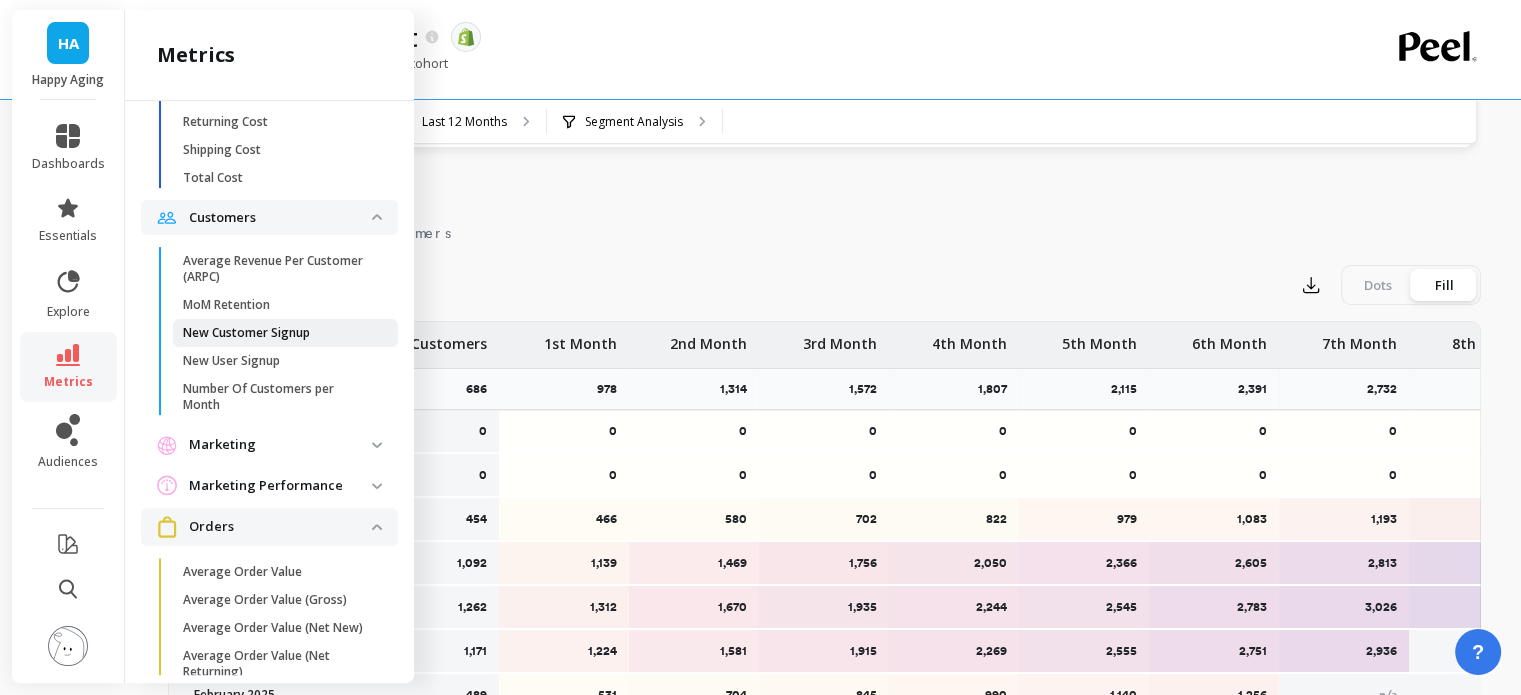 scroll, scrollTop: 1300, scrollLeft: 0, axis: vertical 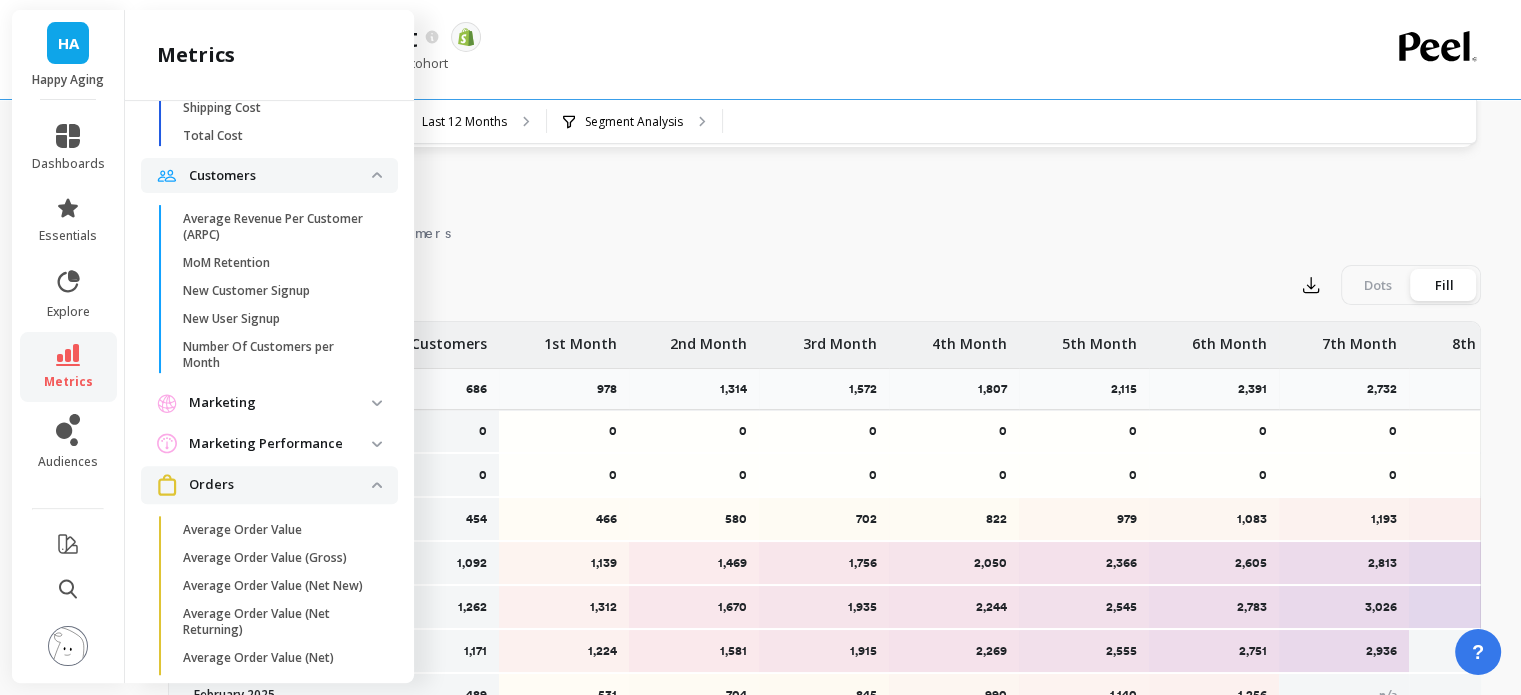 click on "Marketing" at bounding box center [280, 403] 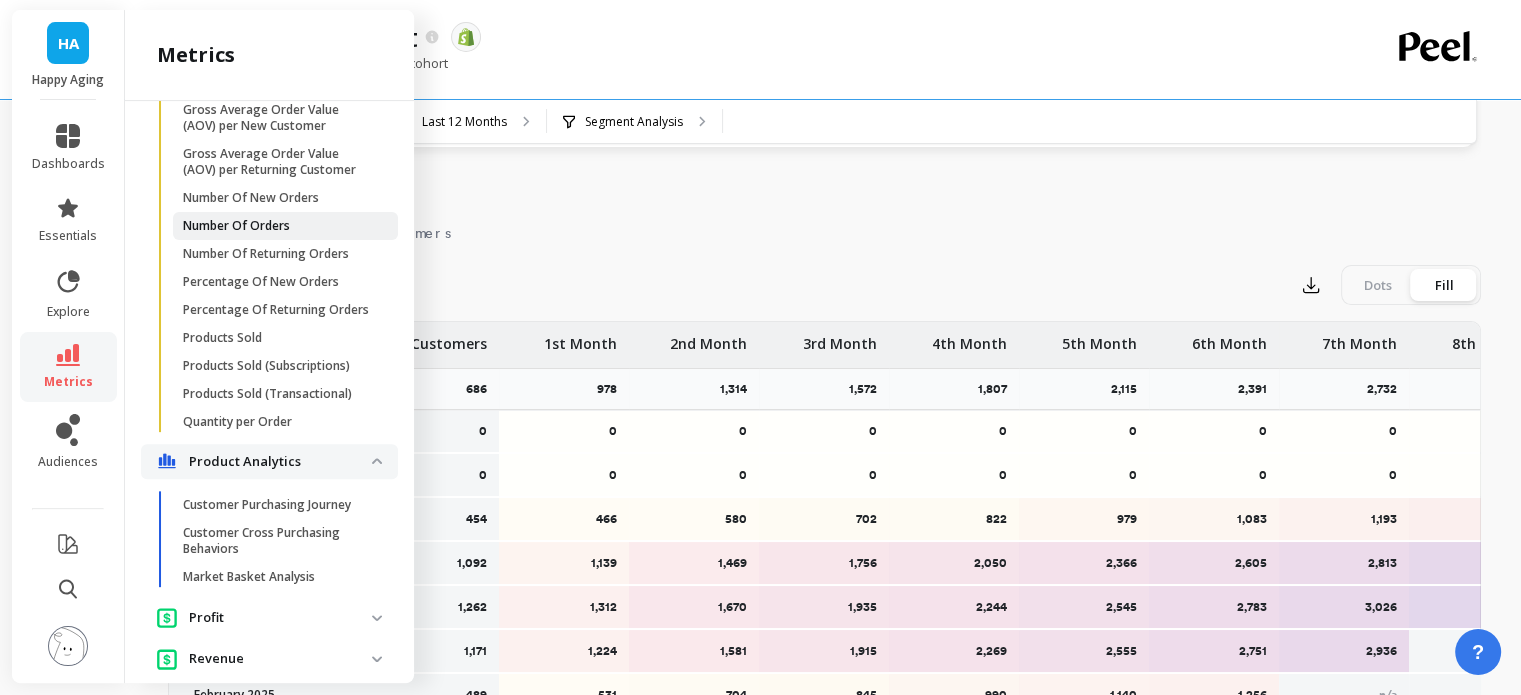 scroll, scrollTop: 2800, scrollLeft: 0, axis: vertical 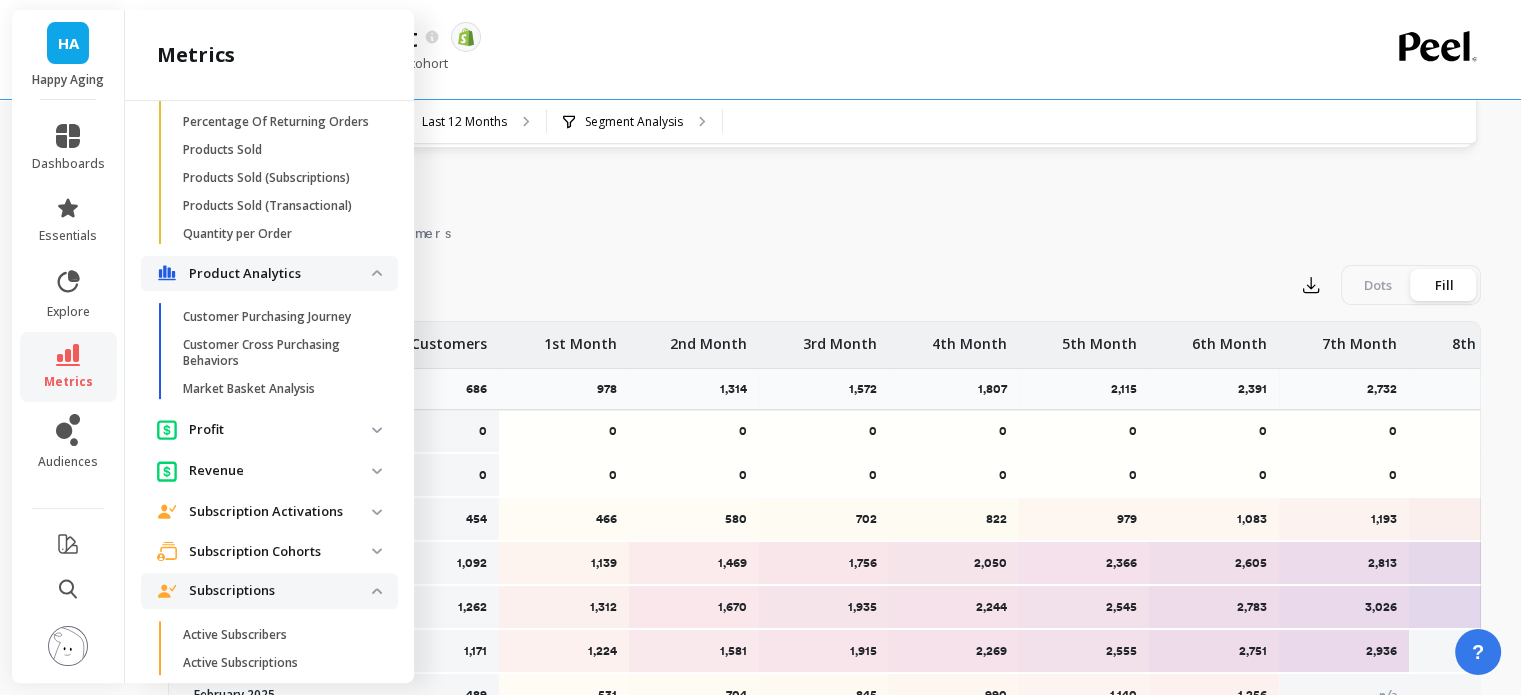 click on "Profit" at bounding box center (280, 430) 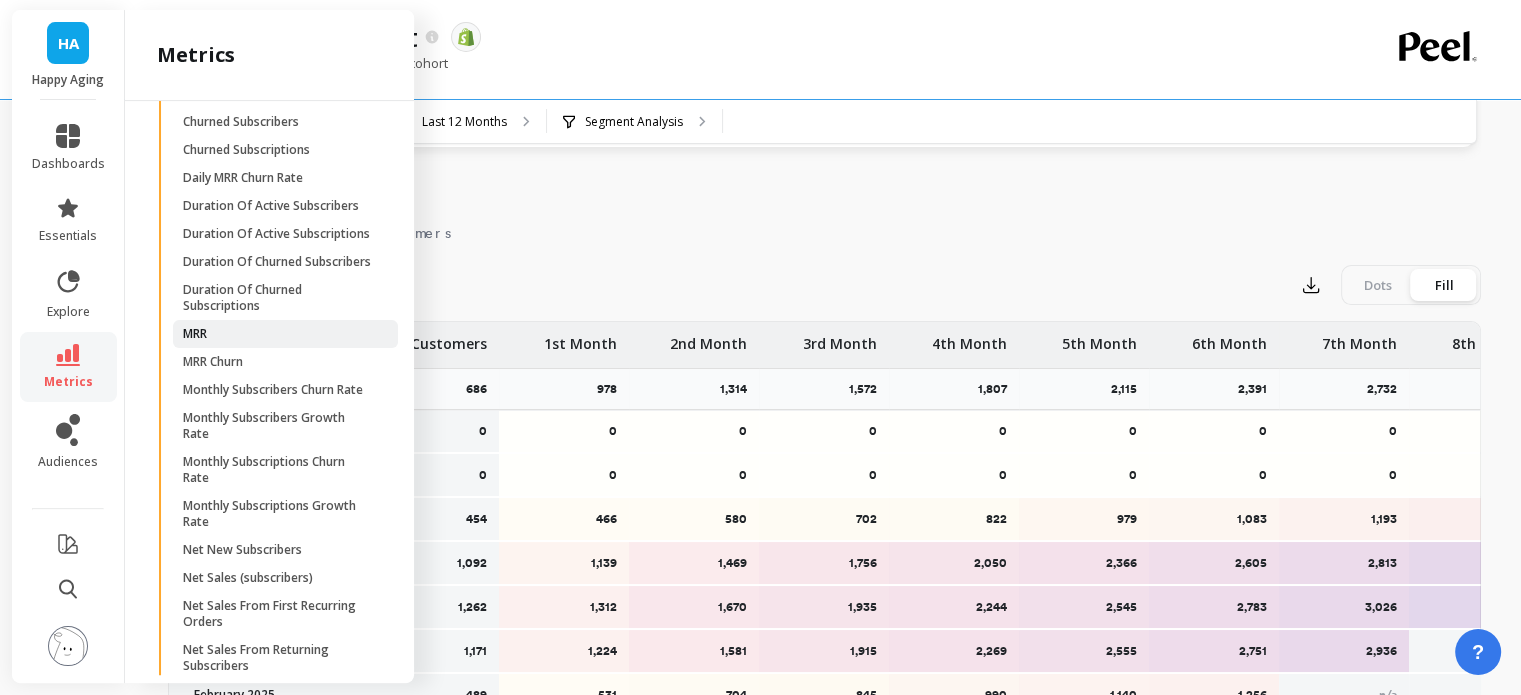 scroll, scrollTop: 3700, scrollLeft: 0, axis: vertical 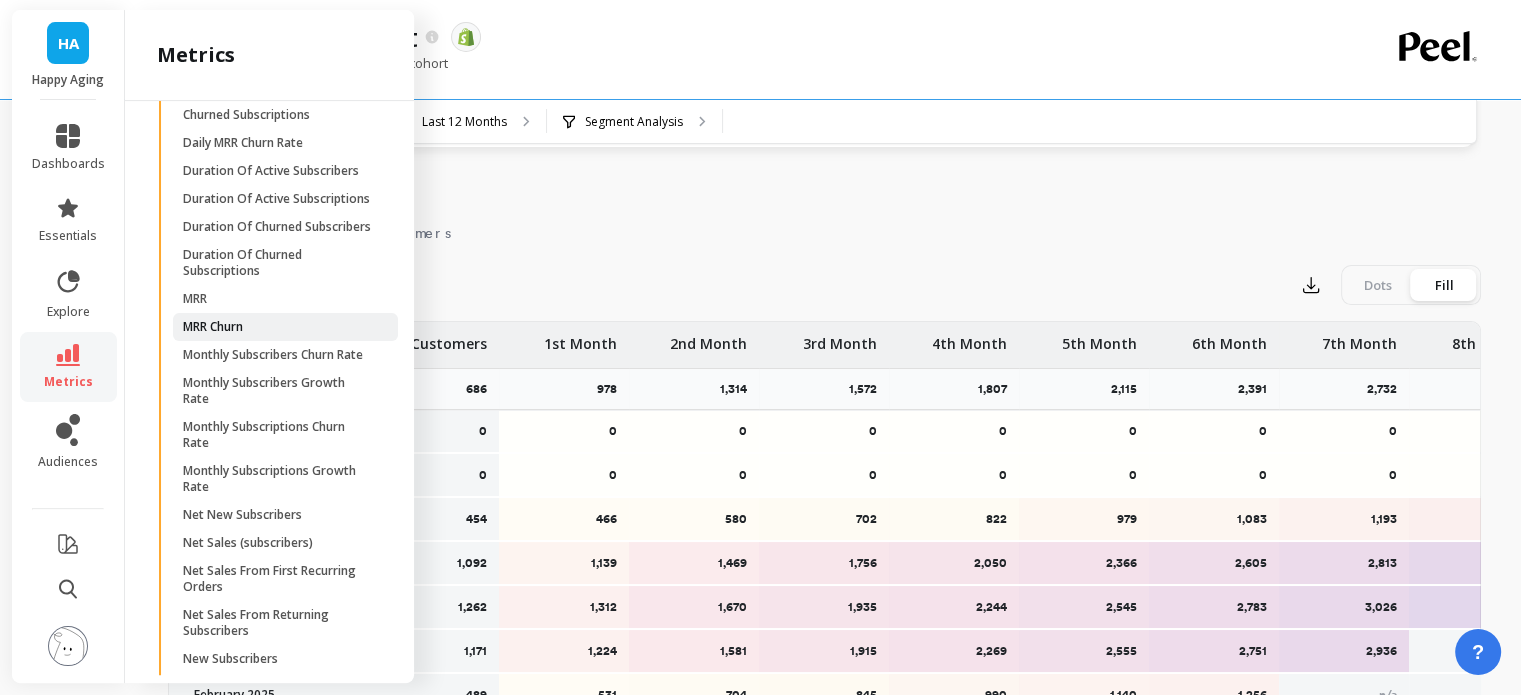 click on "MRR Churn" at bounding box center [278, 327] 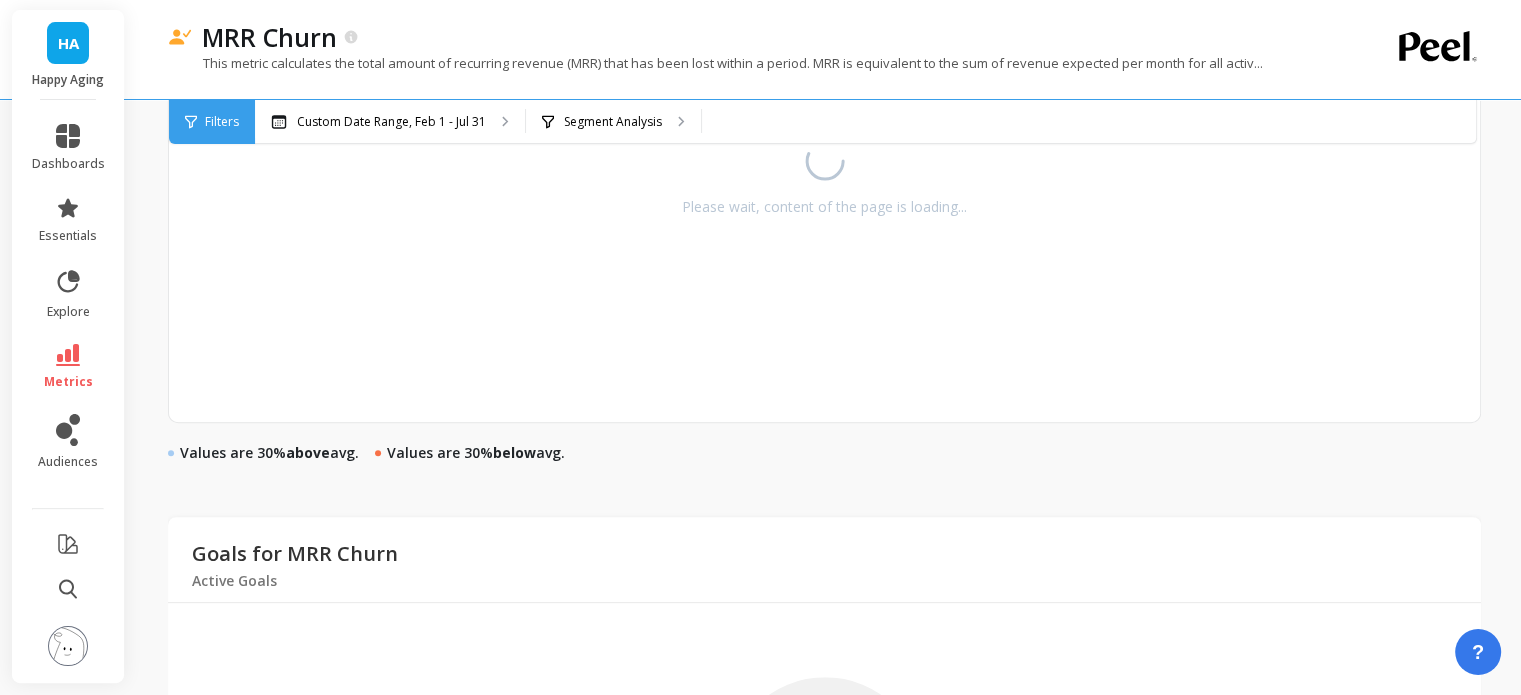 scroll, scrollTop: 0, scrollLeft: 0, axis: both 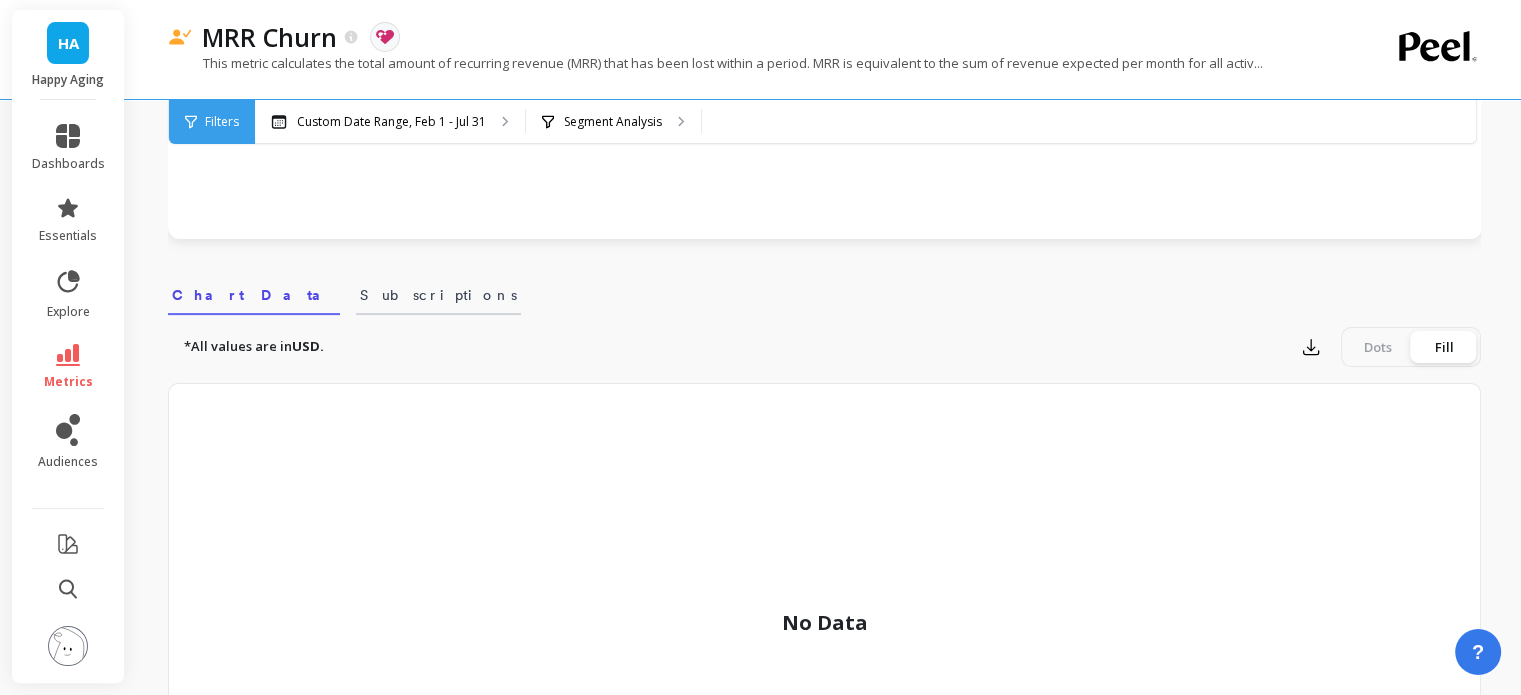 click on "Subscriptions" at bounding box center (438, 295) 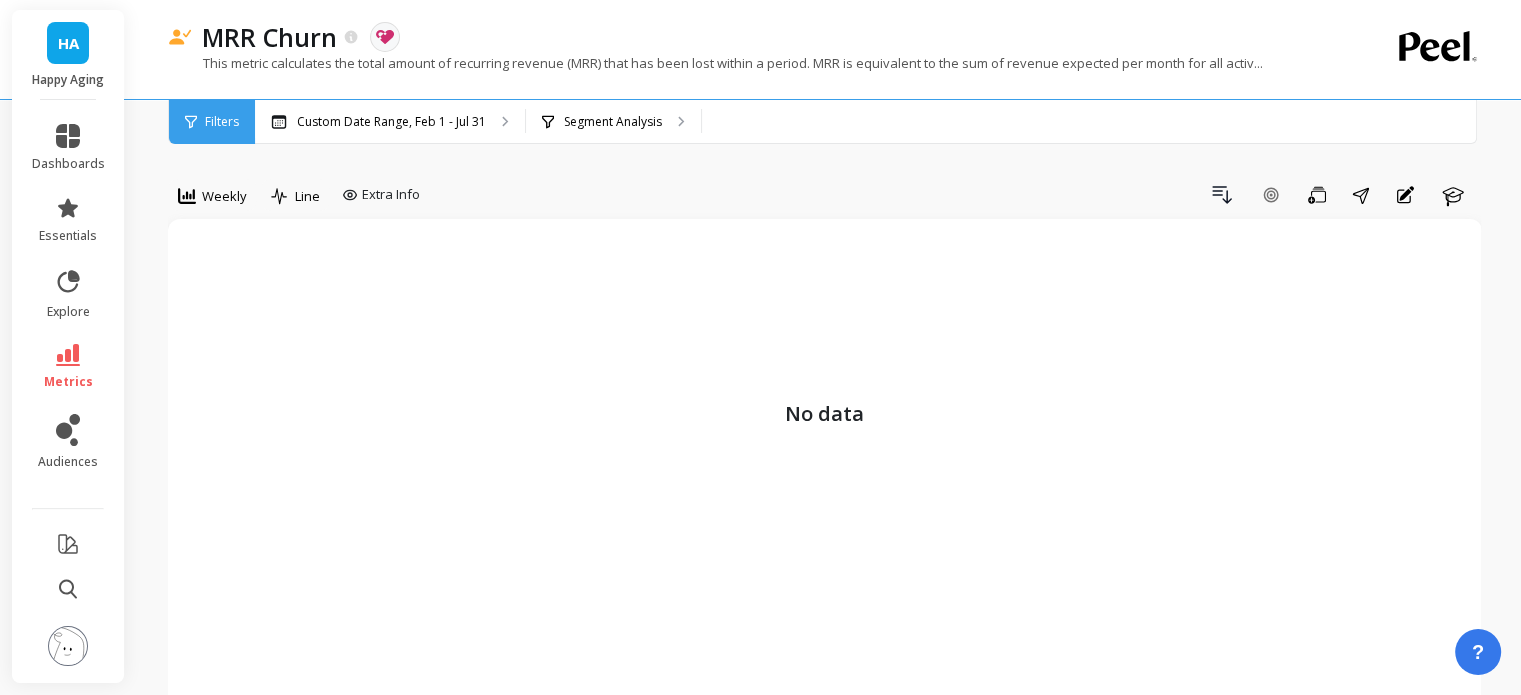 scroll, scrollTop: 0, scrollLeft: 0, axis: both 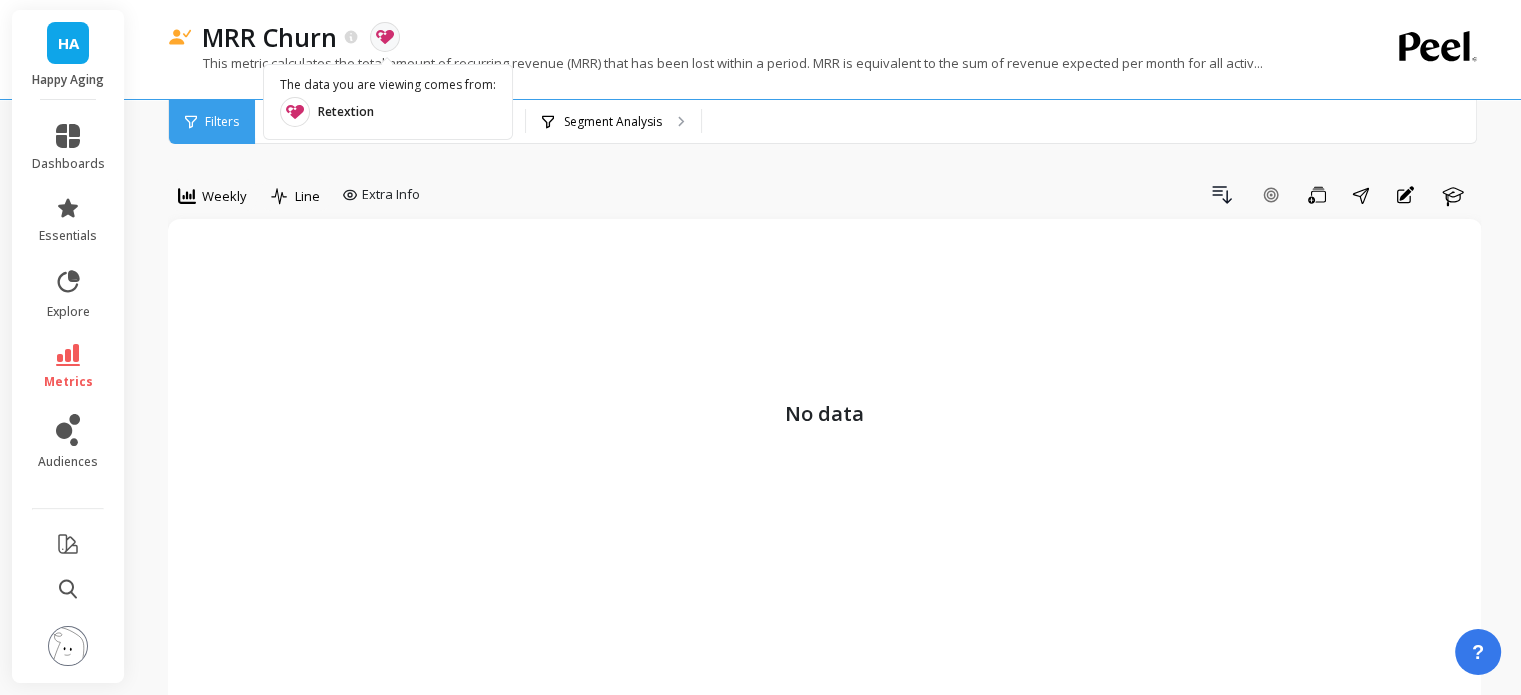click 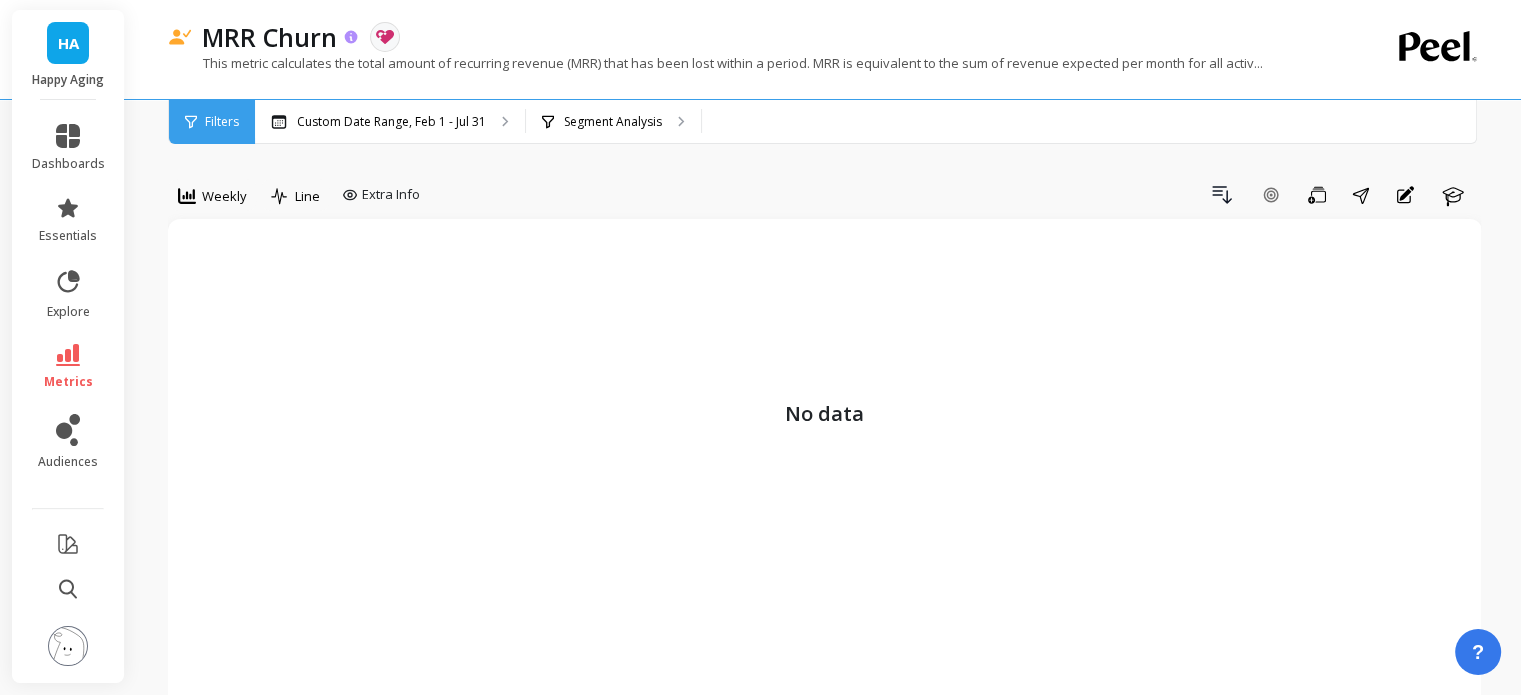 click 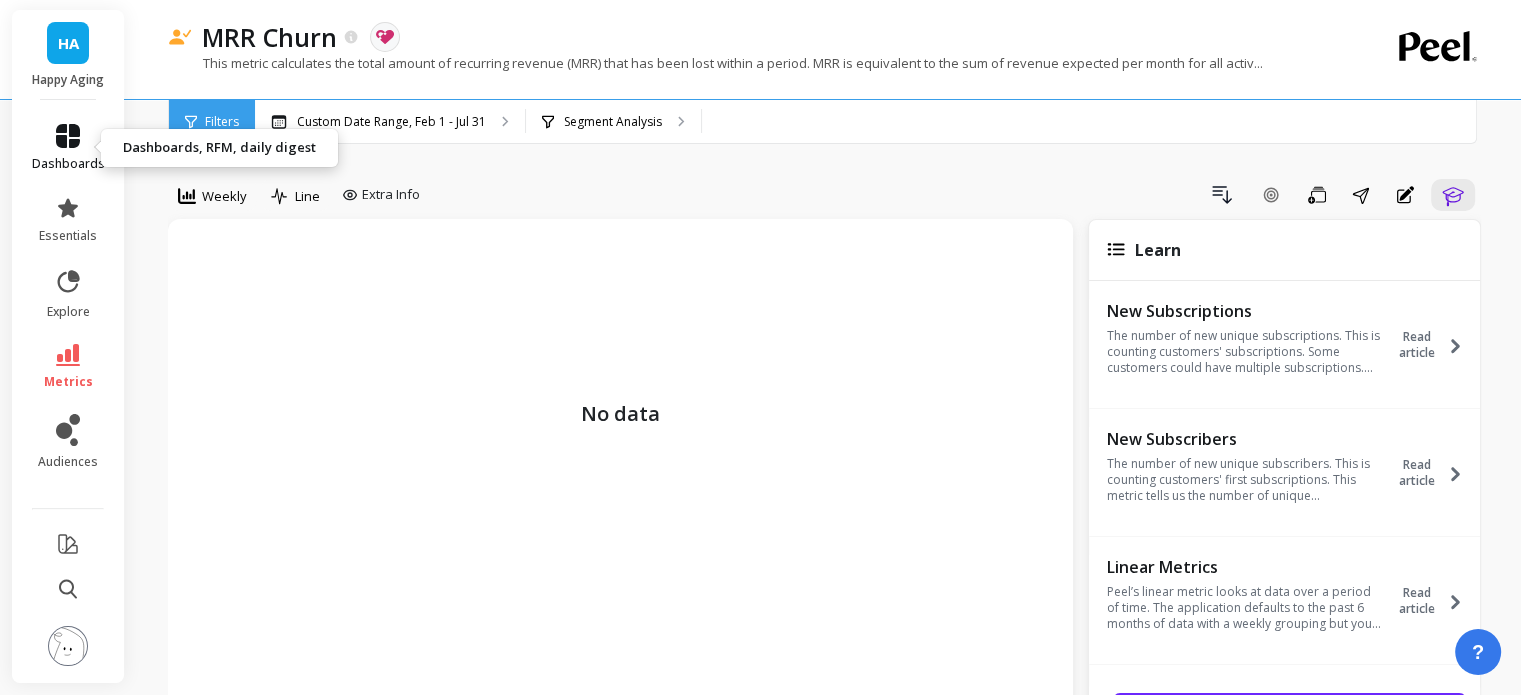 click 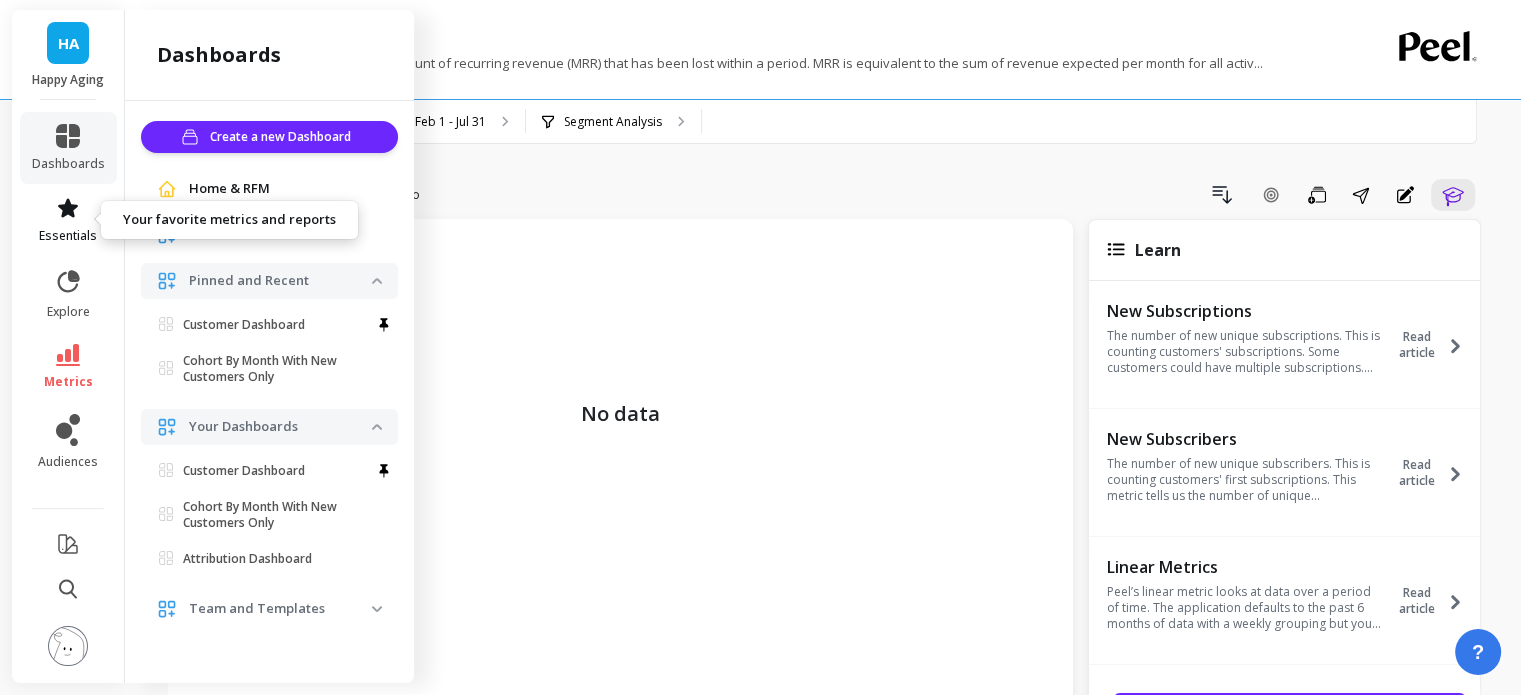 click on "essentials" at bounding box center [68, 220] 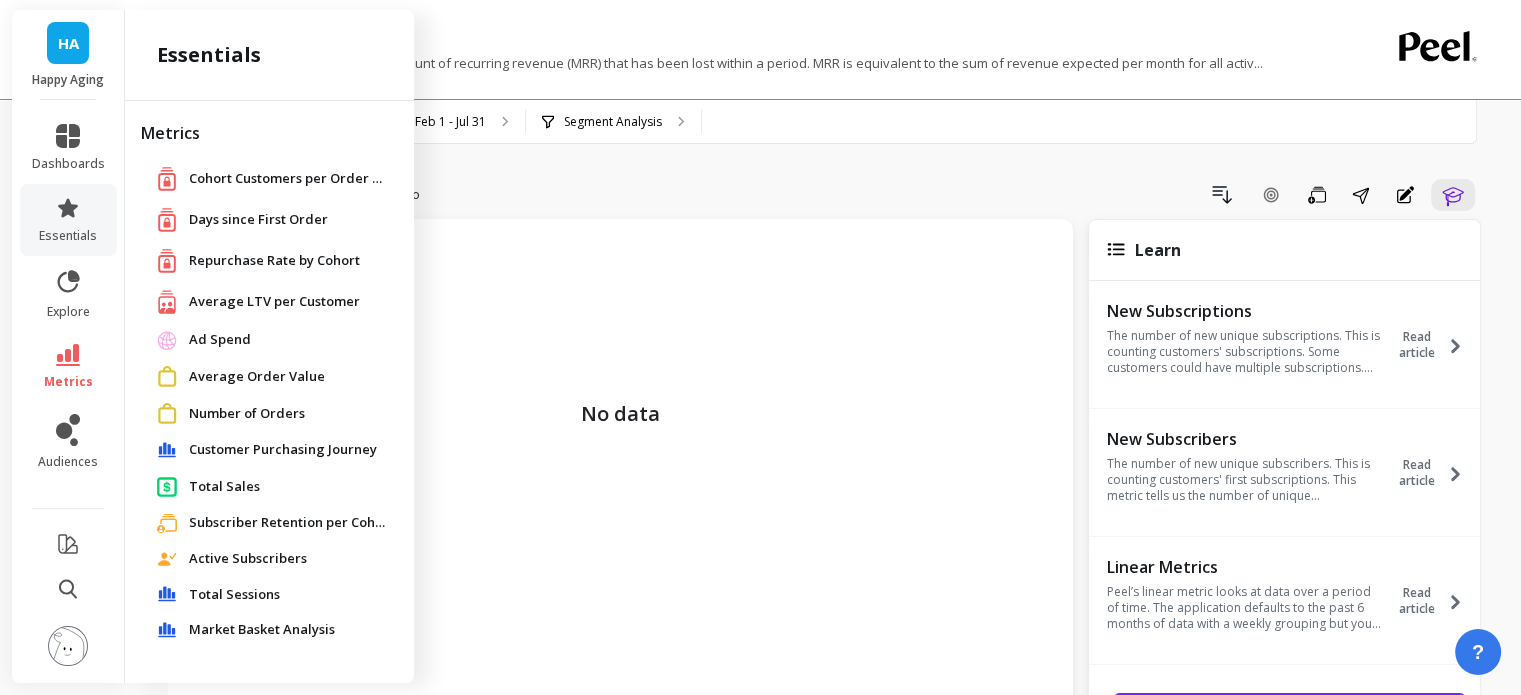 click on "Active Subscribers" at bounding box center (248, 559) 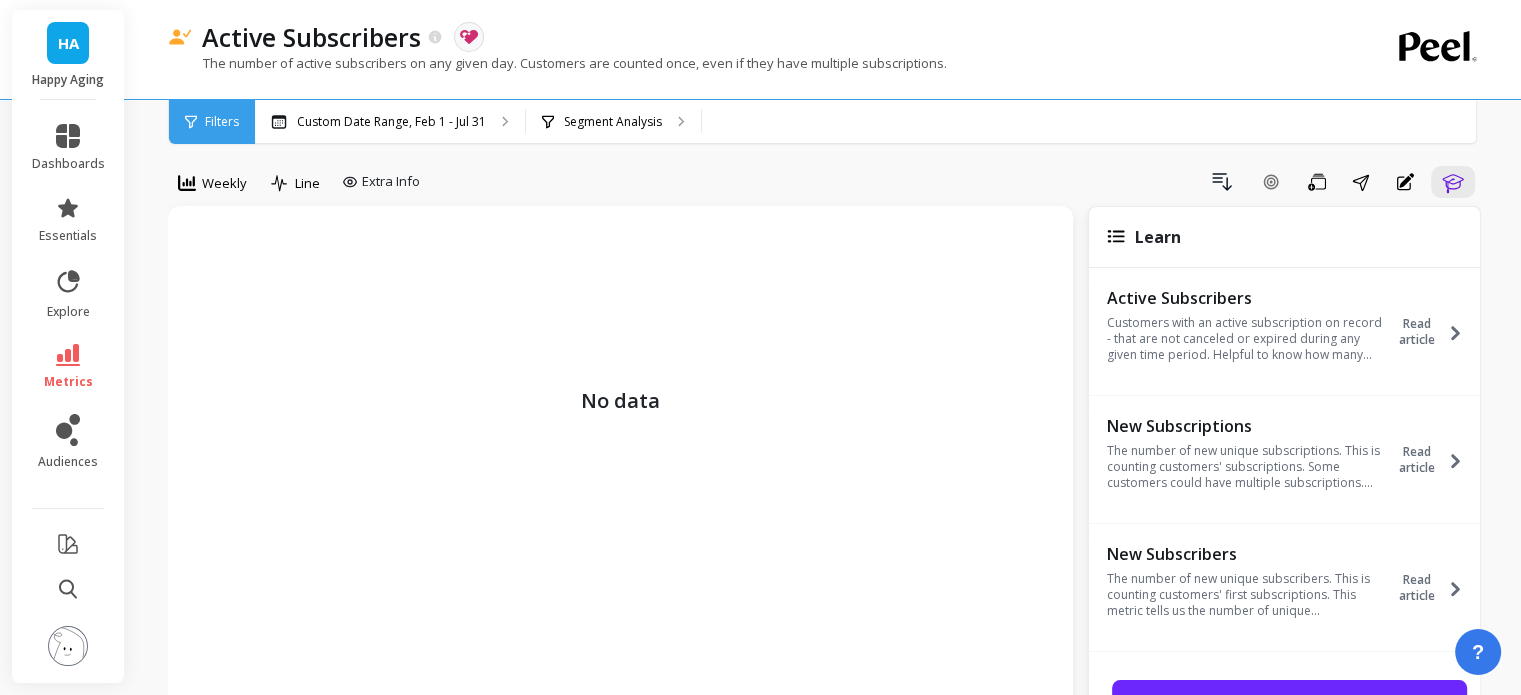 scroll, scrollTop: 0, scrollLeft: 0, axis: both 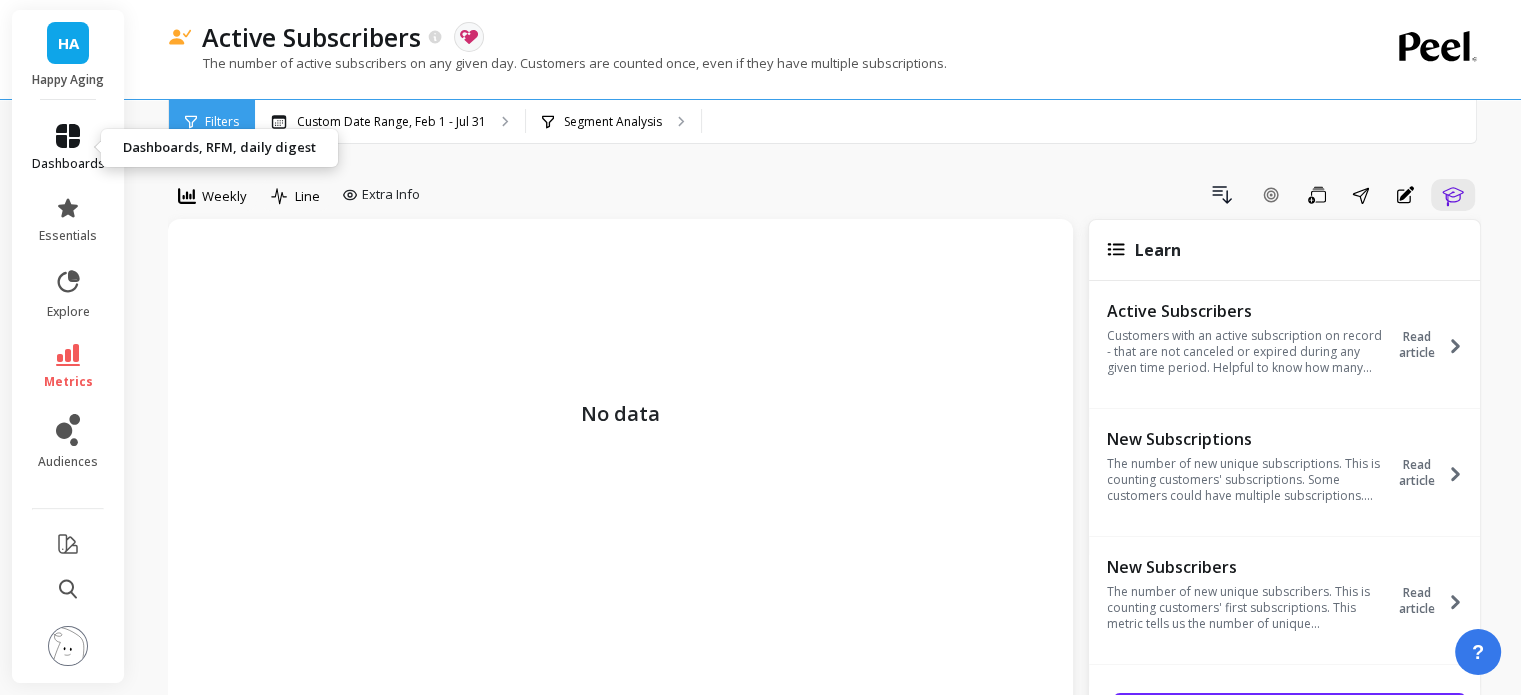 click 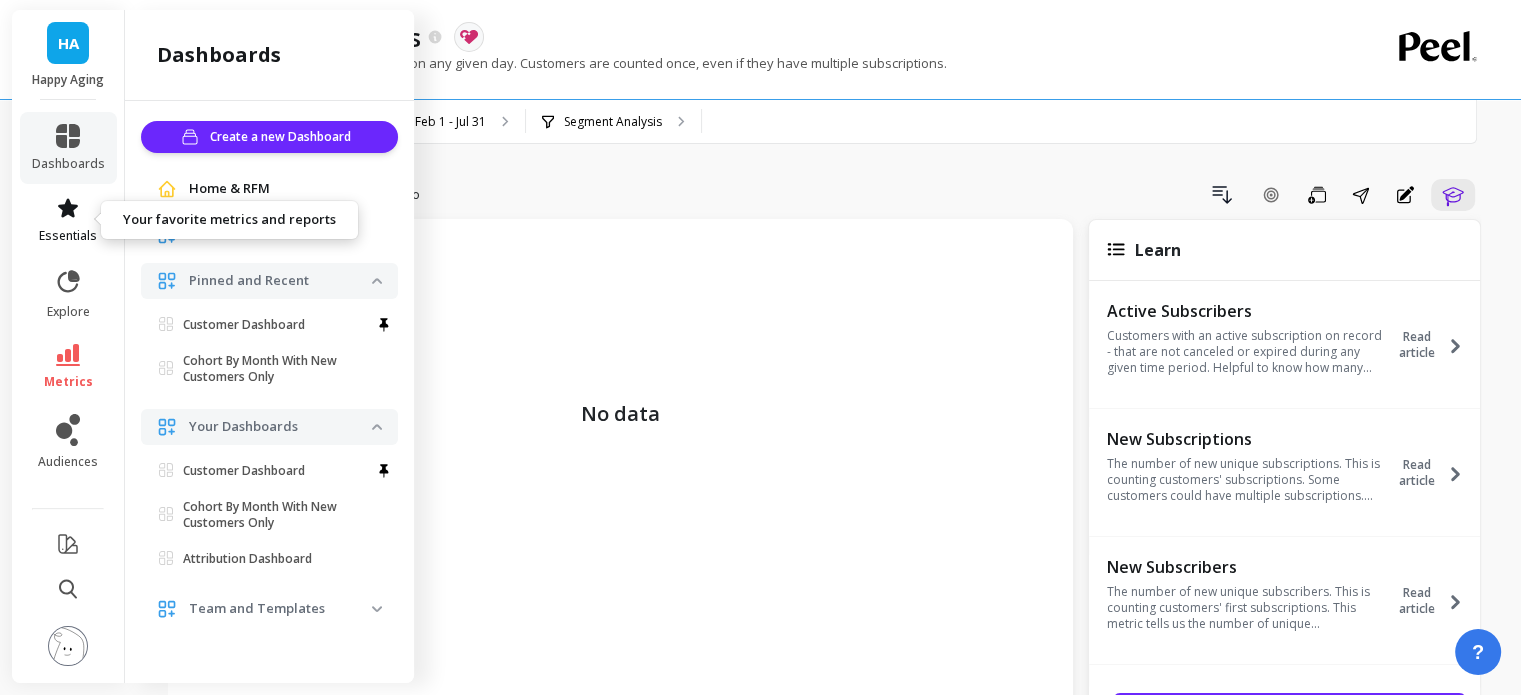 click 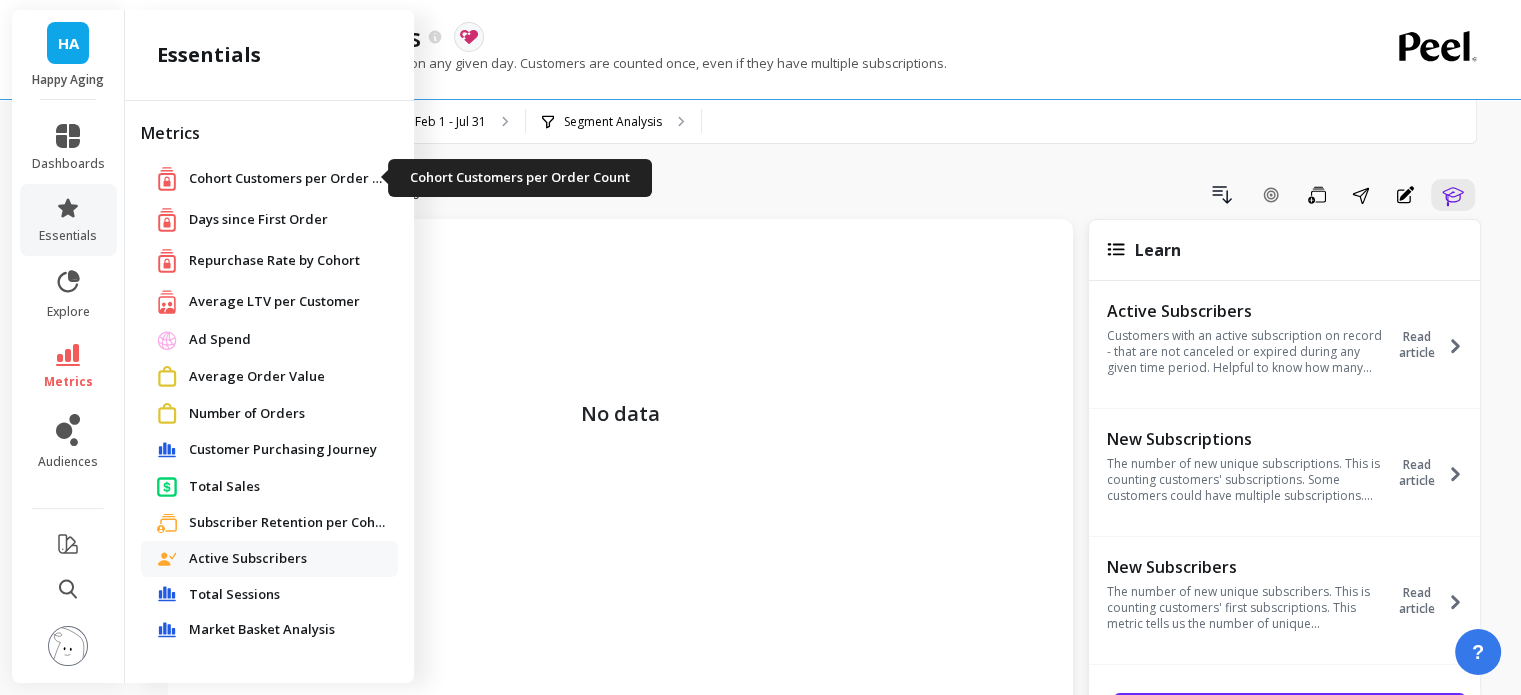 click on "Cohort Customers per Order Count" at bounding box center (289, 179) 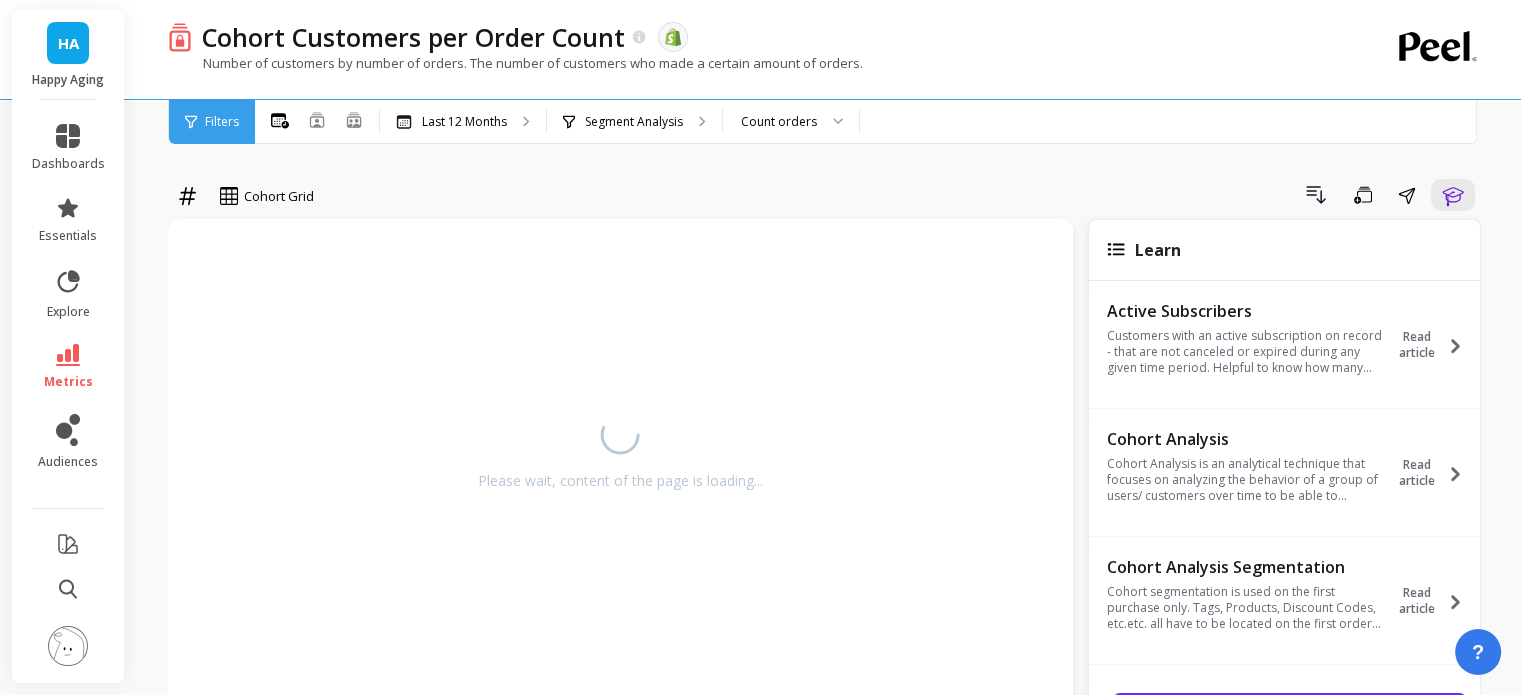 click on "Cohort Grid Drill Down
Save
Share
Learn
Please wait, content of the page is loading... Learn Active Subscribers Customers with an active subscription on record - that are not canceled or expired during any given time period. Helpful to know how many subscribers you have and how much you have grown in subscriber count over time.
Subscriptions have a start da... Read article
Cohort Analysis Cohort Analysis is an analytical technique that focuses on analyzing the behavior of a group of users/ customers over time to be able to uncover insights about the experiences of those customers.
Peel places customers into cohorts when they first... Read article
Cohort Analysis Segmentation Cohort segmentation is used on the first purchase only.  Tags, Products, Discount Codes, etc.etc. all have to be located on the first order.
There are two ways to segment on the cohort views.
1) Filter the entire cohort by the first purchase ... Read article
Combined Cohorts" at bounding box center (824, 764) 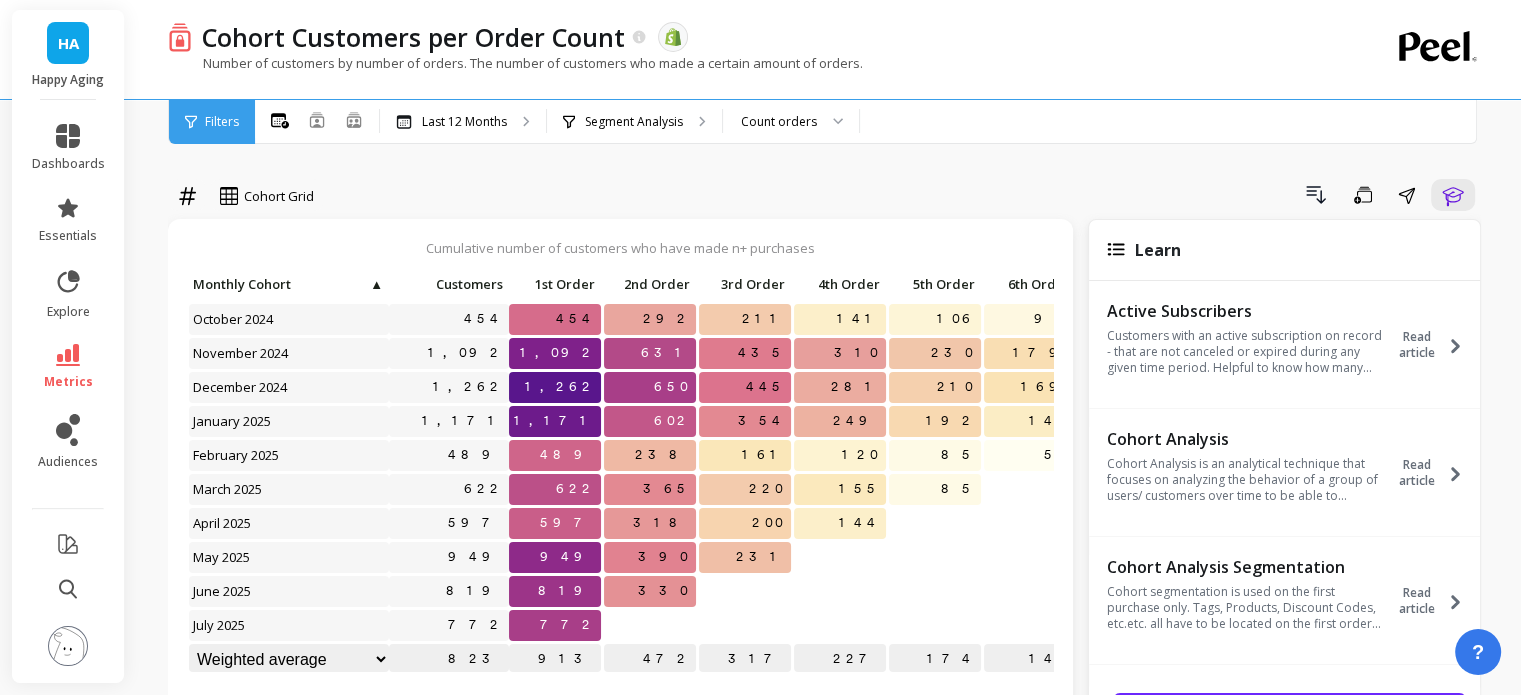 scroll, scrollTop: 15, scrollLeft: 0, axis: vertical 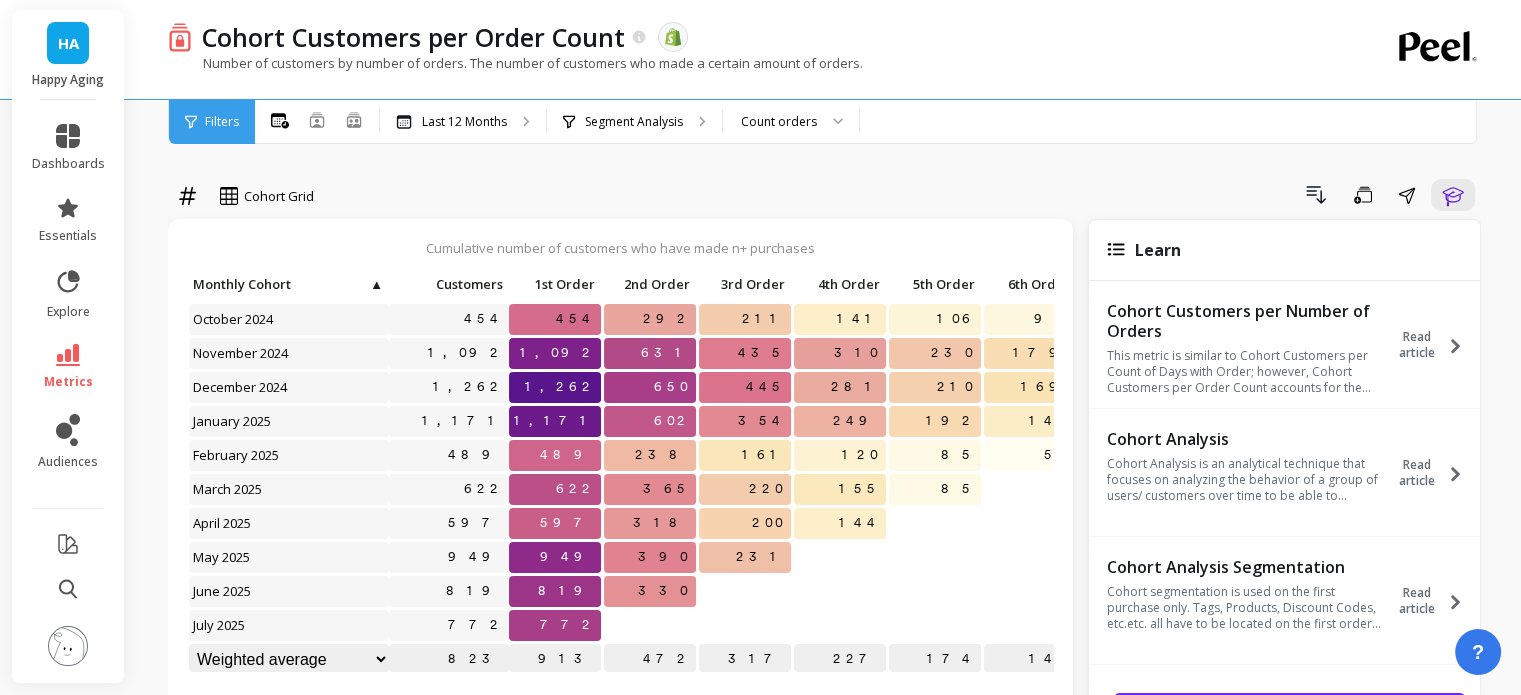click 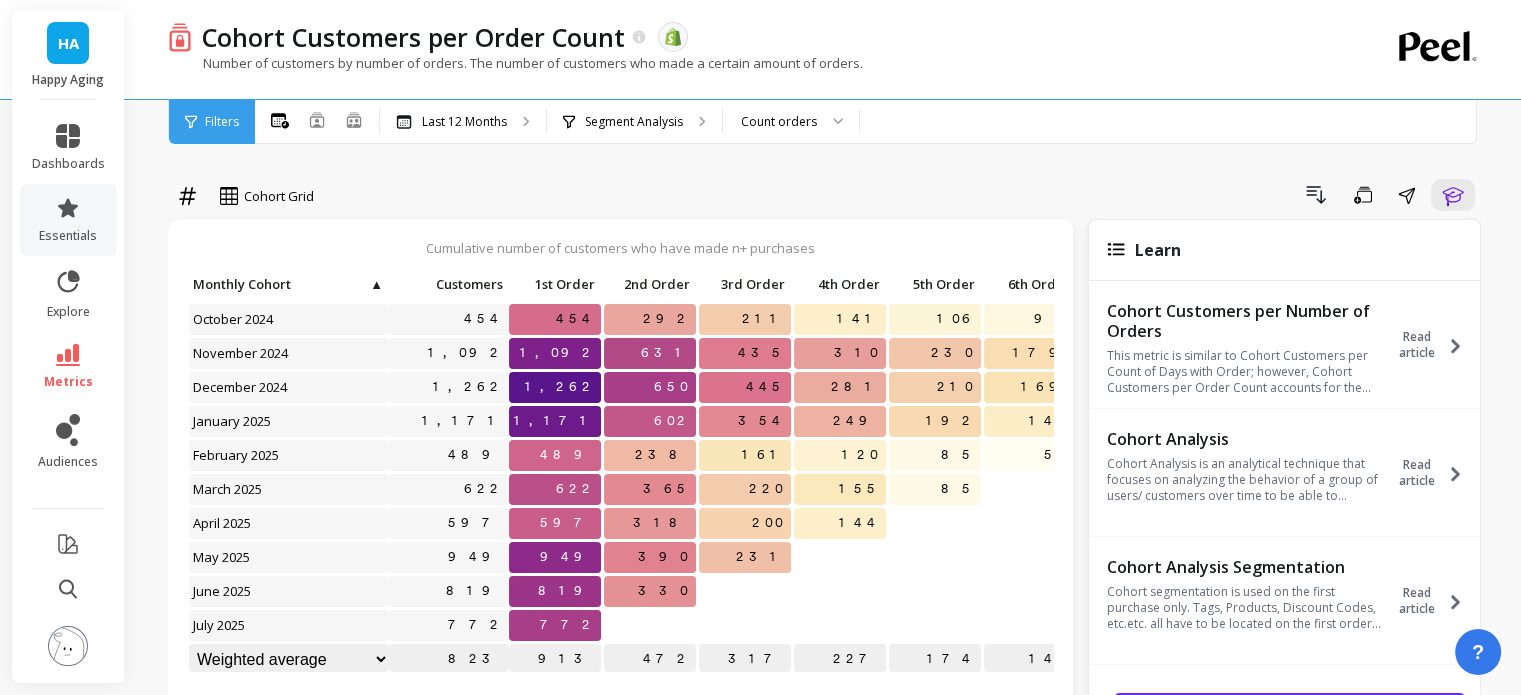scroll, scrollTop: 15, scrollLeft: 0, axis: vertical 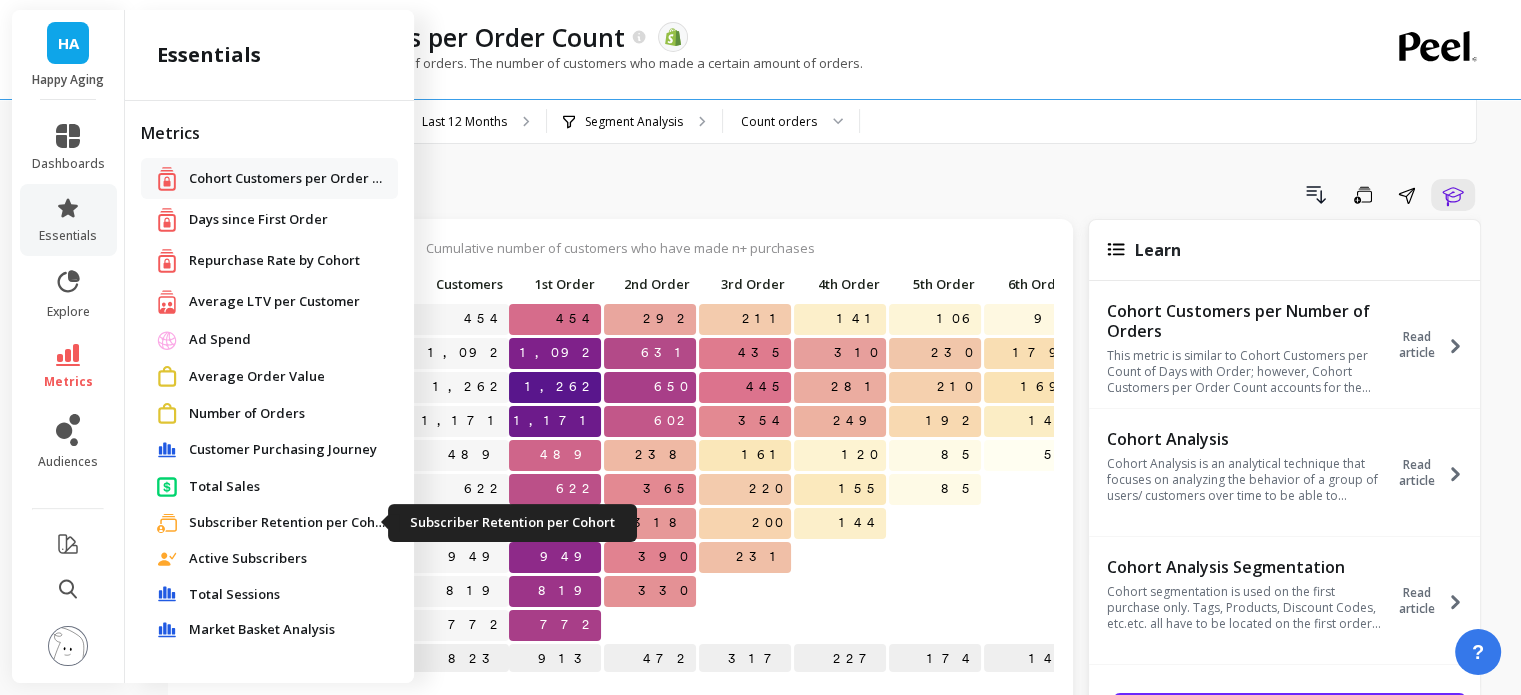 click on "Subscriber Retention per Cohort" at bounding box center [289, 523] 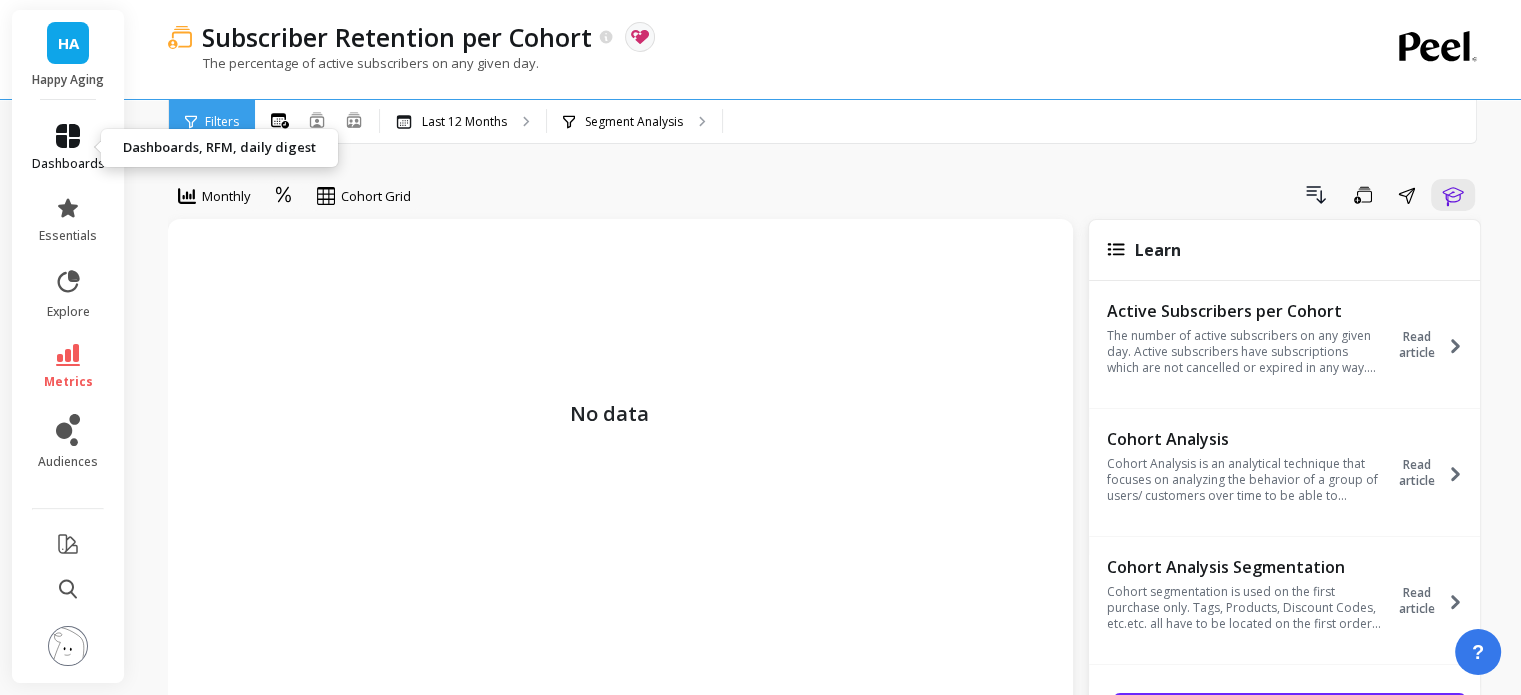 click 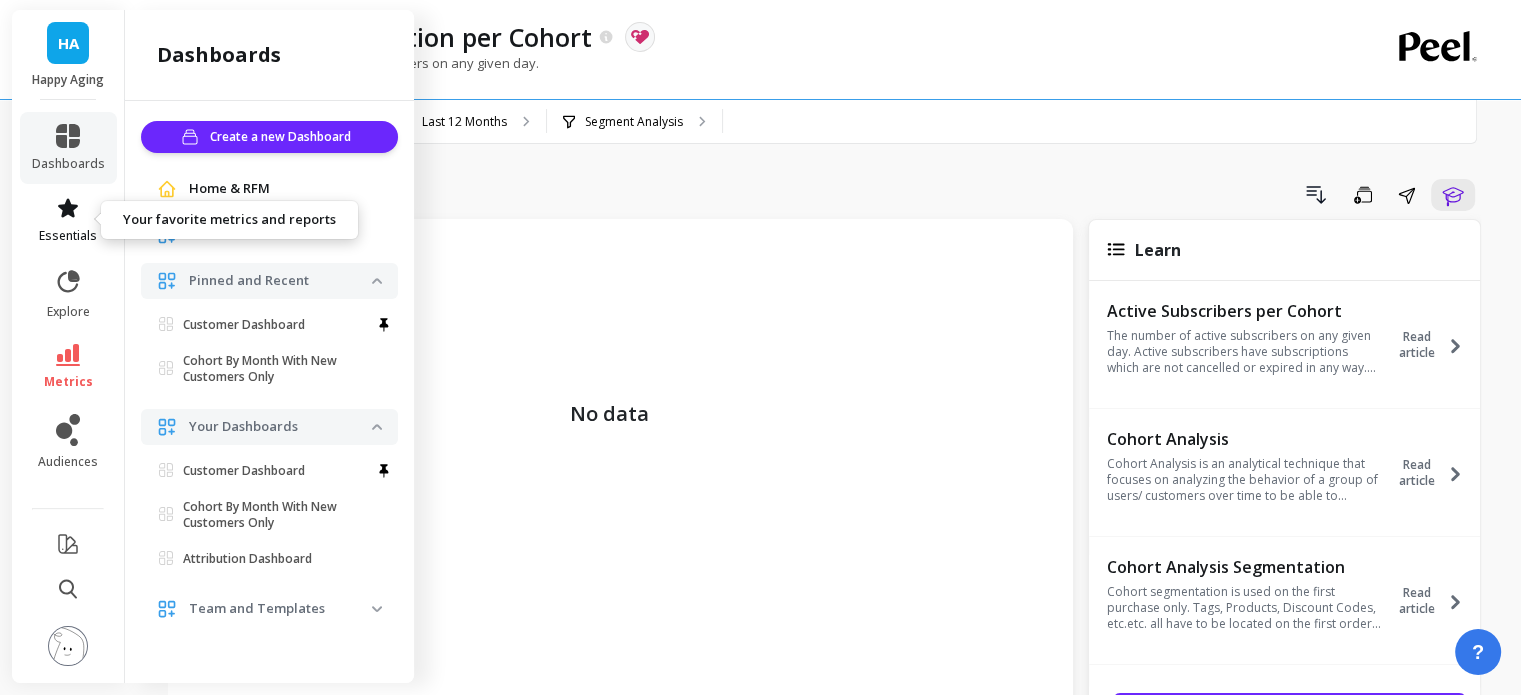 click on "essentials" at bounding box center [68, 236] 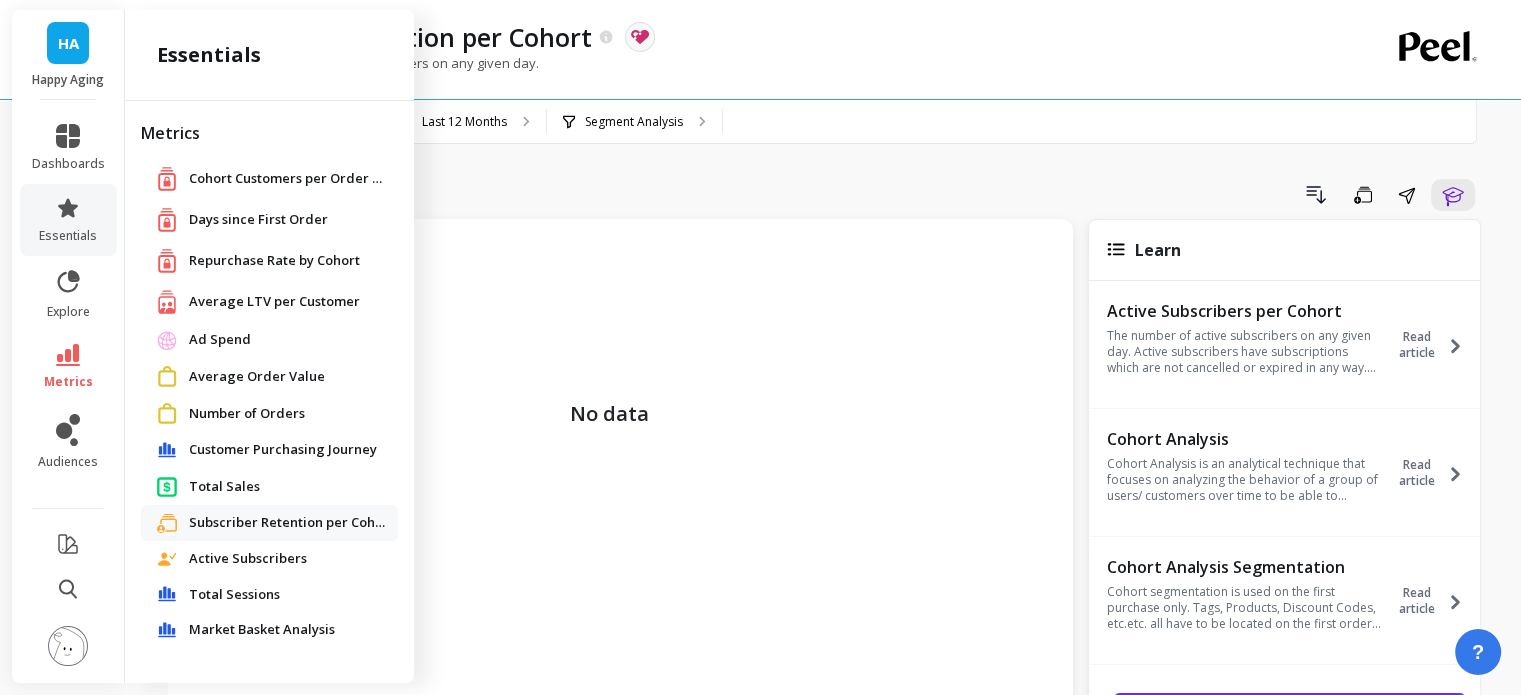 click on "Average LTV per Customer" at bounding box center (274, 302) 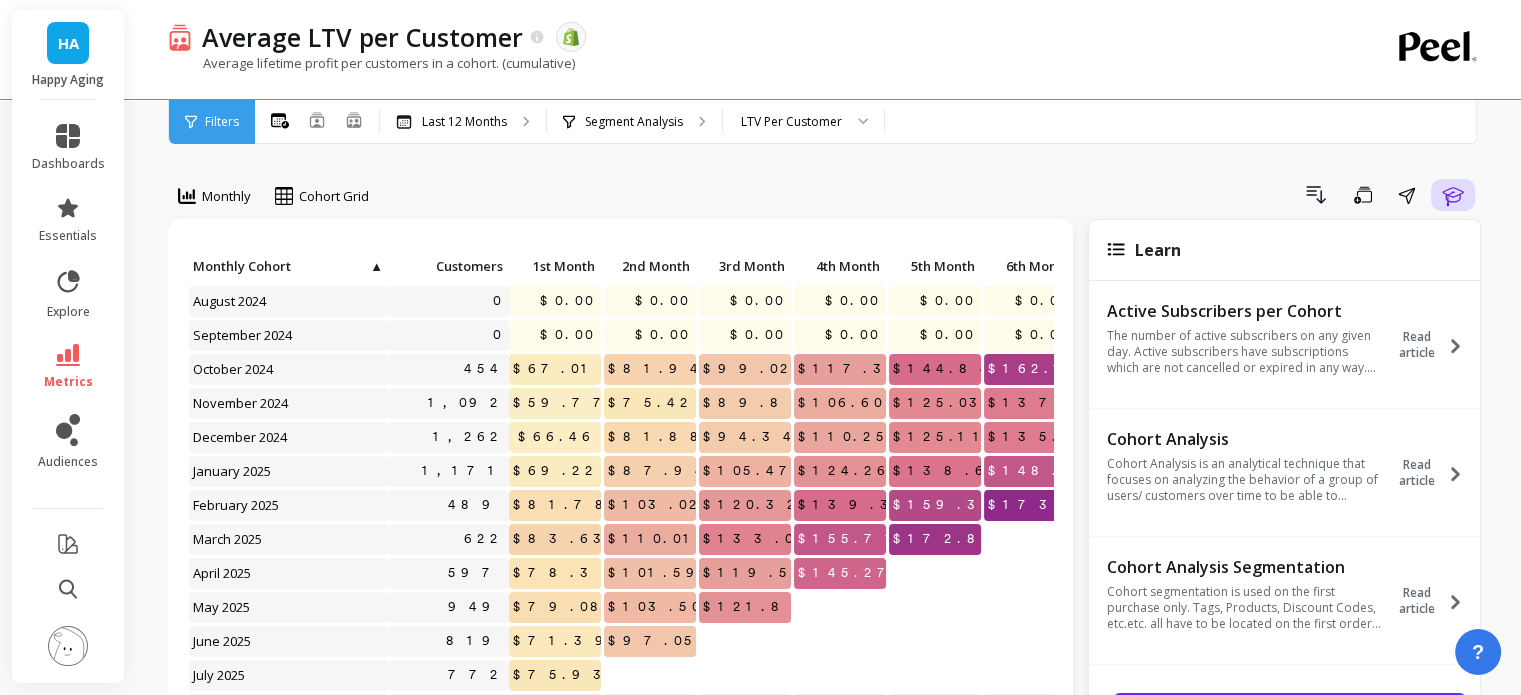 click on "Fill" at bounding box center [1444, 885] 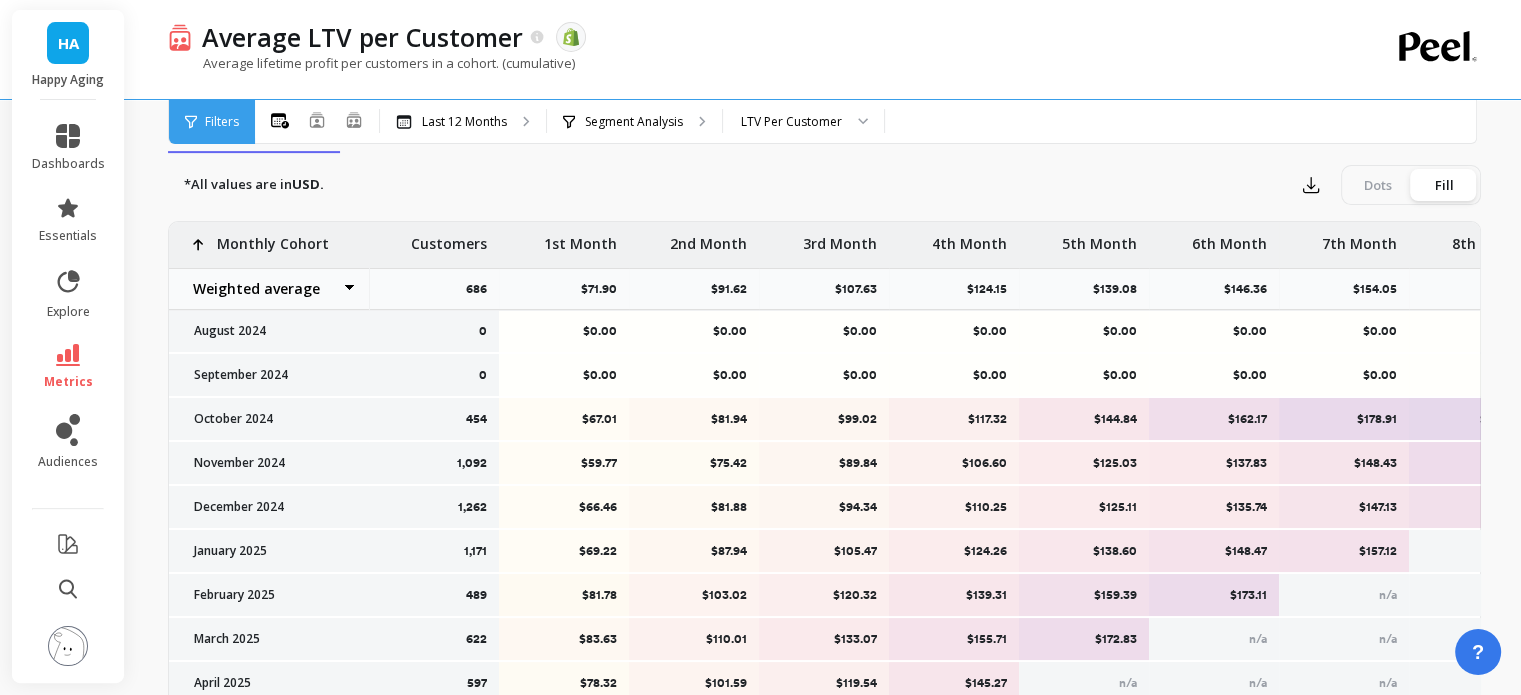 scroll, scrollTop: 16, scrollLeft: 0, axis: vertical 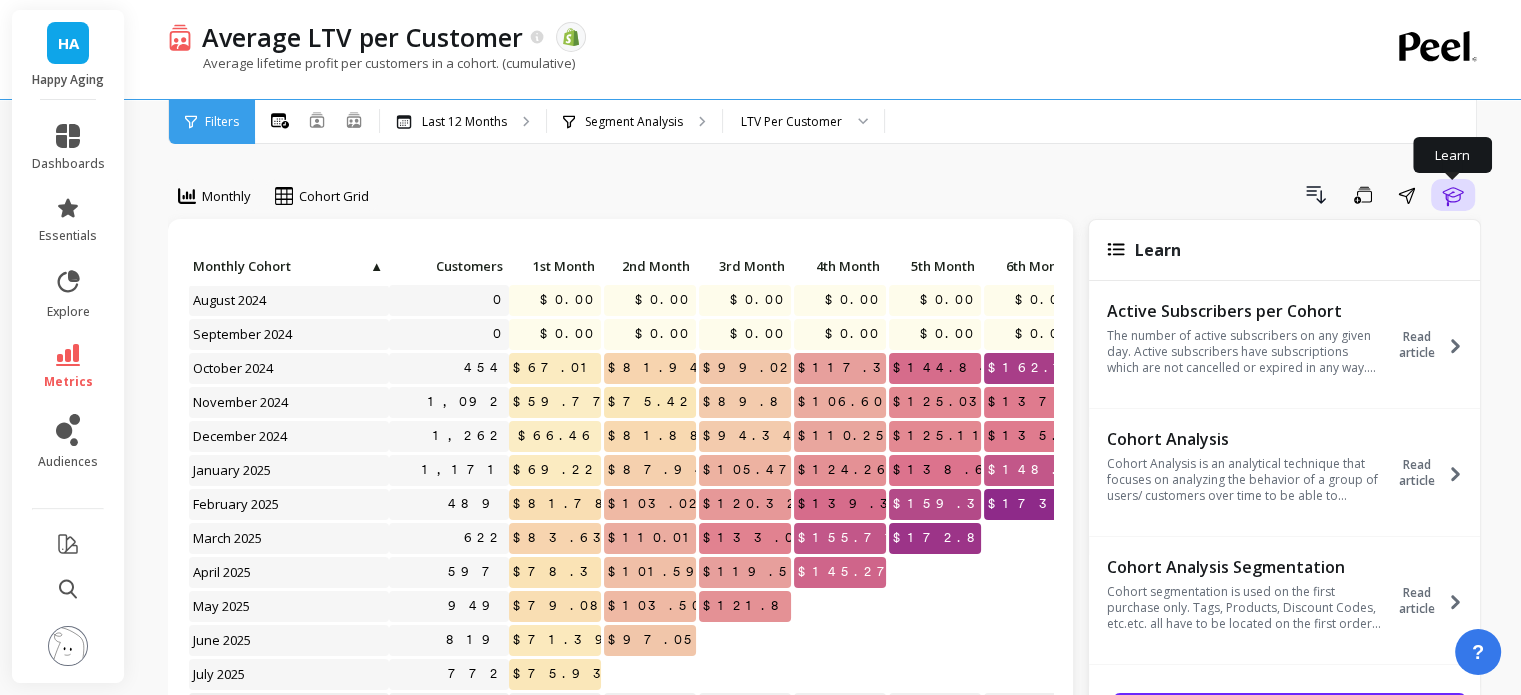 click 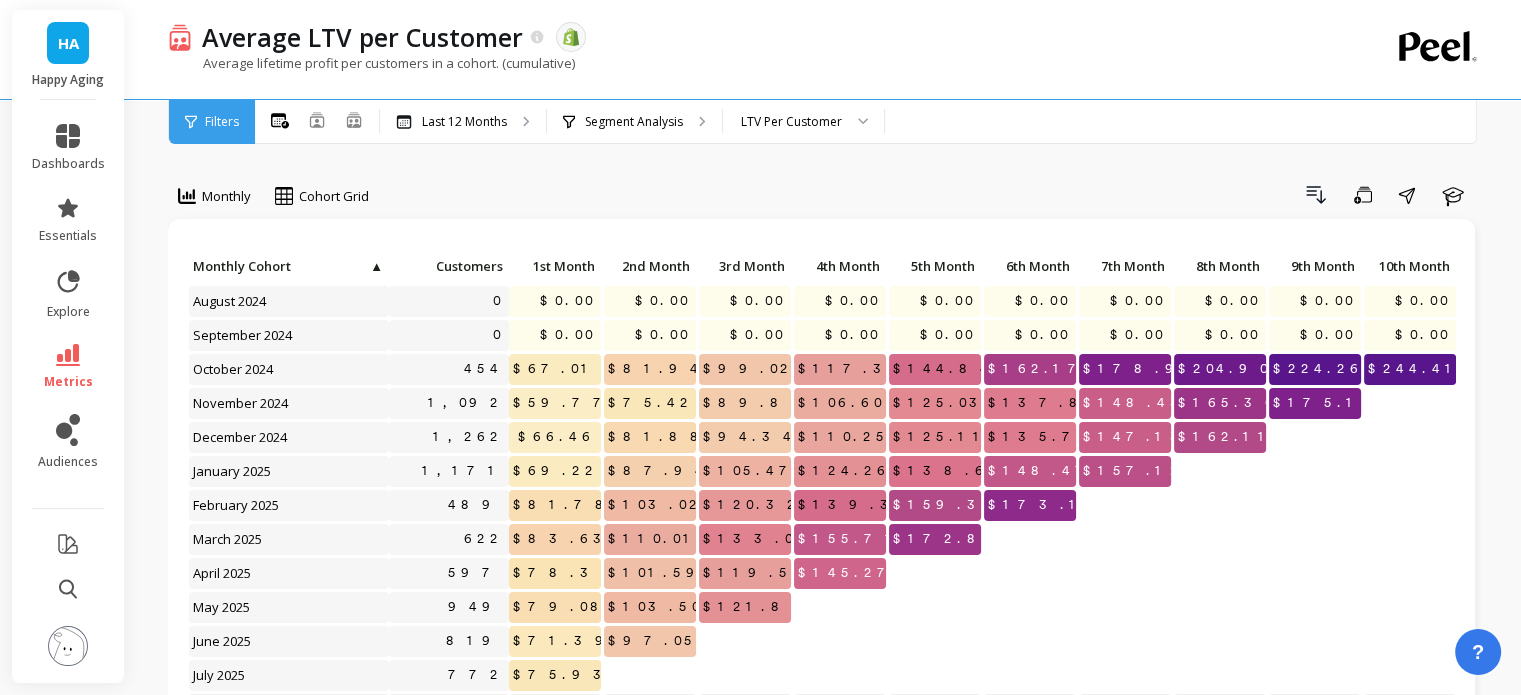 scroll, scrollTop: 500, scrollLeft: 0, axis: vertical 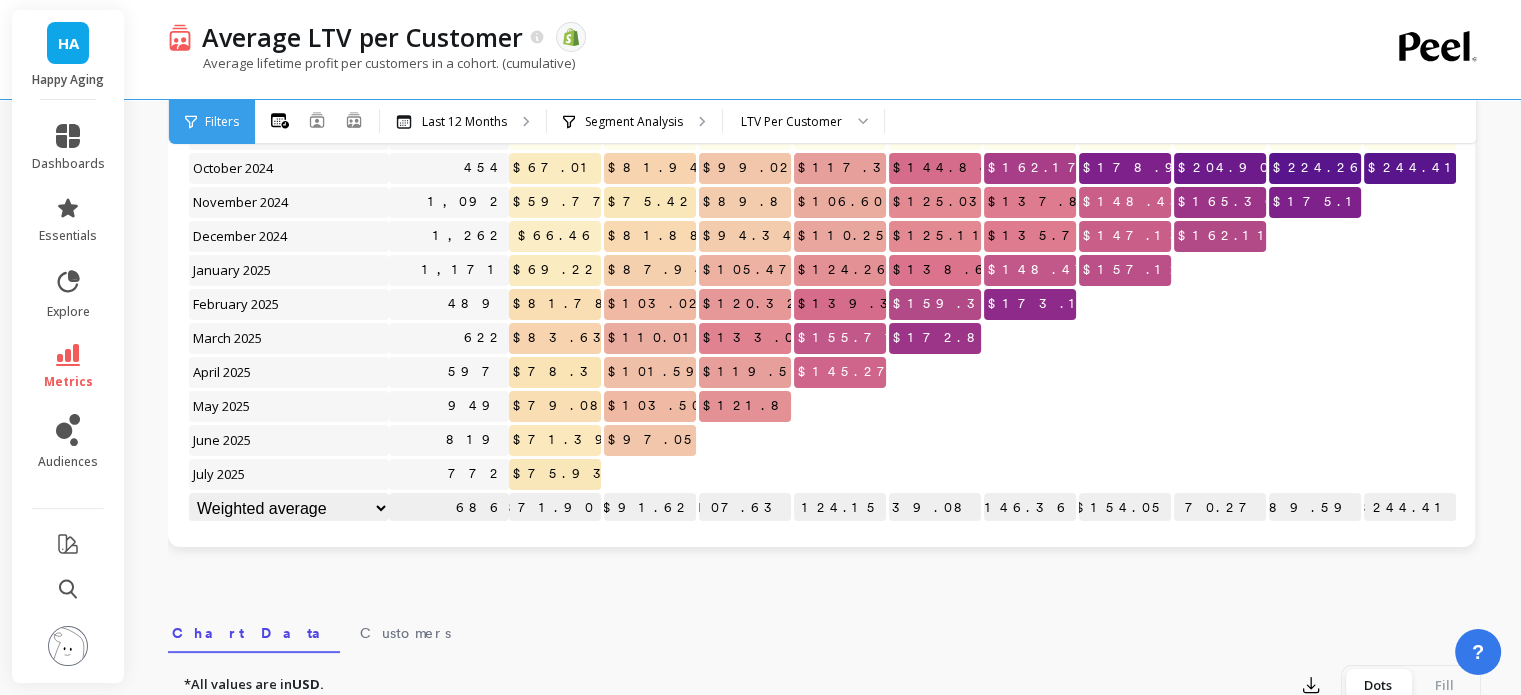 click on "Click to create an audience 0 $0.00 $0.00 $0.00 $0.00 $0.00 $0.00 $0.00 $0.00 $0.00 $0.00 $0.00 Click to create an audience 0 $0.00 $0.00 $0.00 $0.00 $0.00 $0.00 $0.00 $0.00 $0.00 $0.00 $0.00 Click to create an audience 454 $67.01 $81.94 $99.02 $117.32 $144.84 $162.17 $178.91 $204.90 $224.26 $244.41 Click to create an audience 1,092 $59.77 $75.42 $89.84 $106.60 $125.03 $137.83 $148.43 $165.30 $175.18 Click to create an audience 1,262 $66.46 $81.88 $94.34 $110.25 $125.11 $135.74 $147.13 $162.11 Click to create an audience 1,171 $69.22 $87.94 $105.47 $124.26 $138.60 $148.47 $157.12 Click to create an audience 489 $81.78 $103.02 $120.32 $139.31 $159.39 $173.11 Click to create an audience 622 $83.63 $110.01 $133.07 $155.71 $172.83 Click to create an audience 597 $78.32 $101.59 $119.54 $145.27 Click to create an audience 949 $79.08 $103.50 $121.87 Click to create an audience 819 $71.39 $97.05 Click to create an audience 772 $75.93 686 $71.90 $91.62 $107.63 $124.15 $139.08 $146.36 $154.05 $170.27 $189.59 $244.41" at bounding box center (821, 283) 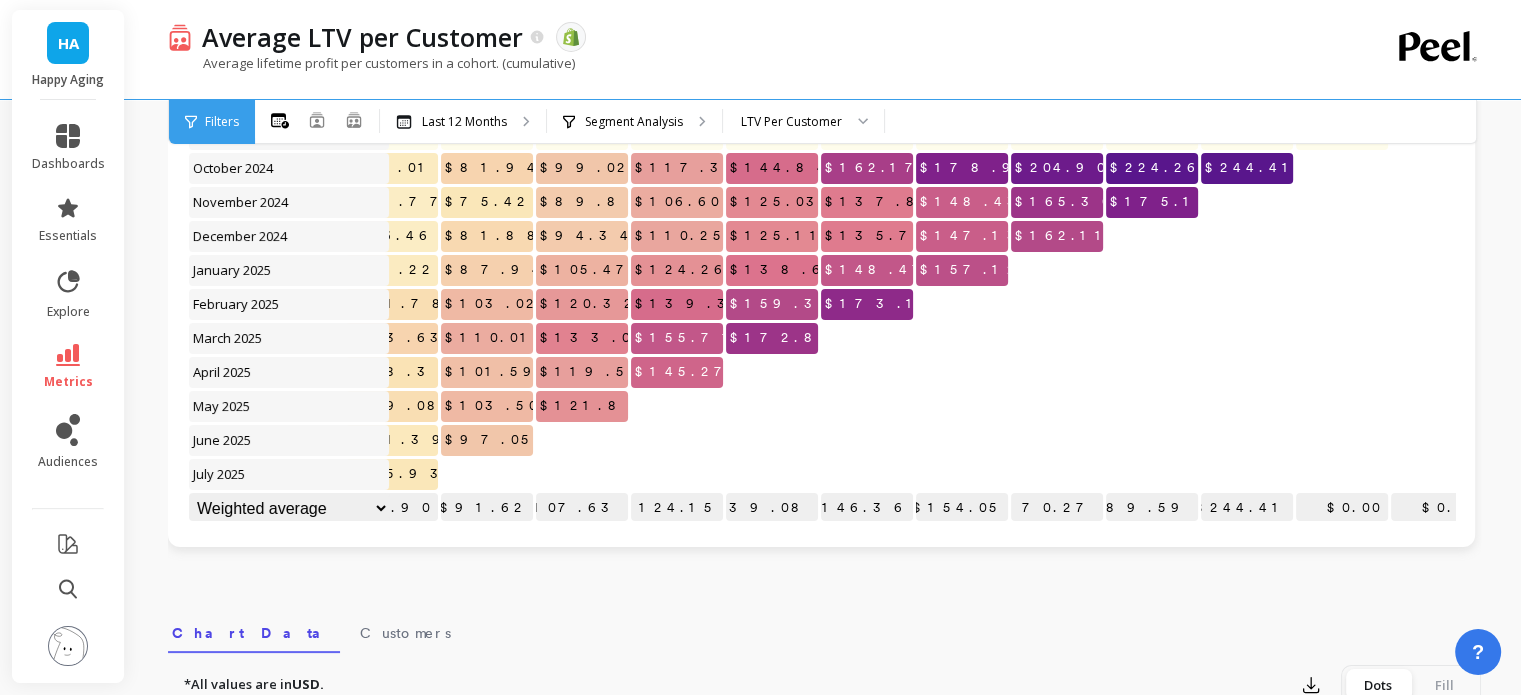 scroll, scrollTop: 0, scrollLeft: 163, axis: horizontal 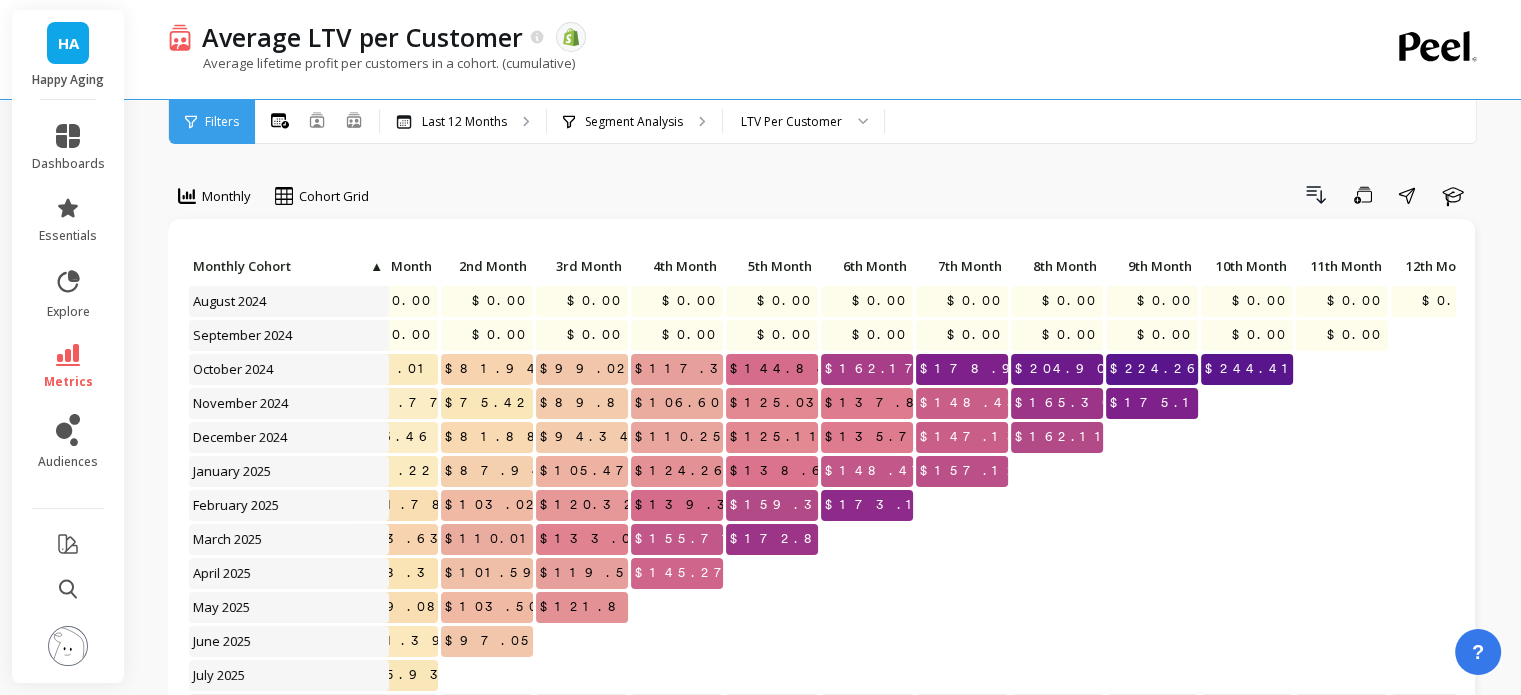 click 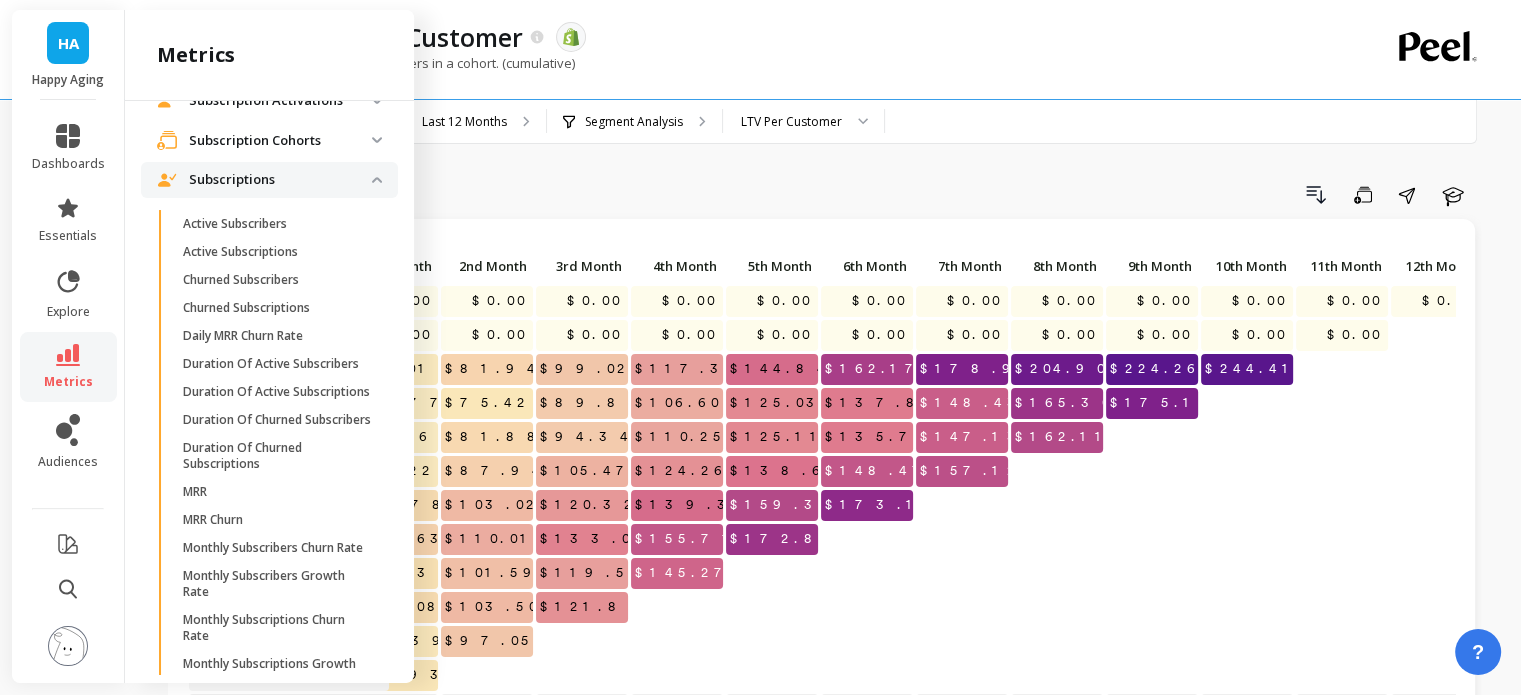 scroll, scrollTop: 3500, scrollLeft: 0, axis: vertical 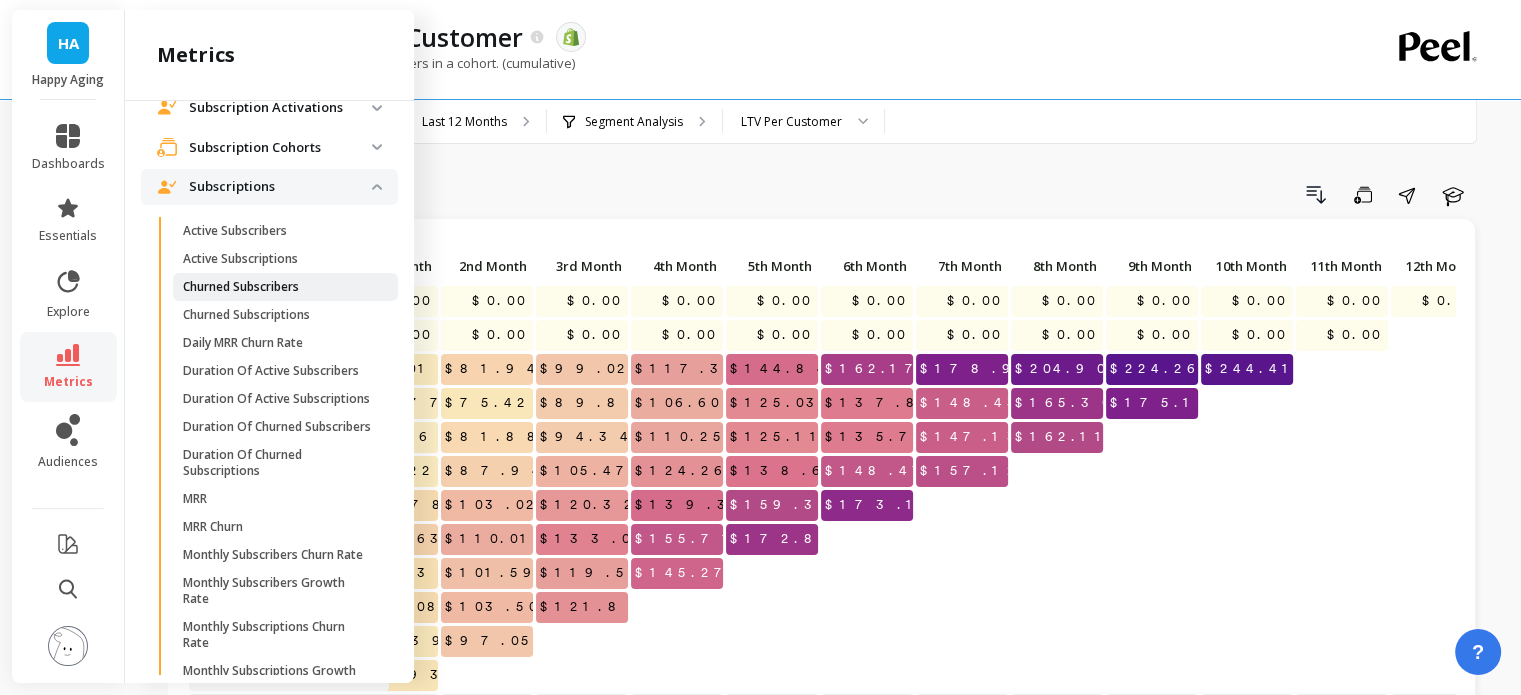 click on "Churned Subscribers" at bounding box center (241, 287) 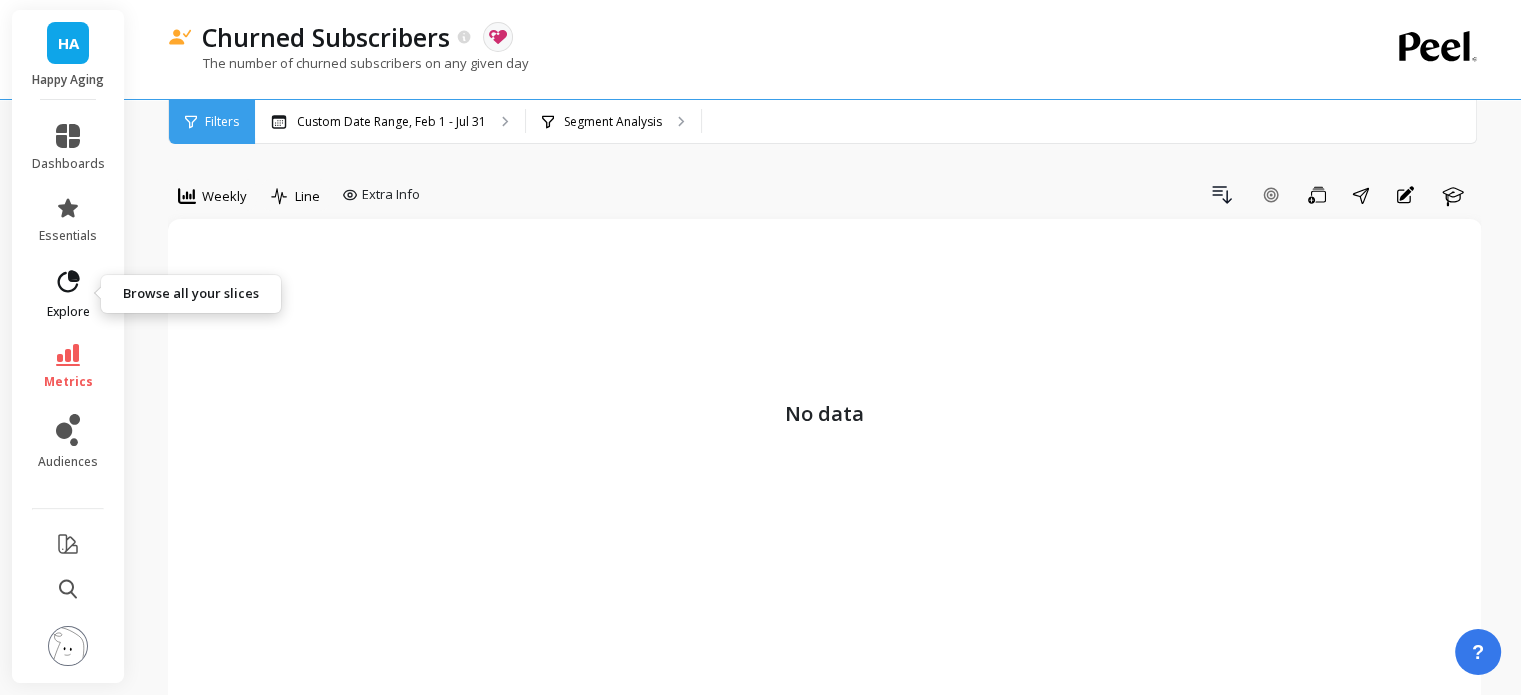 click 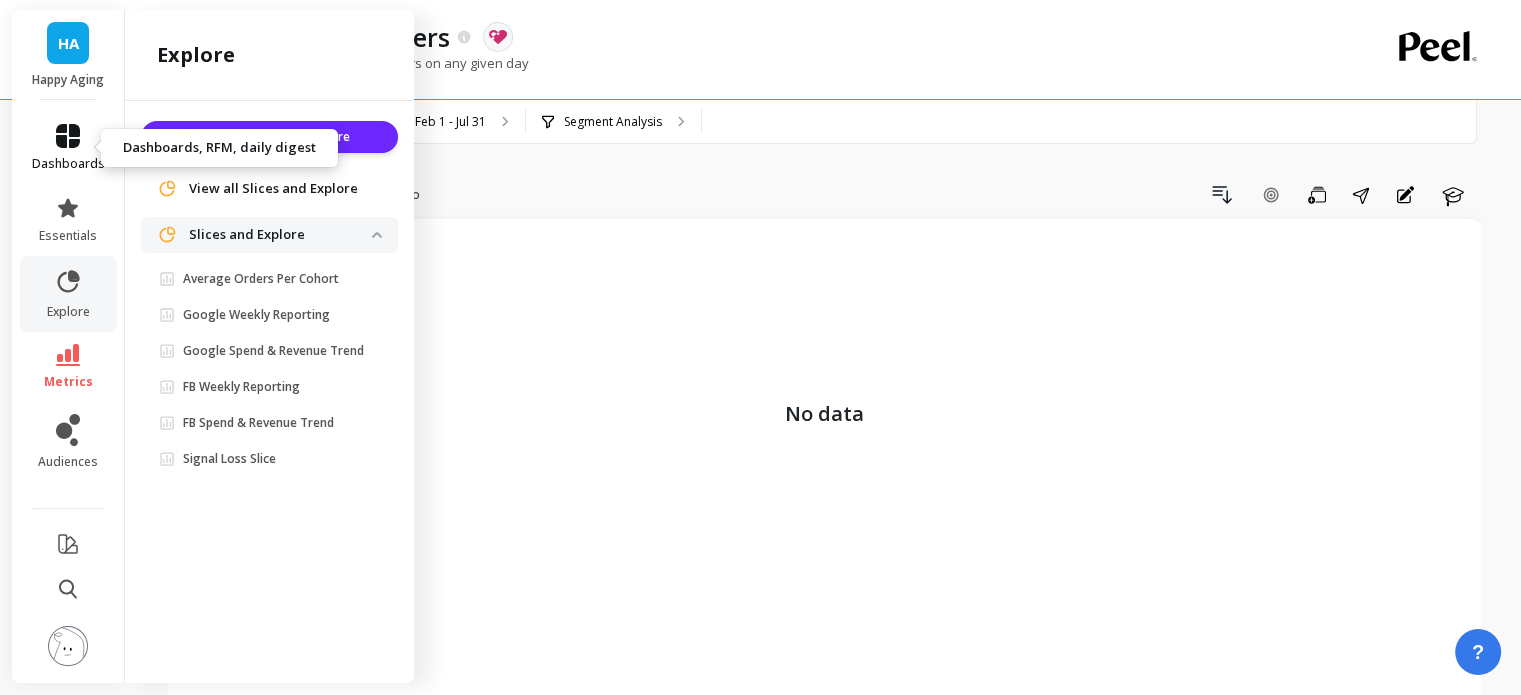 click 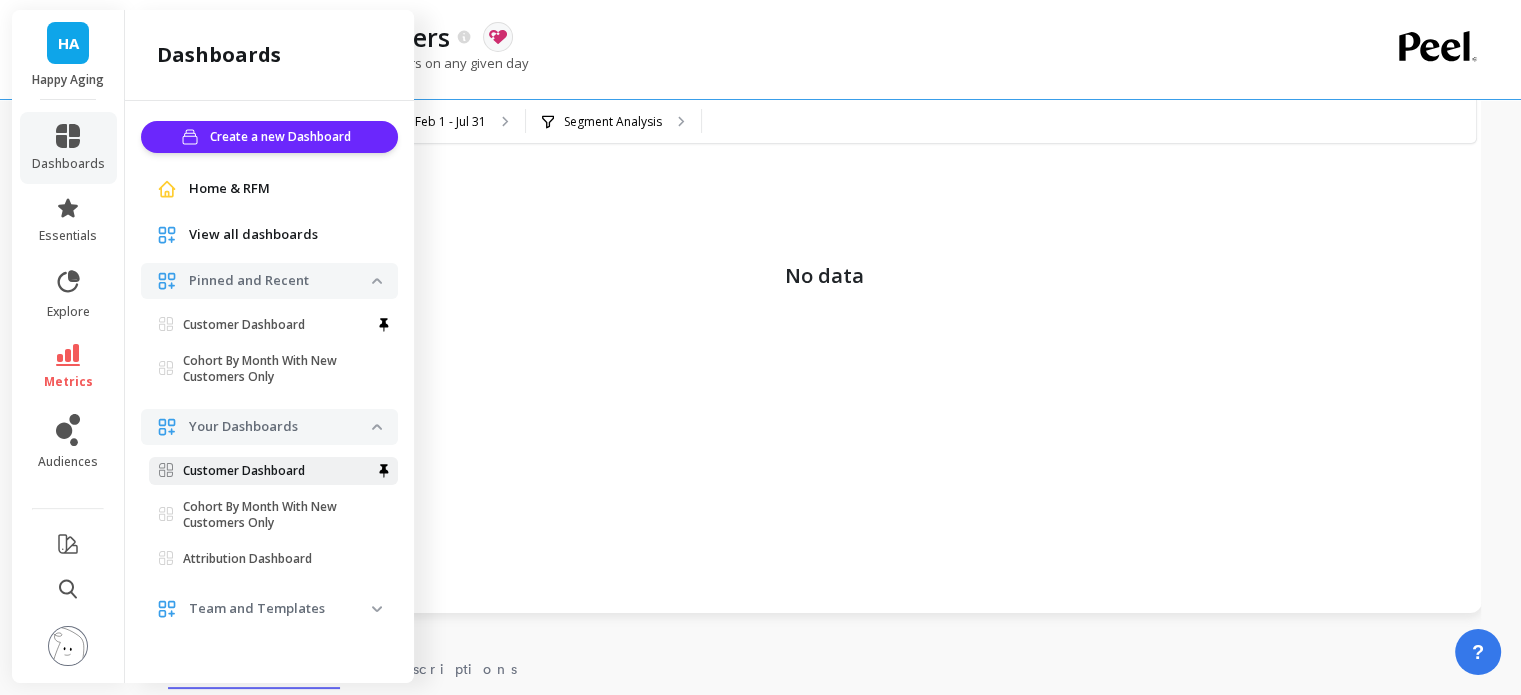 scroll, scrollTop: 200, scrollLeft: 0, axis: vertical 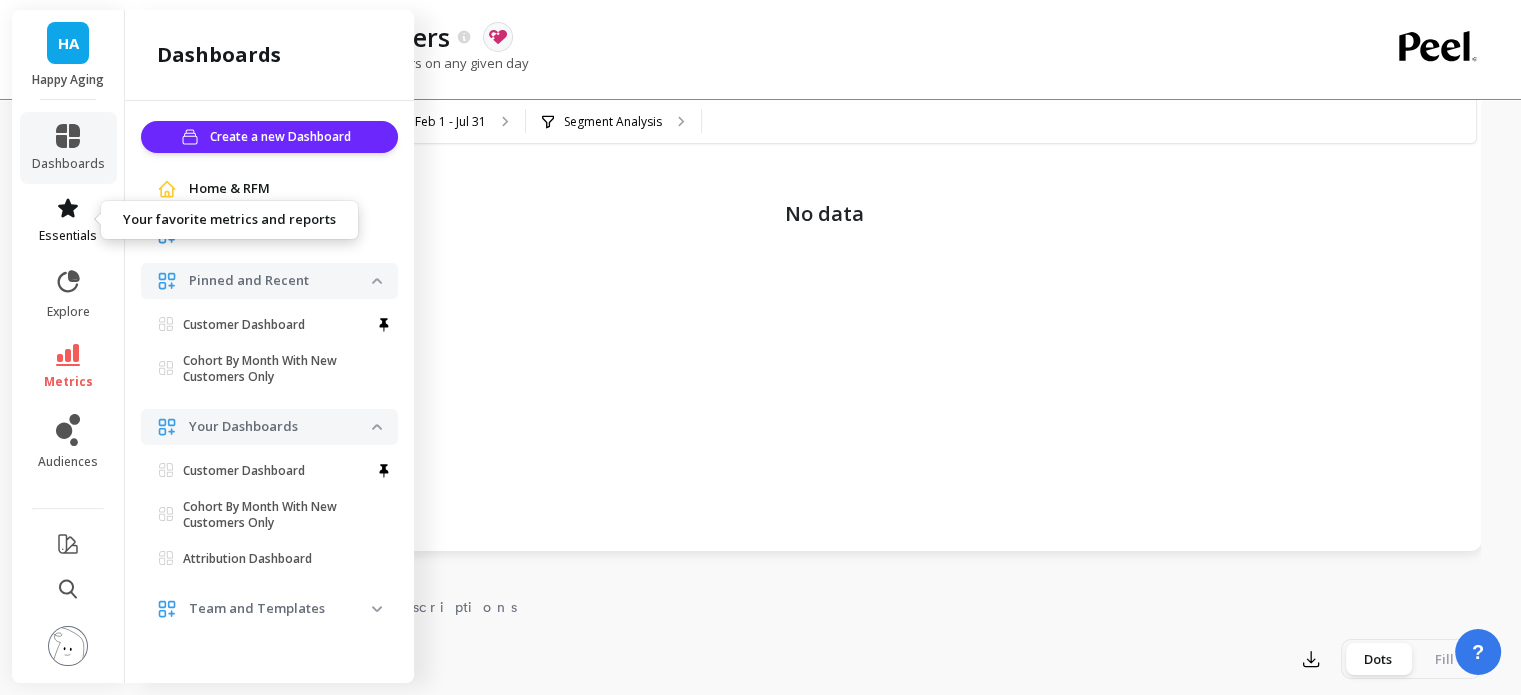 click 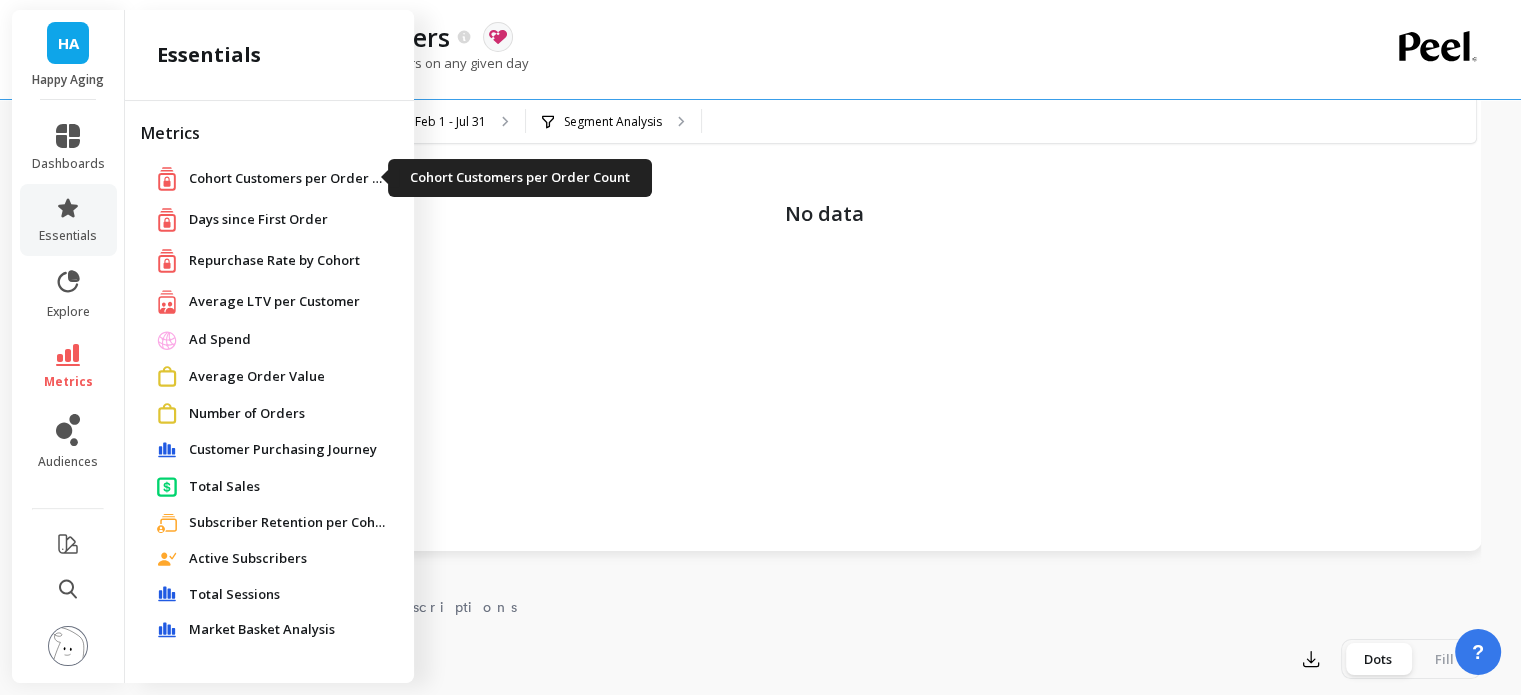 click on "Cohort Customers per Order Count" at bounding box center (289, 179) 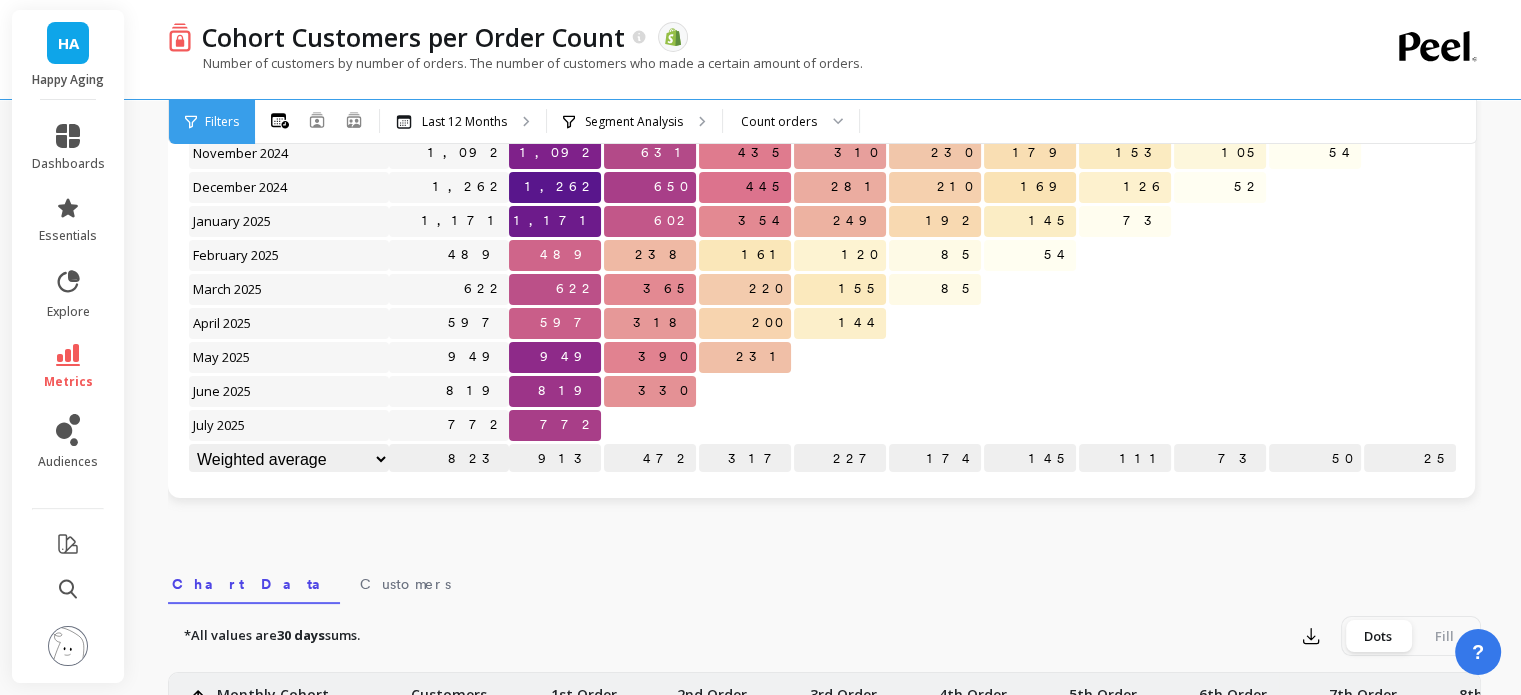 scroll, scrollTop: 0, scrollLeft: 0, axis: both 